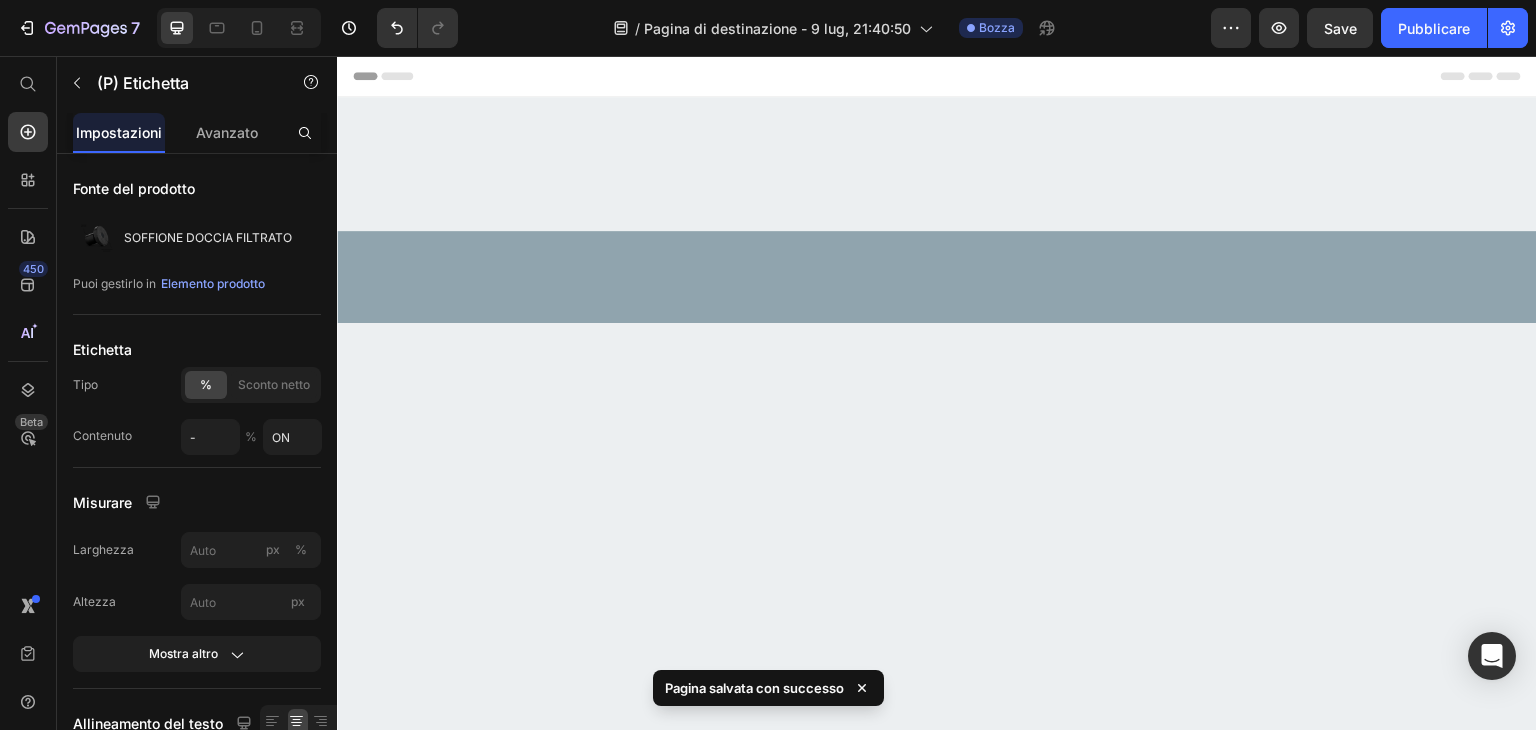 scroll, scrollTop: 2300, scrollLeft: 0, axis: vertical 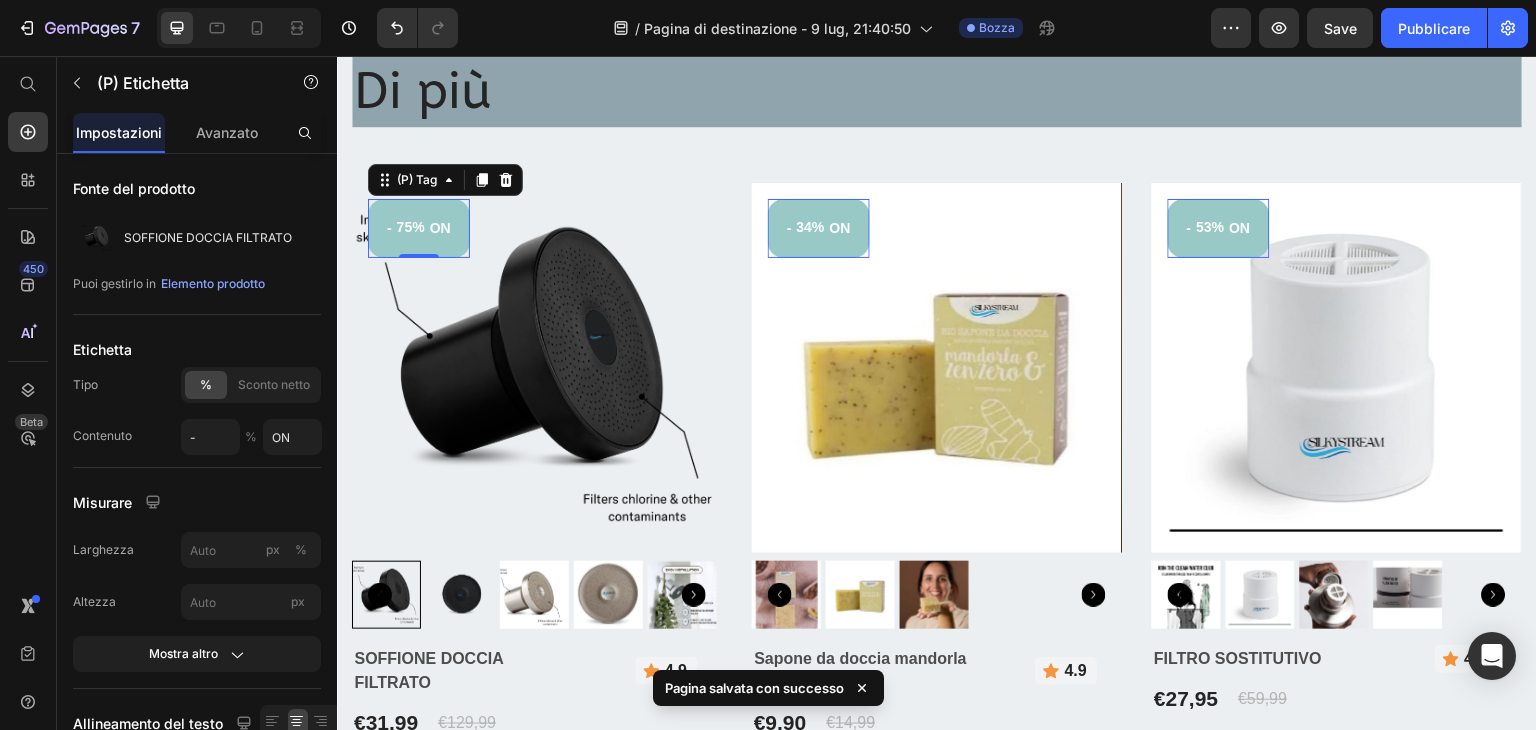 click on "/ Pagina di destinazione - 9 lug, 21:40:50 Bozza" 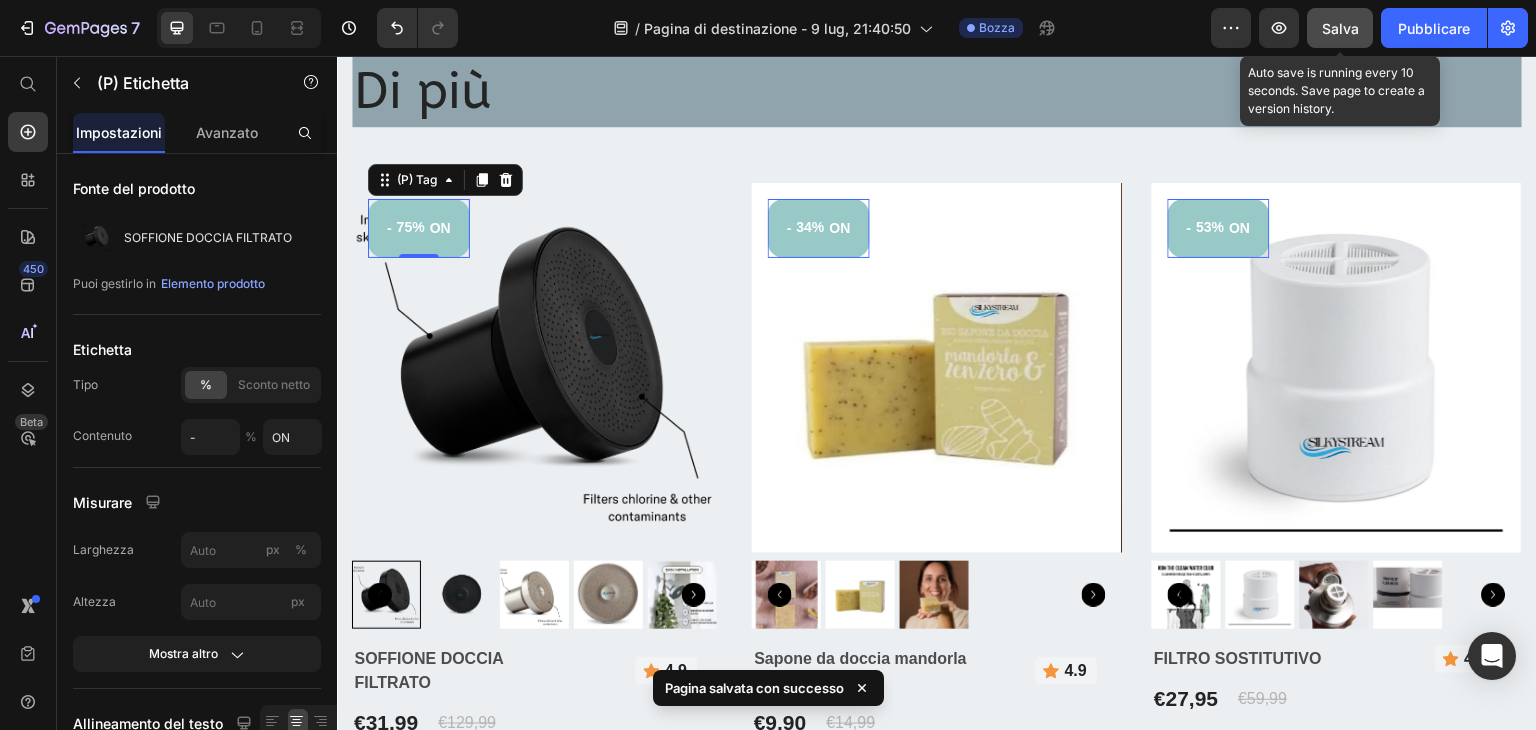 click on "Salva" 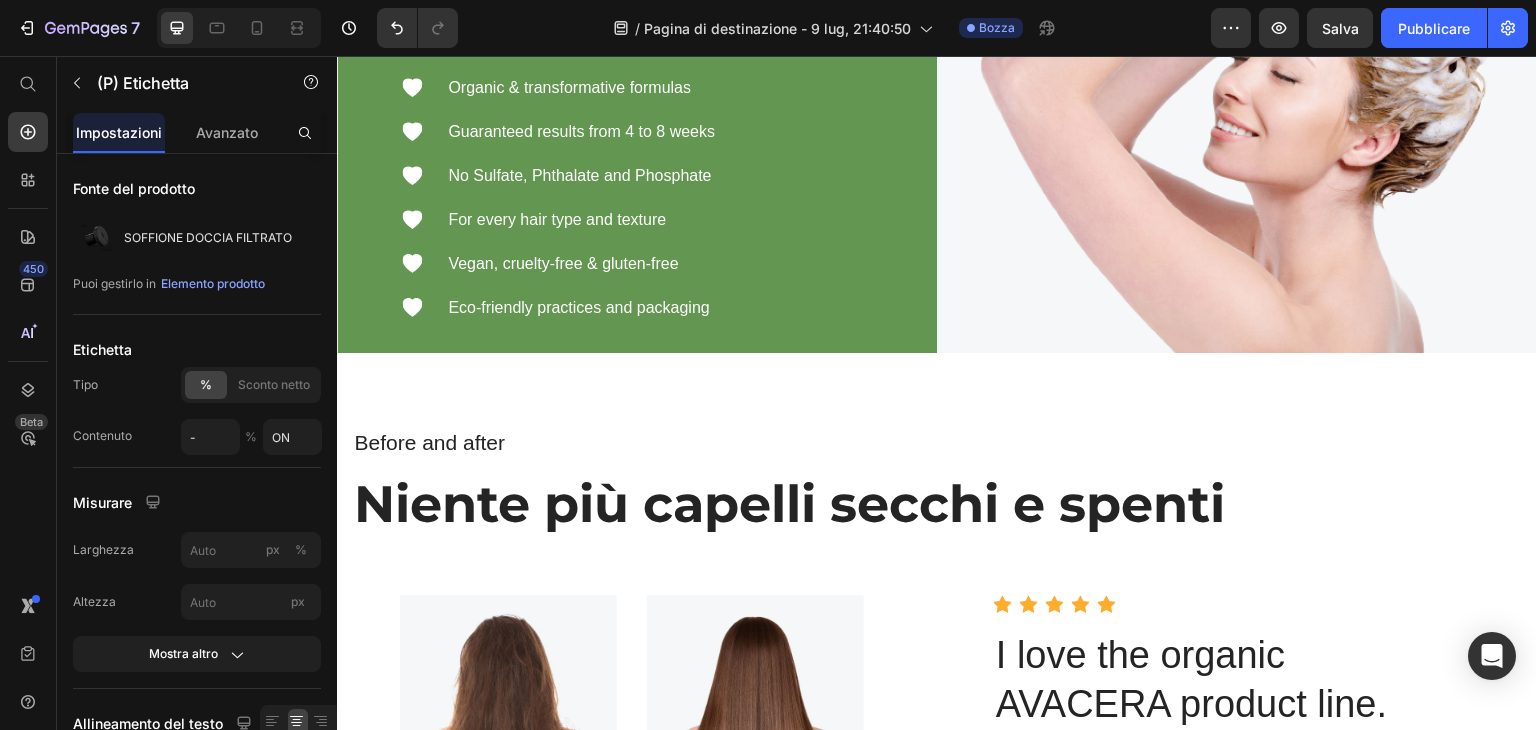 scroll, scrollTop: 4000, scrollLeft: 0, axis: vertical 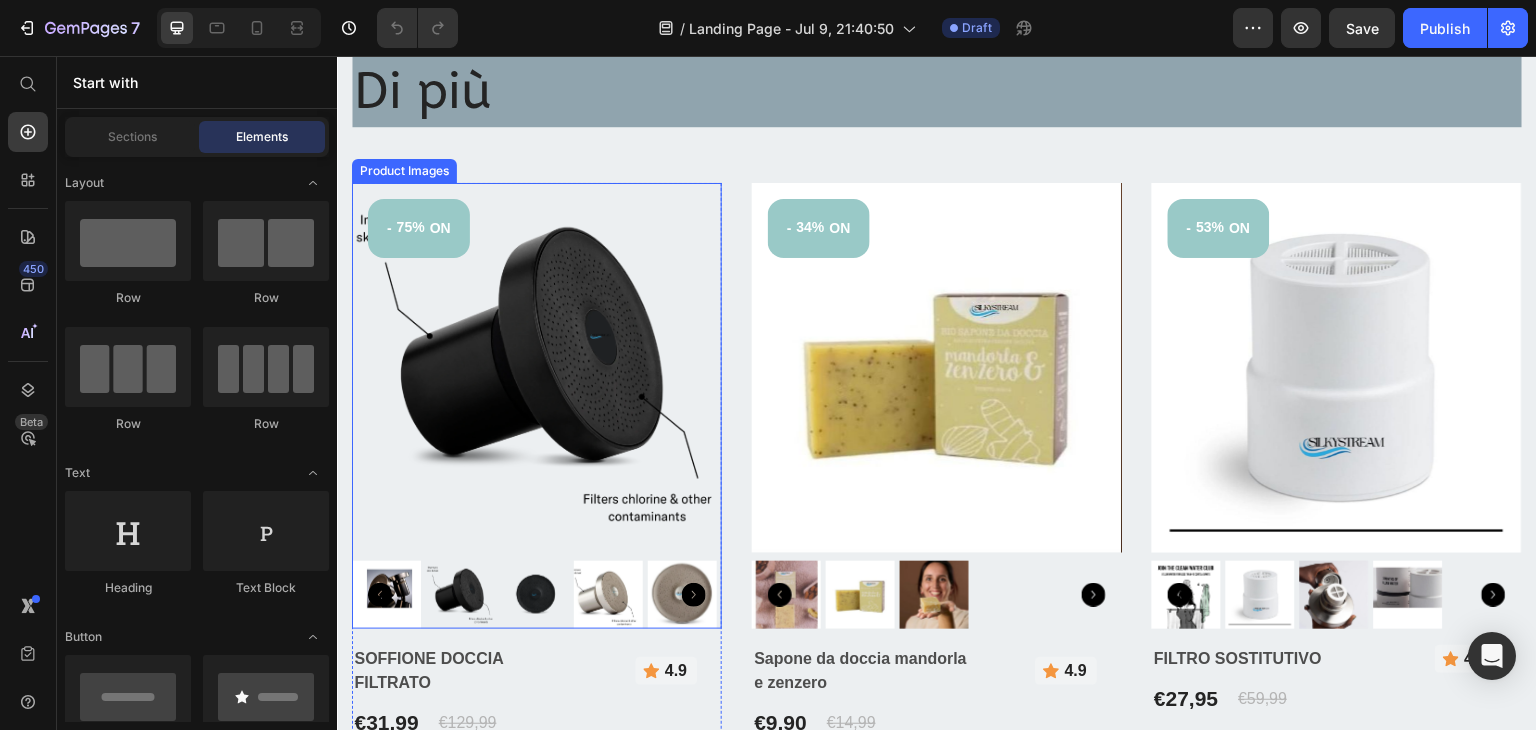 click 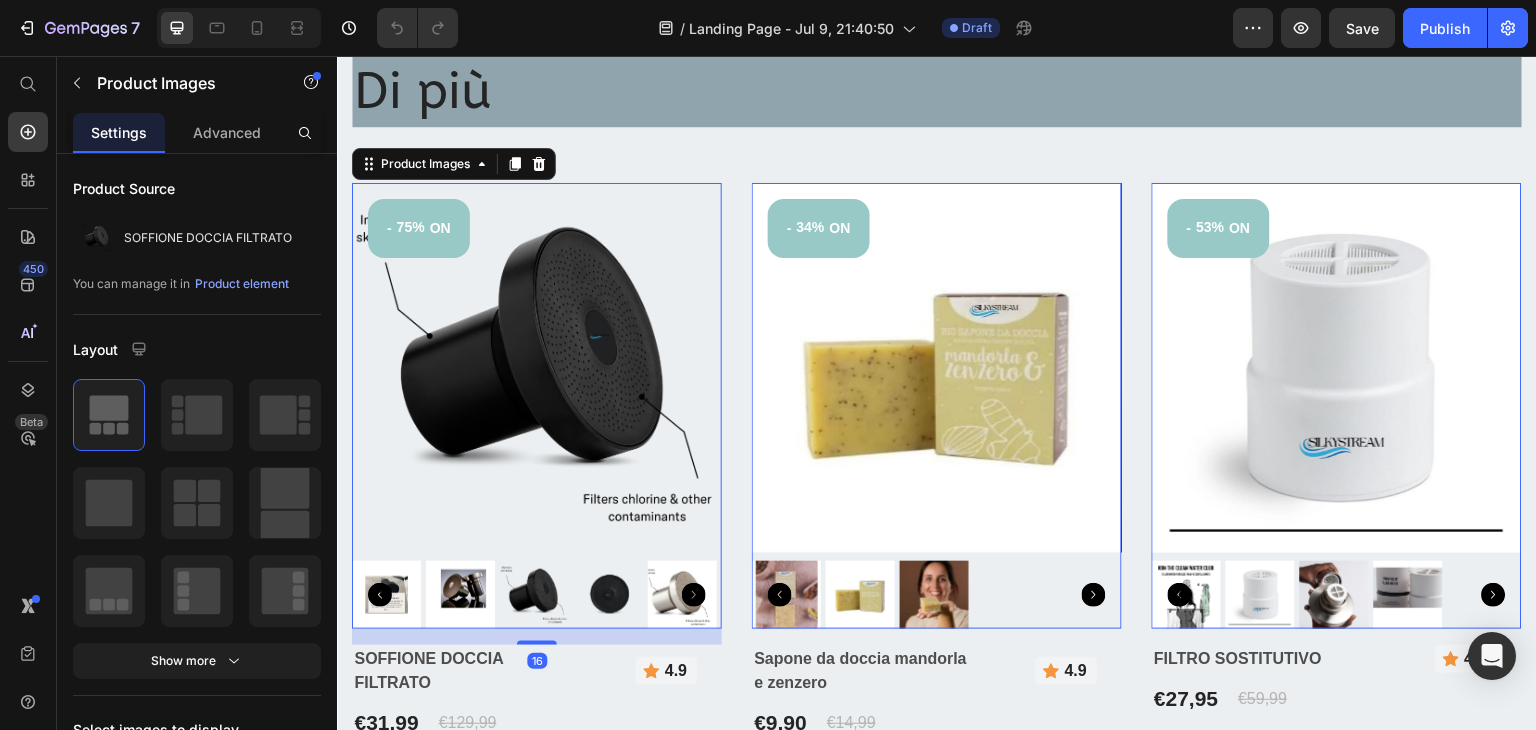 click 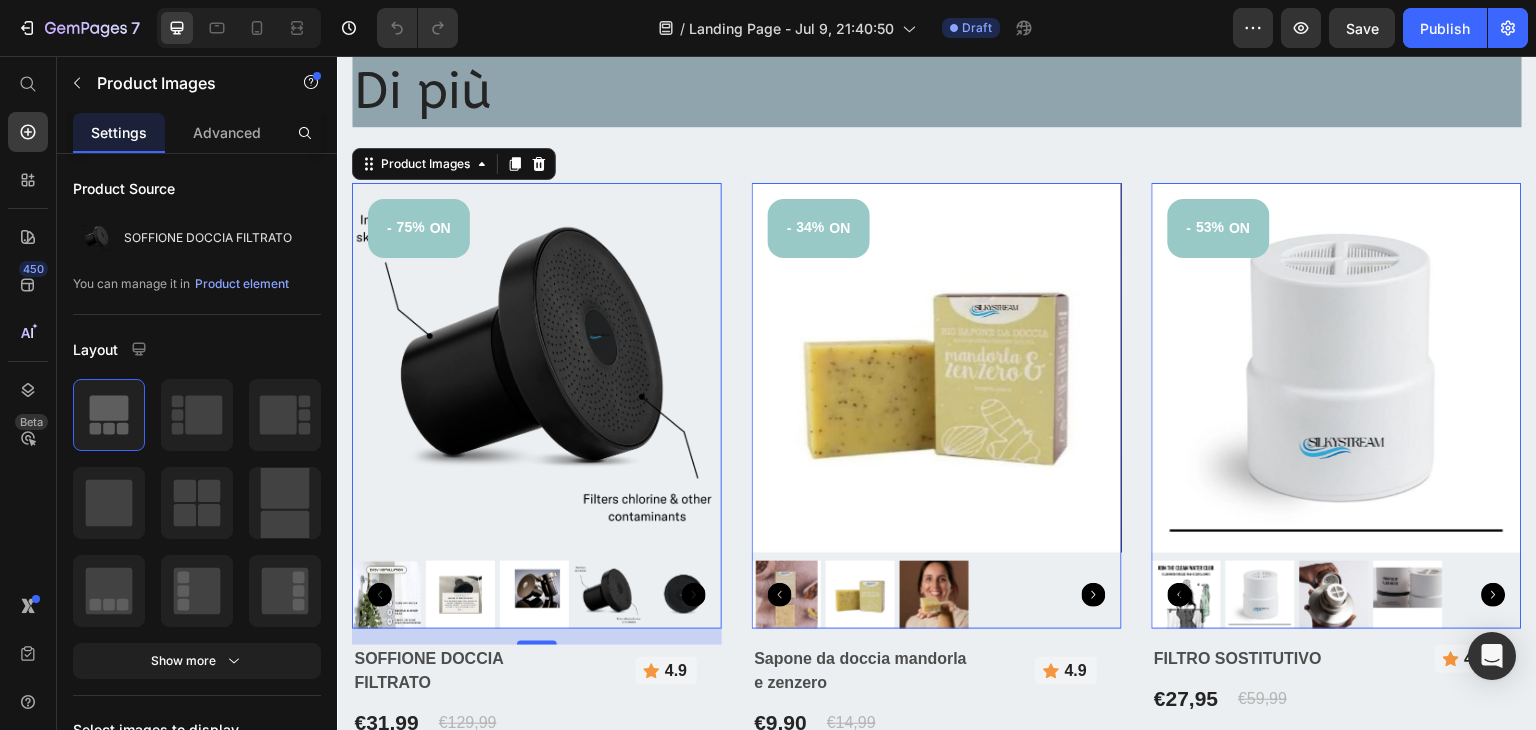 click 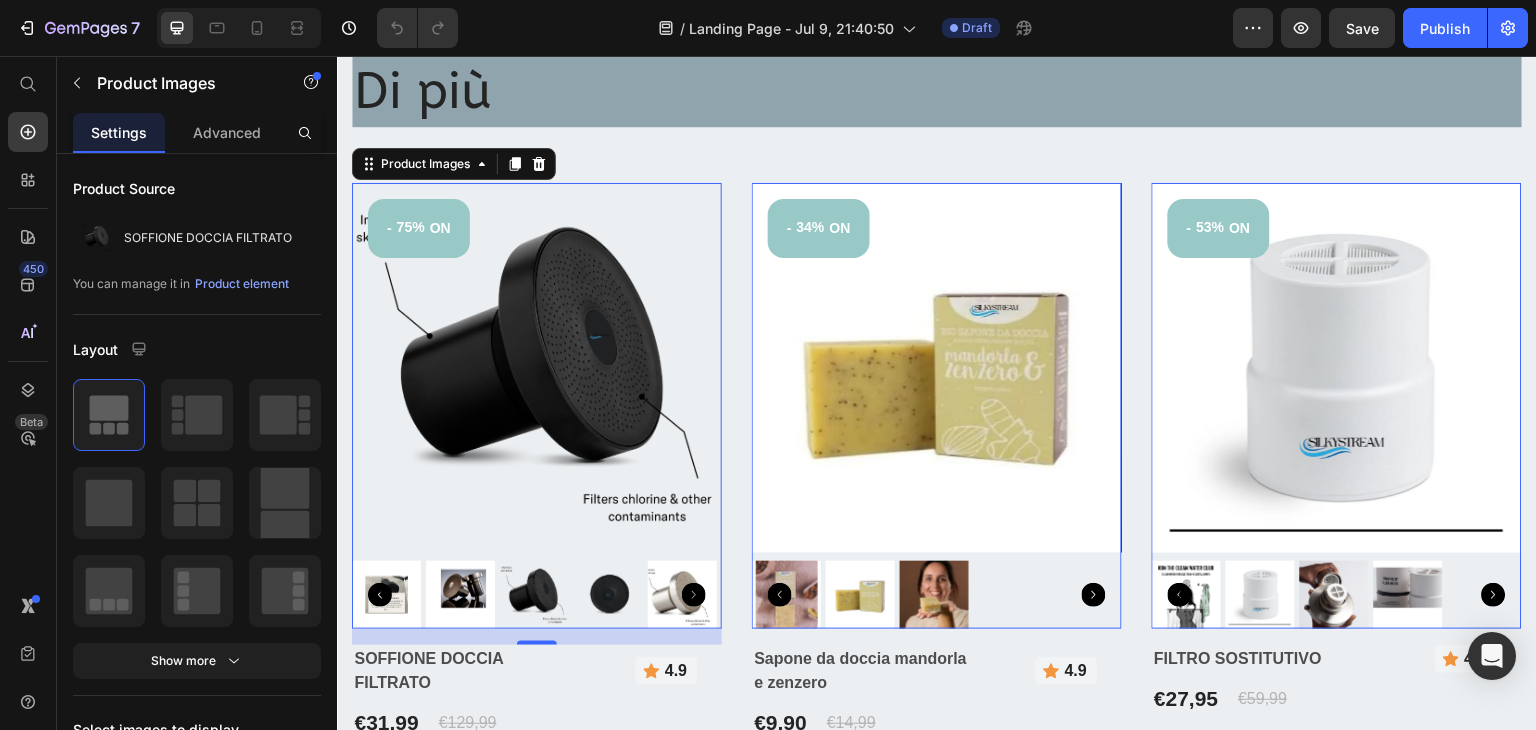 click at bounding box center (608, 595) 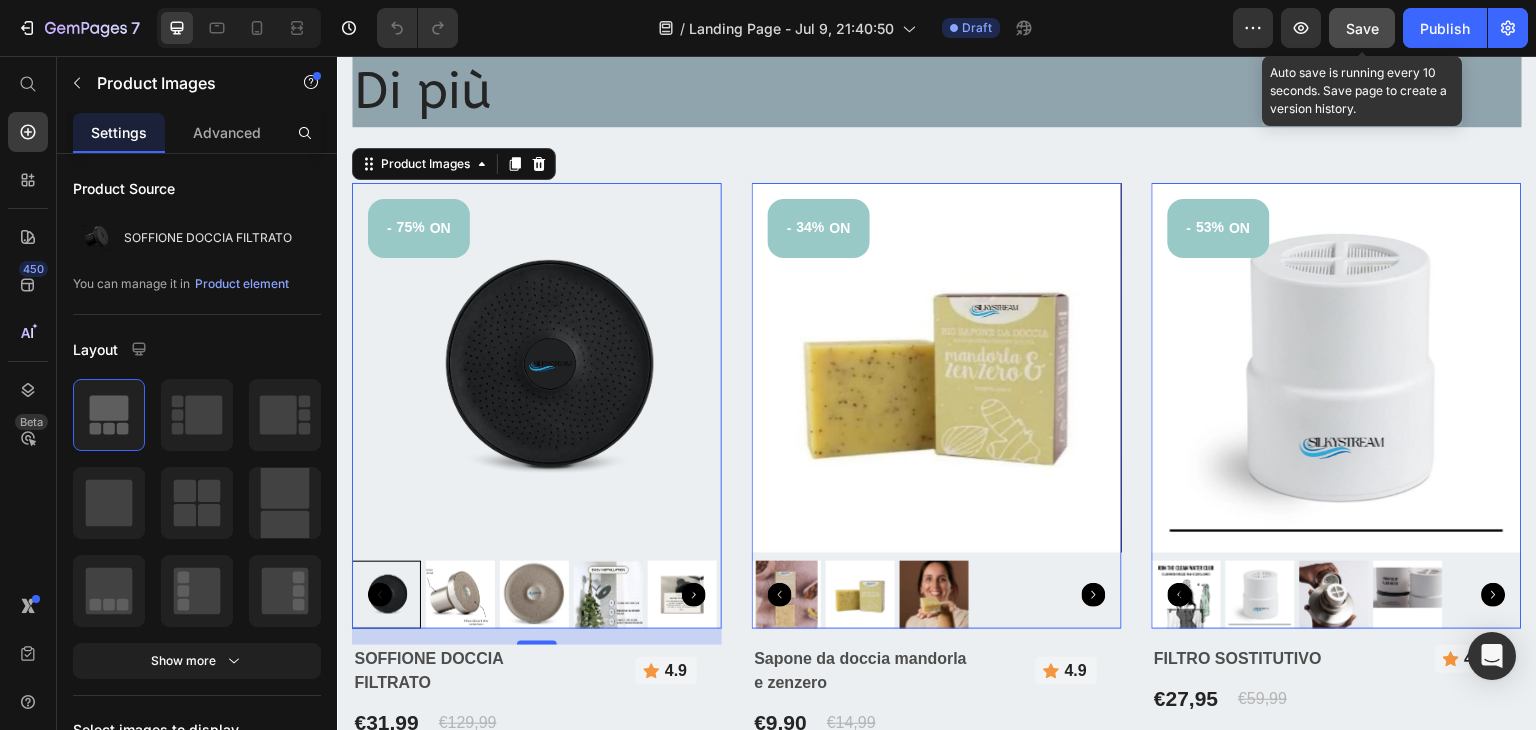 click on "Save" 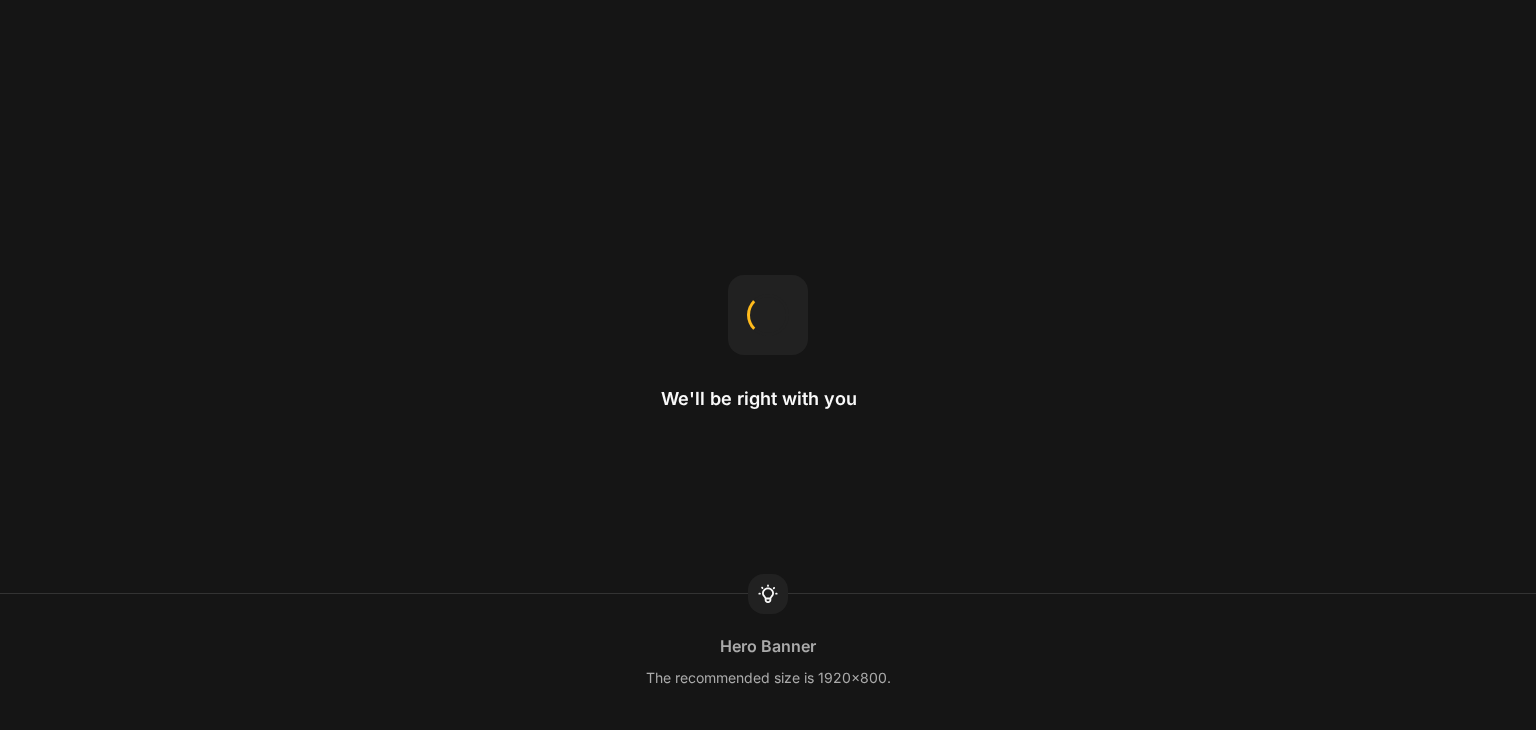 scroll, scrollTop: 0, scrollLeft: 0, axis: both 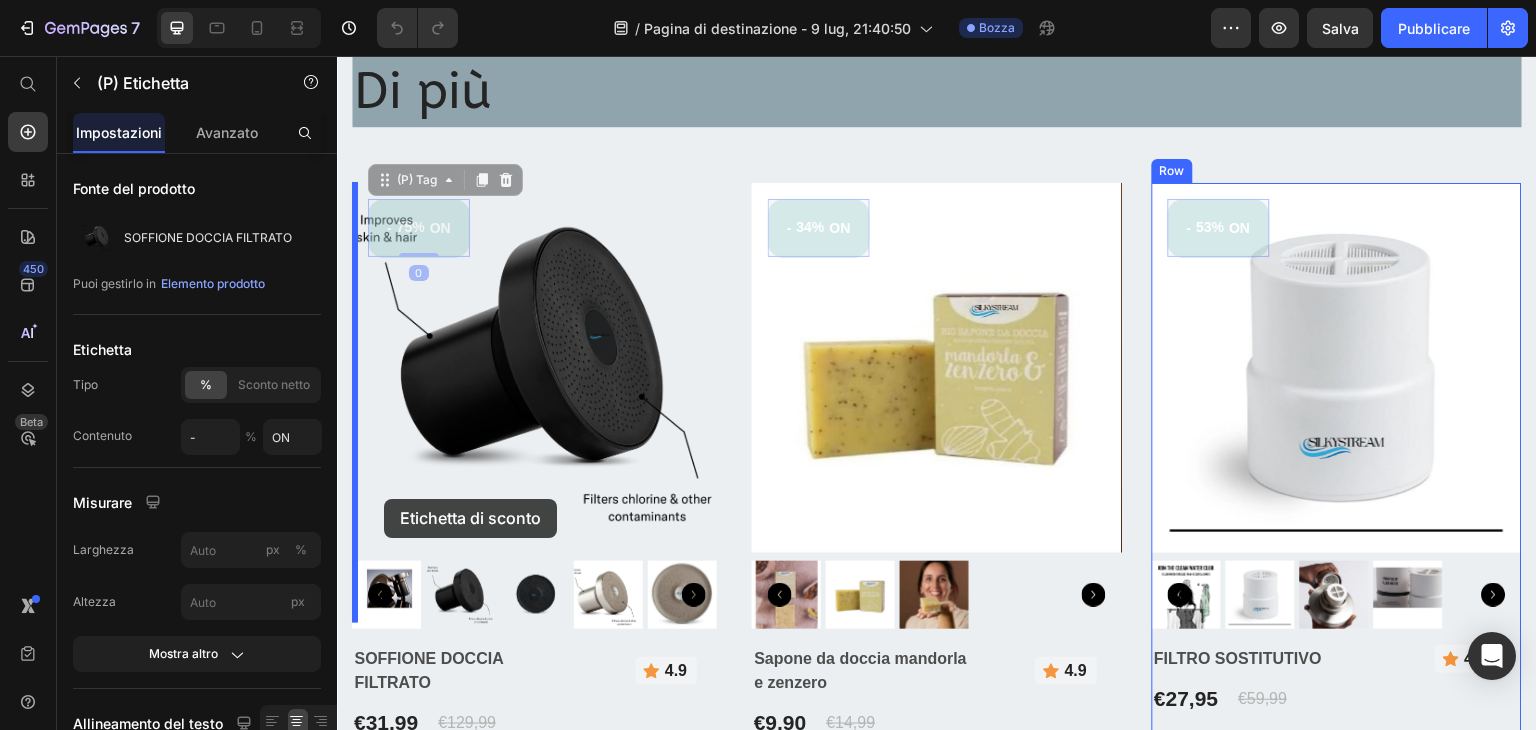 drag, startPoint x: 430, startPoint y: 241, endPoint x: 384, endPoint y: 499, distance: 262.0687 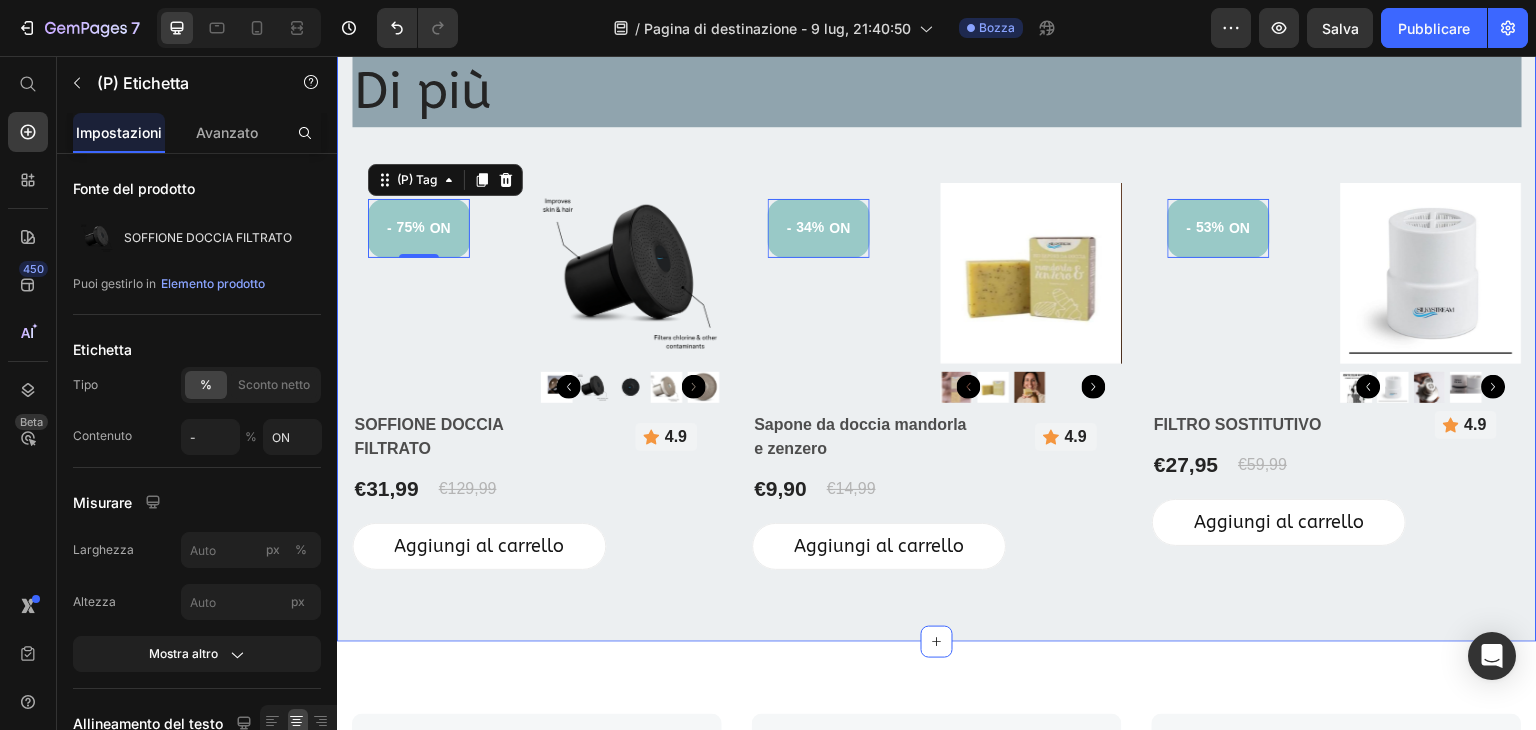 click on "Di più Heading Row - 75% ON (P) Tag   0
Product Images Row SOFFIONE DOCCIA FILTRATO (P) Title Icon 4.9 Text block Row Row €31,99 (P) Price €129,99 (P) Price Row Aggiungi al carrello (P) Cart Button Row - 34% ON (P) Tag   0
Product Images Row Sapone da doccia mandorla e zenzero (P) Title Icon 4.9 Text block Row Row €9,90 (P) Price €14,99 (P) Price Row Aggiungi al carrello (P) Cart Button Row - 53% ON (P) Tag   0
Product Images Row FILTRO SOSTITUTIVO (P) Title Icon 4.9 Text block Row Row €27,95 (P) Price €59,99 (P) Price Row Aggiungi al carrello (P) Cart Button Row Product List" at bounding box center (937, 312) 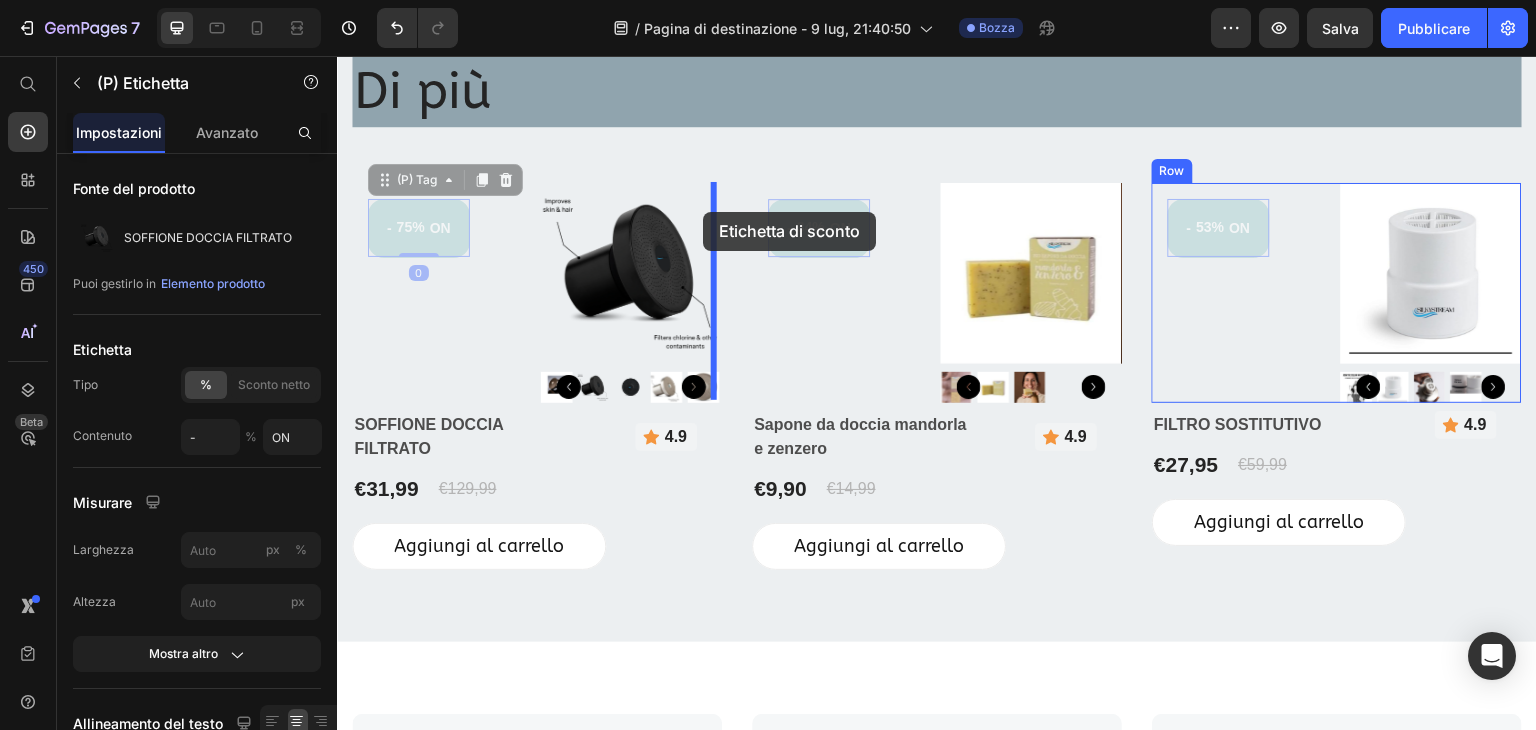 drag, startPoint x: 431, startPoint y: 245, endPoint x: 703, endPoint y: 212, distance: 273.99454 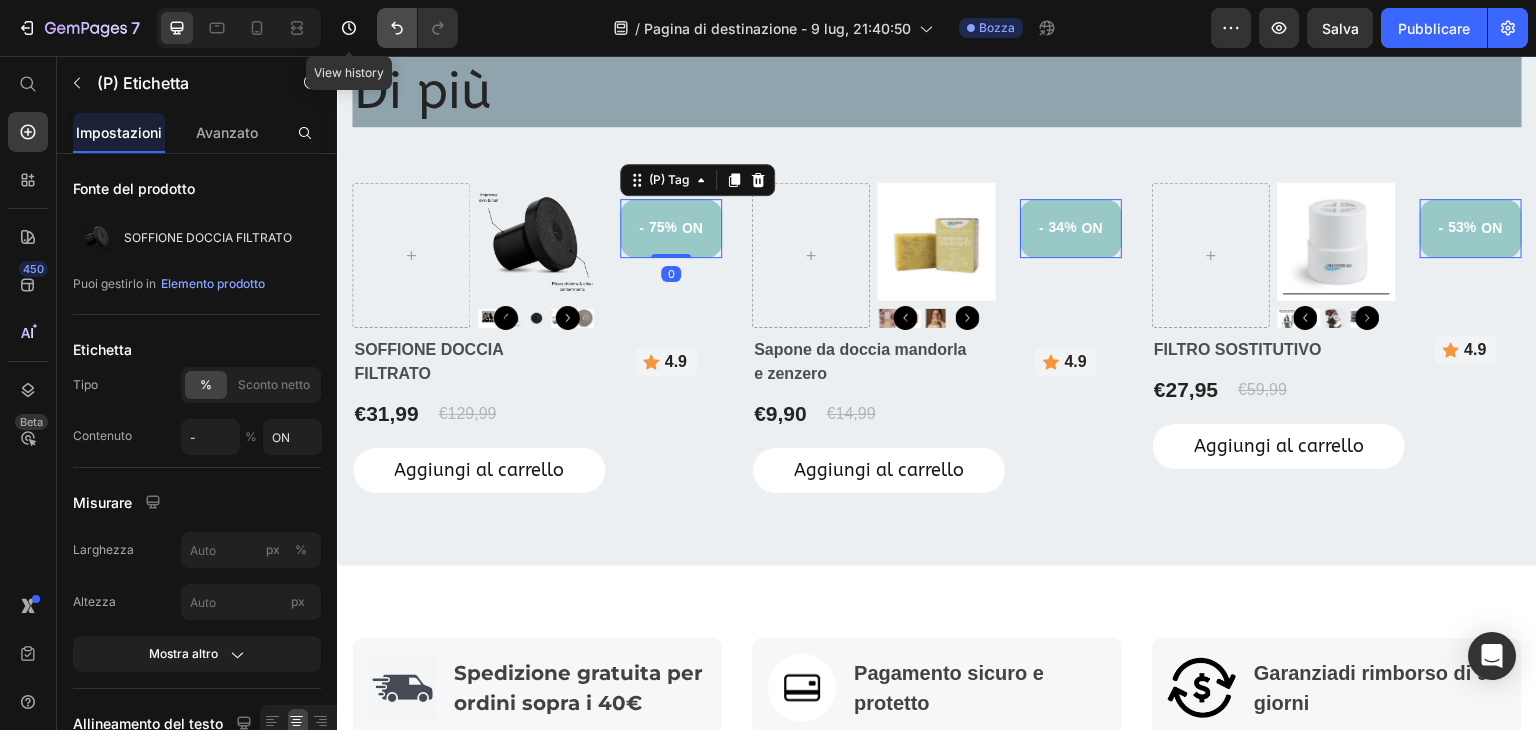 click 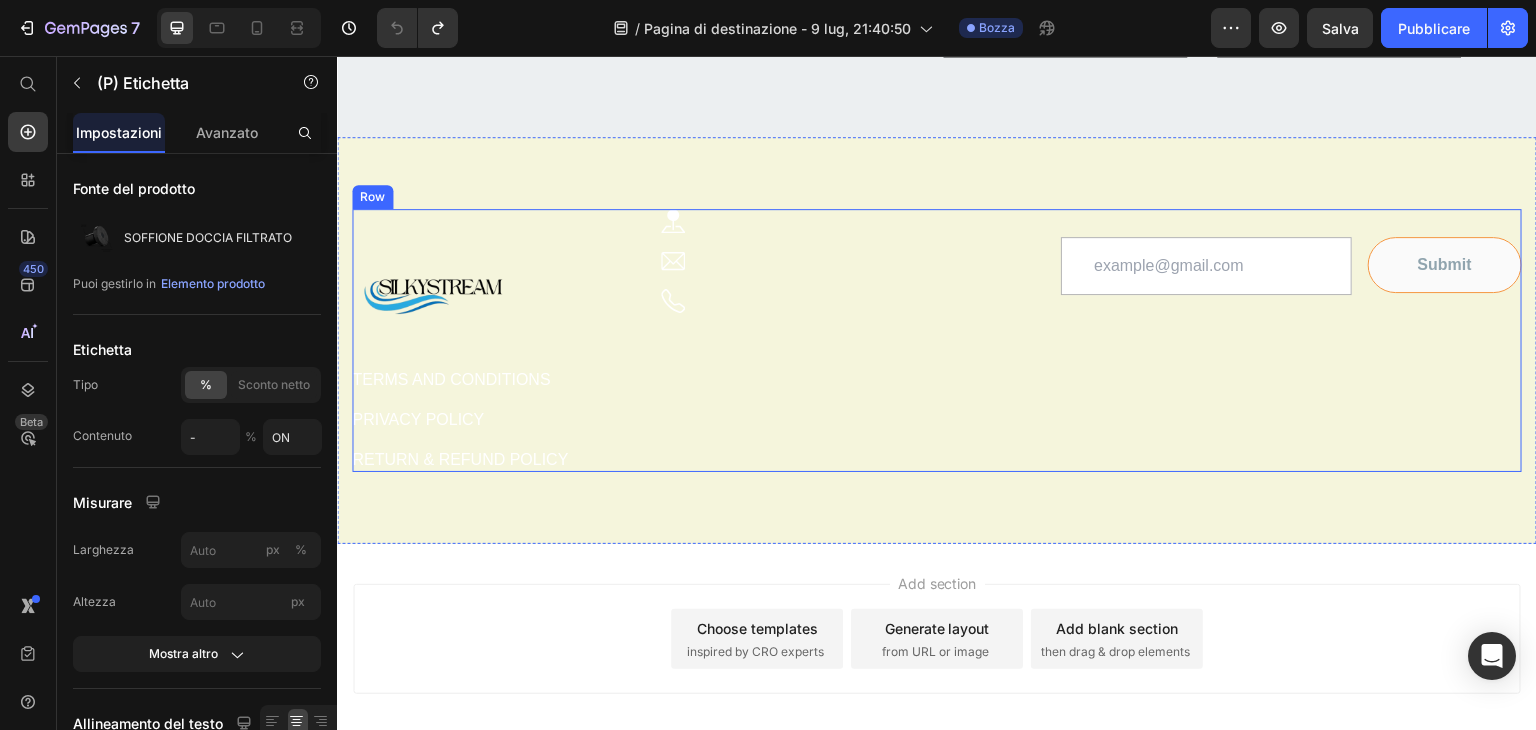 scroll, scrollTop: 6664, scrollLeft: 0, axis: vertical 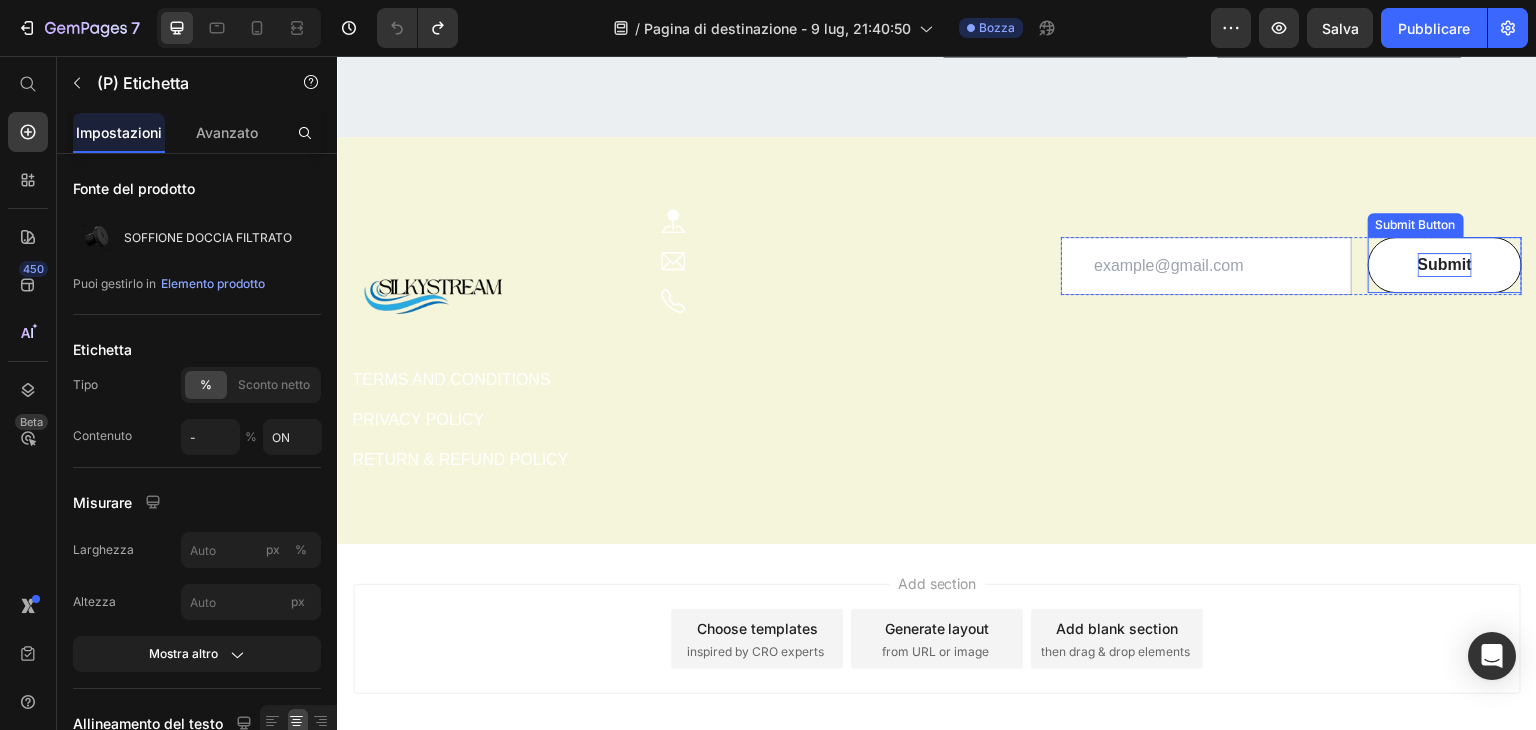 click on "Submit" at bounding box center (1445, 265) 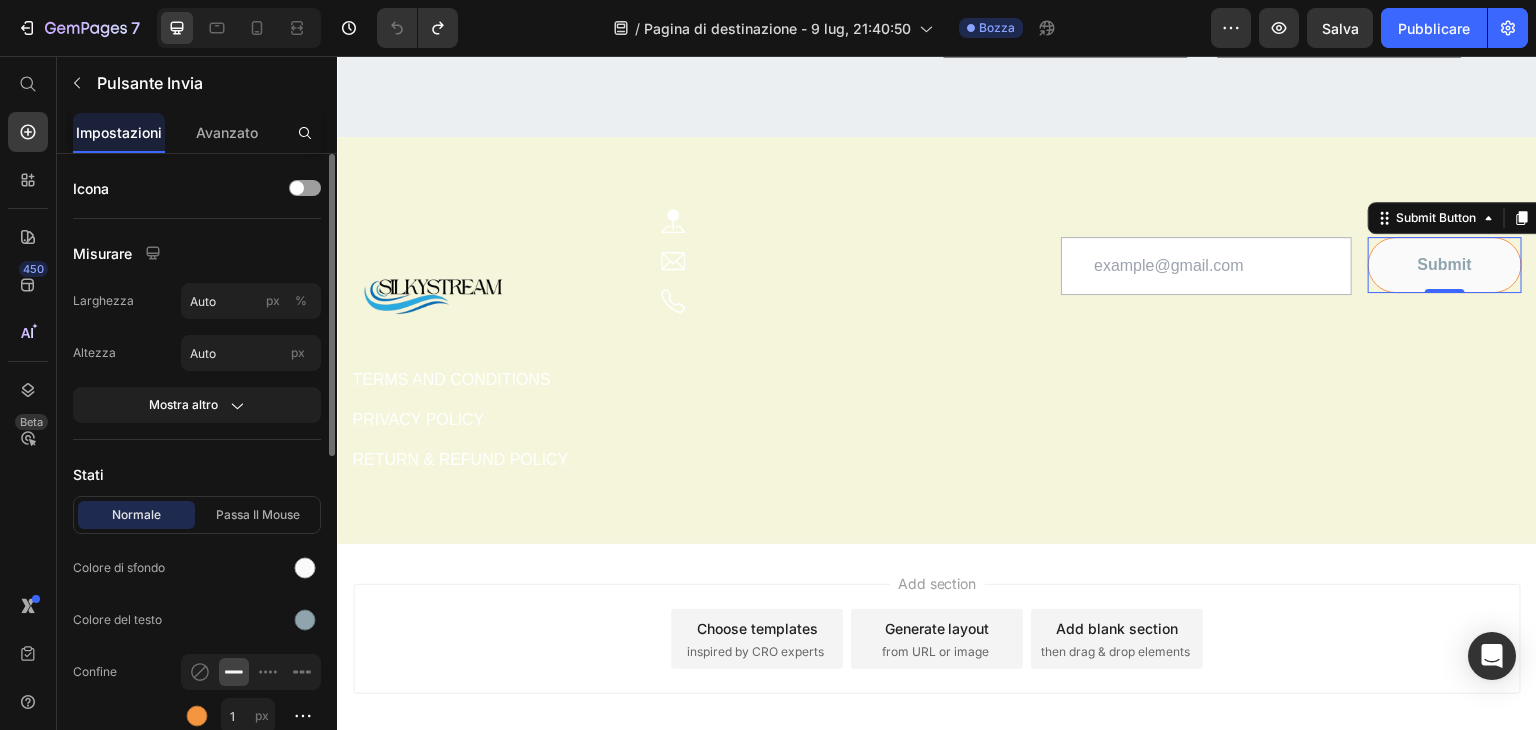 scroll, scrollTop: 400, scrollLeft: 0, axis: vertical 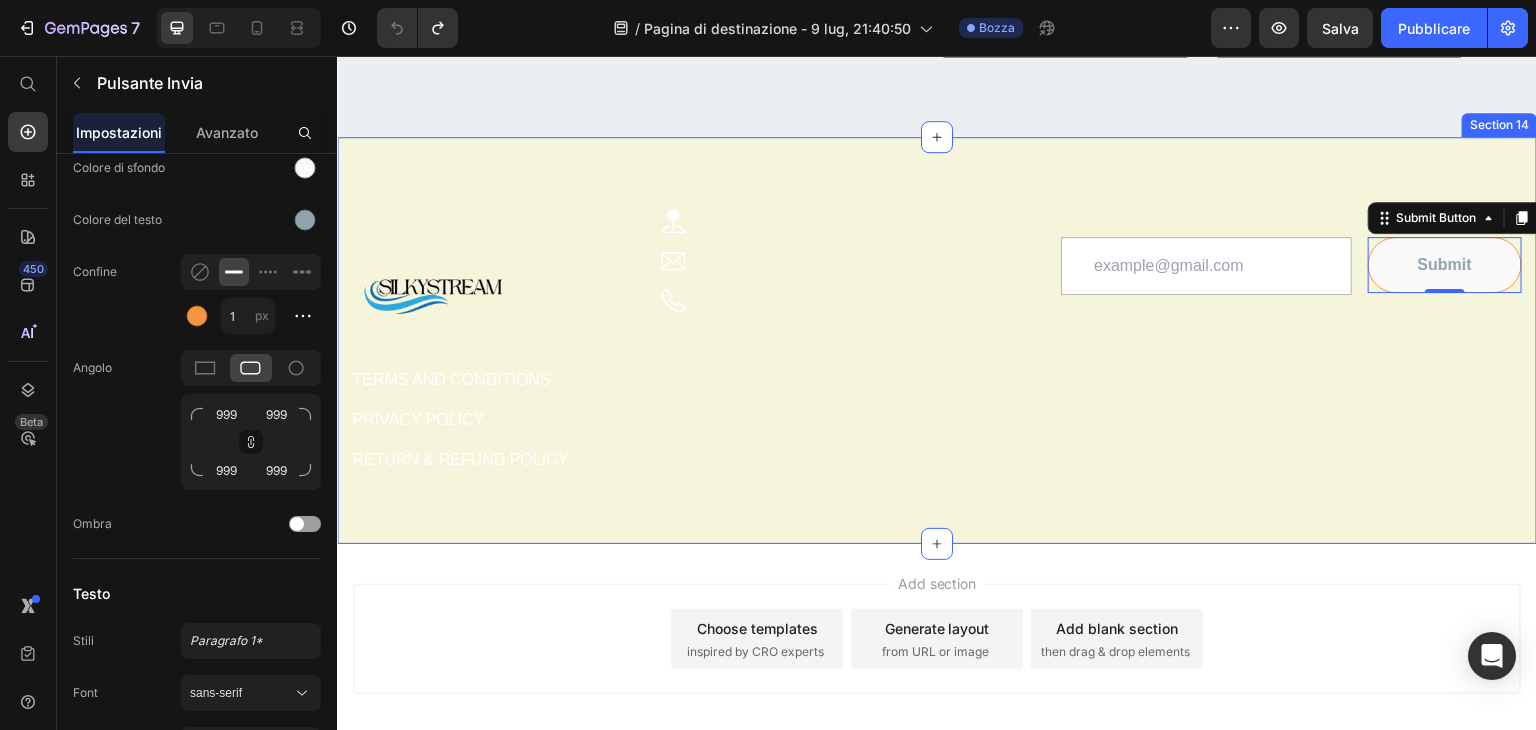 click on "Image TERMS AND CONDITIONS Button PRIVACY POLICY Button RETURN & REFUND POLICY Button Image Text block Row Image Text block Row Image Text block Row Text block Email Field Submit Submit Button   0 Row Newsletter Row Section 14" at bounding box center (937, 340) 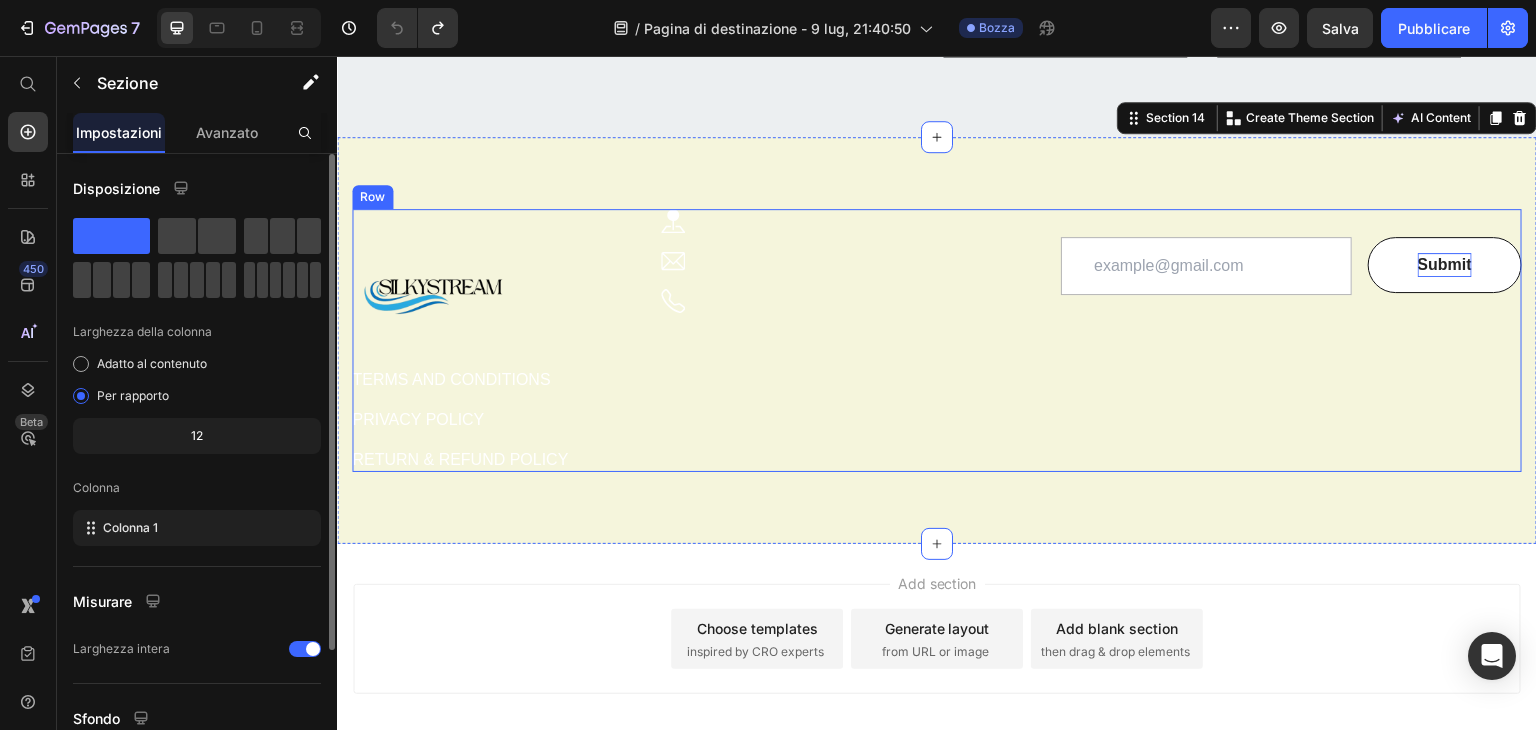 click on "Submit" at bounding box center [1445, 265] 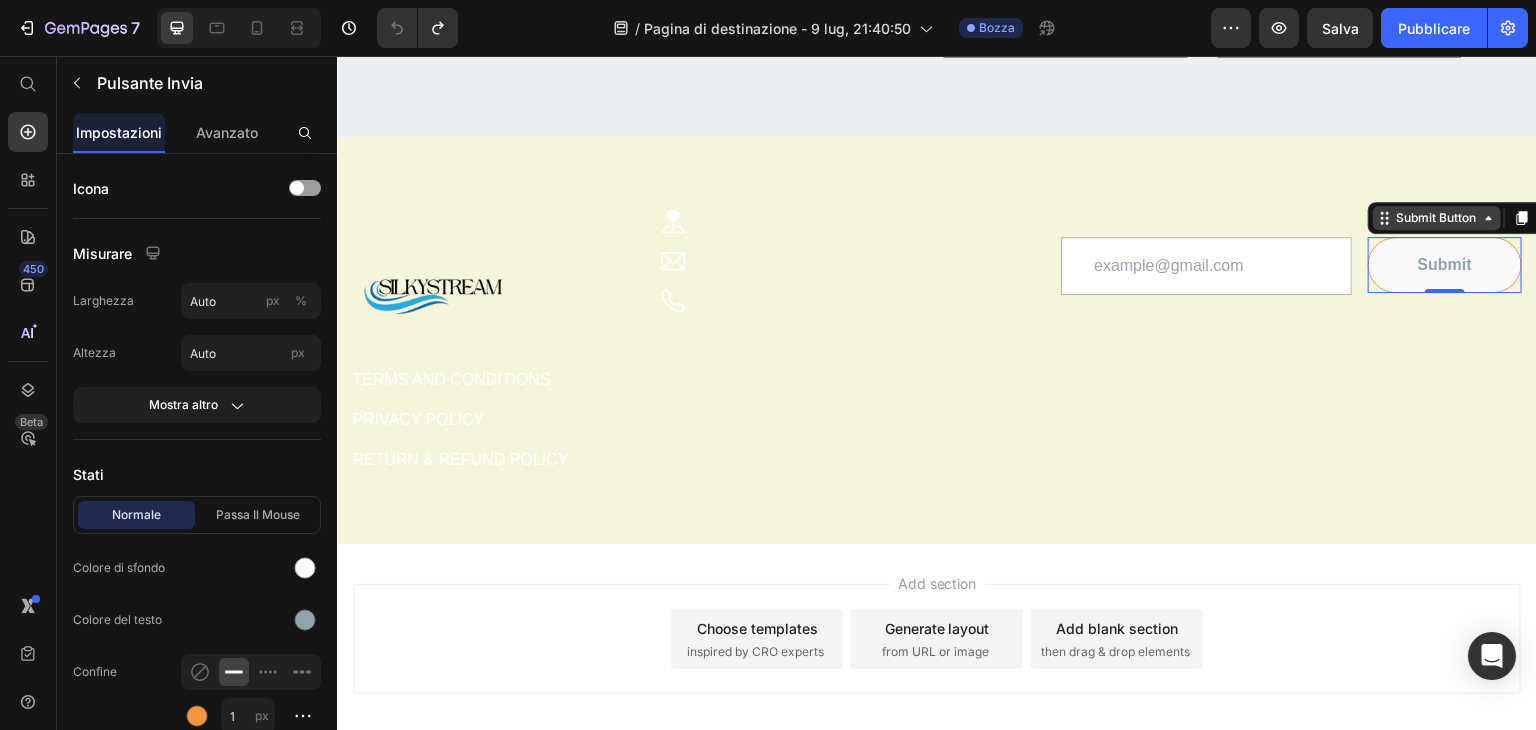 click on "Submit Button" at bounding box center [1437, 218] 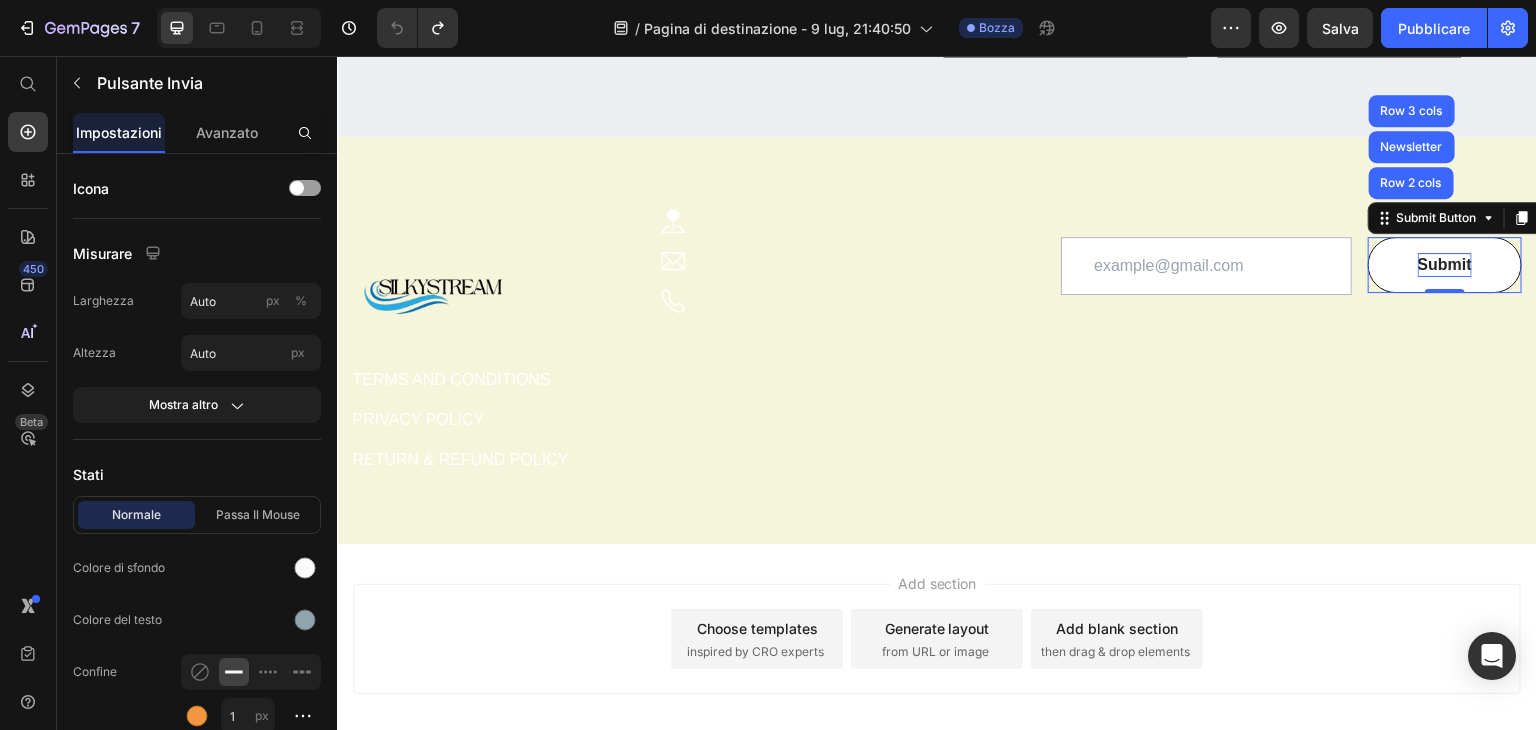 click on "Submit" at bounding box center [1445, 265] 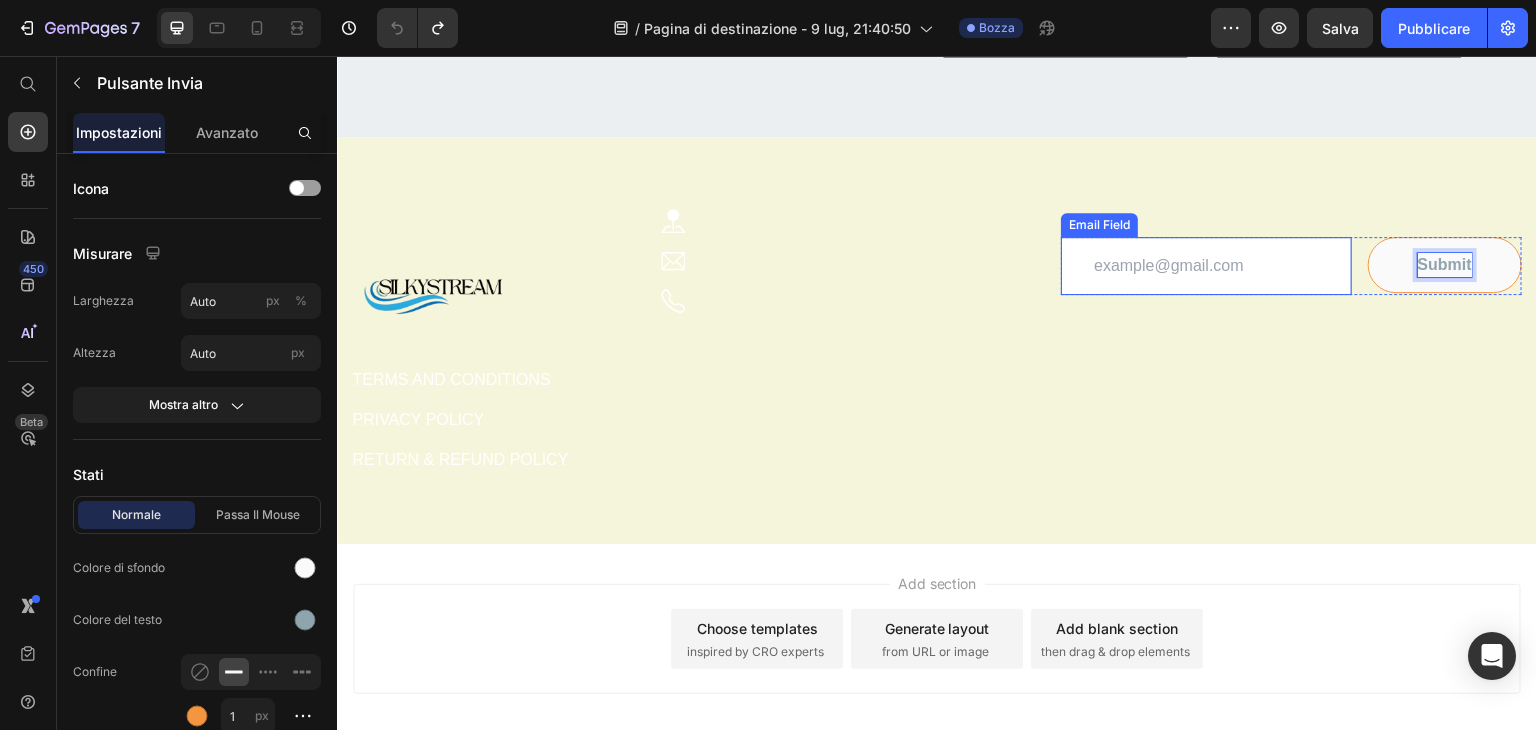 click at bounding box center [1206, 266] 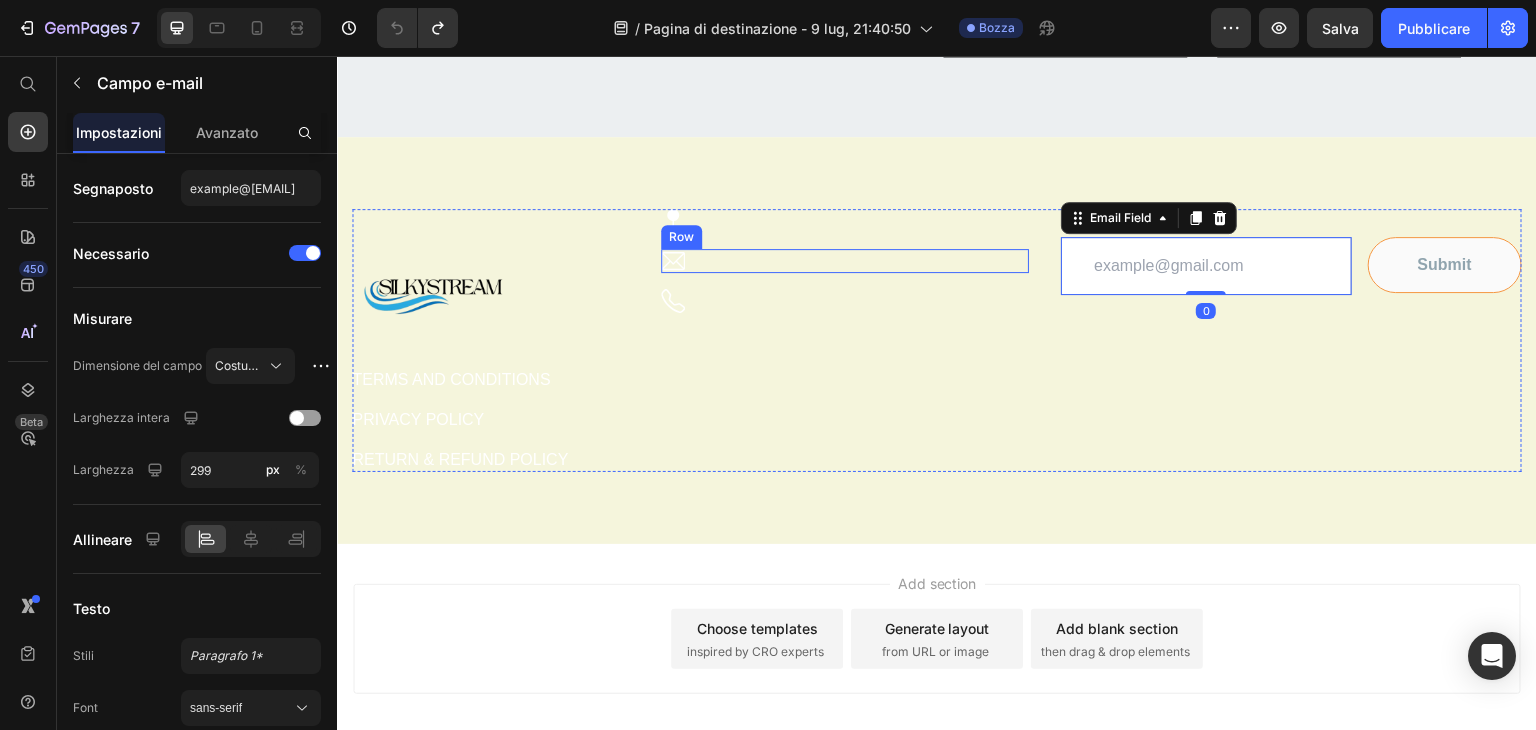click on "Image Text block Row" at bounding box center [845, 261] 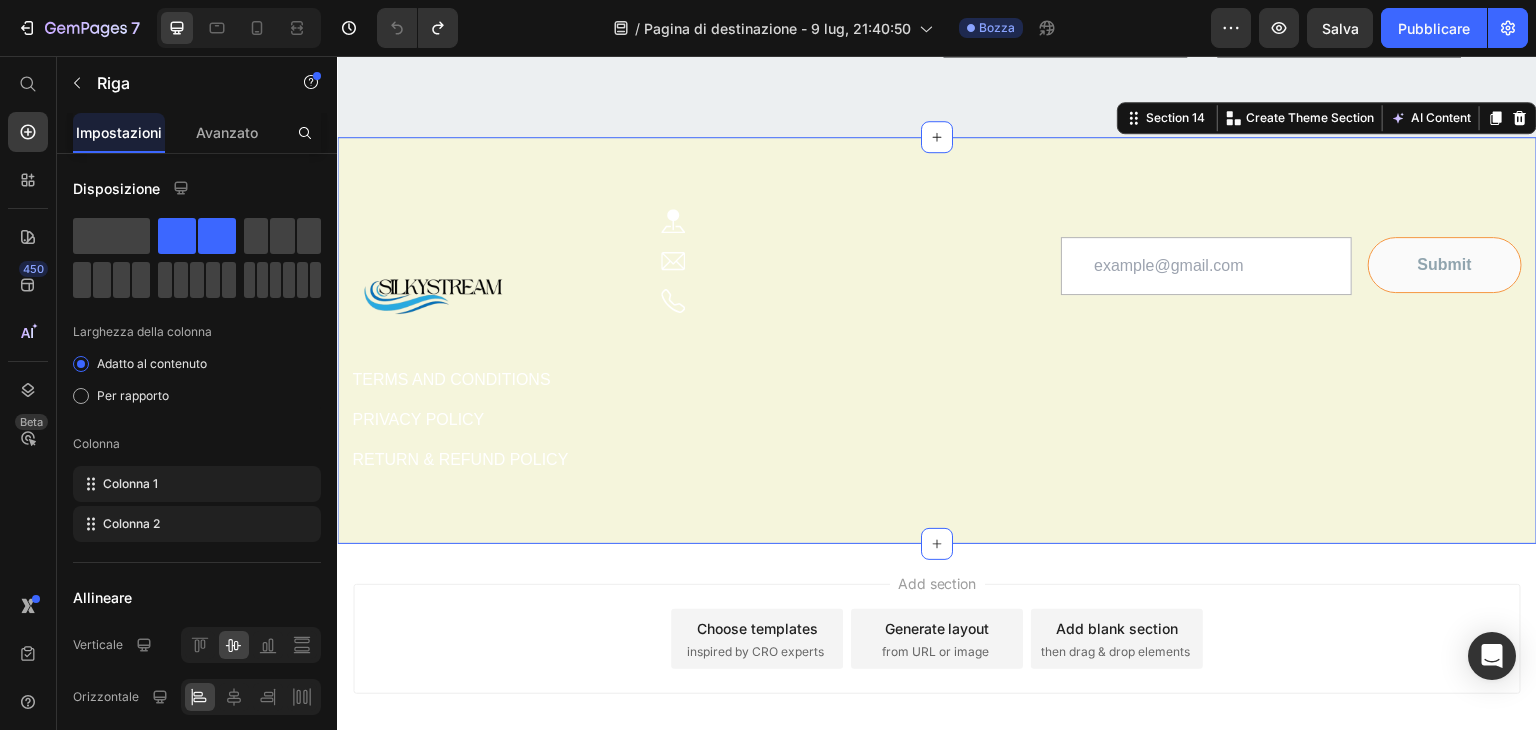 click on "Image TERMS AND CONDITIONS Button PRIVACY POLICY Button RETURN & REFUND POLICY Button Image Text block Row Image Text block Row Image Text block Row Text block Email Field Submit Submit Button Row Newsletter Row Section 14 You can create reusable sections Create Theme Section AI Content Write with GemAI What would you like to describe here? Tone and Voice Persuasive Product Show more Generate" at bounding box center [937, 340] 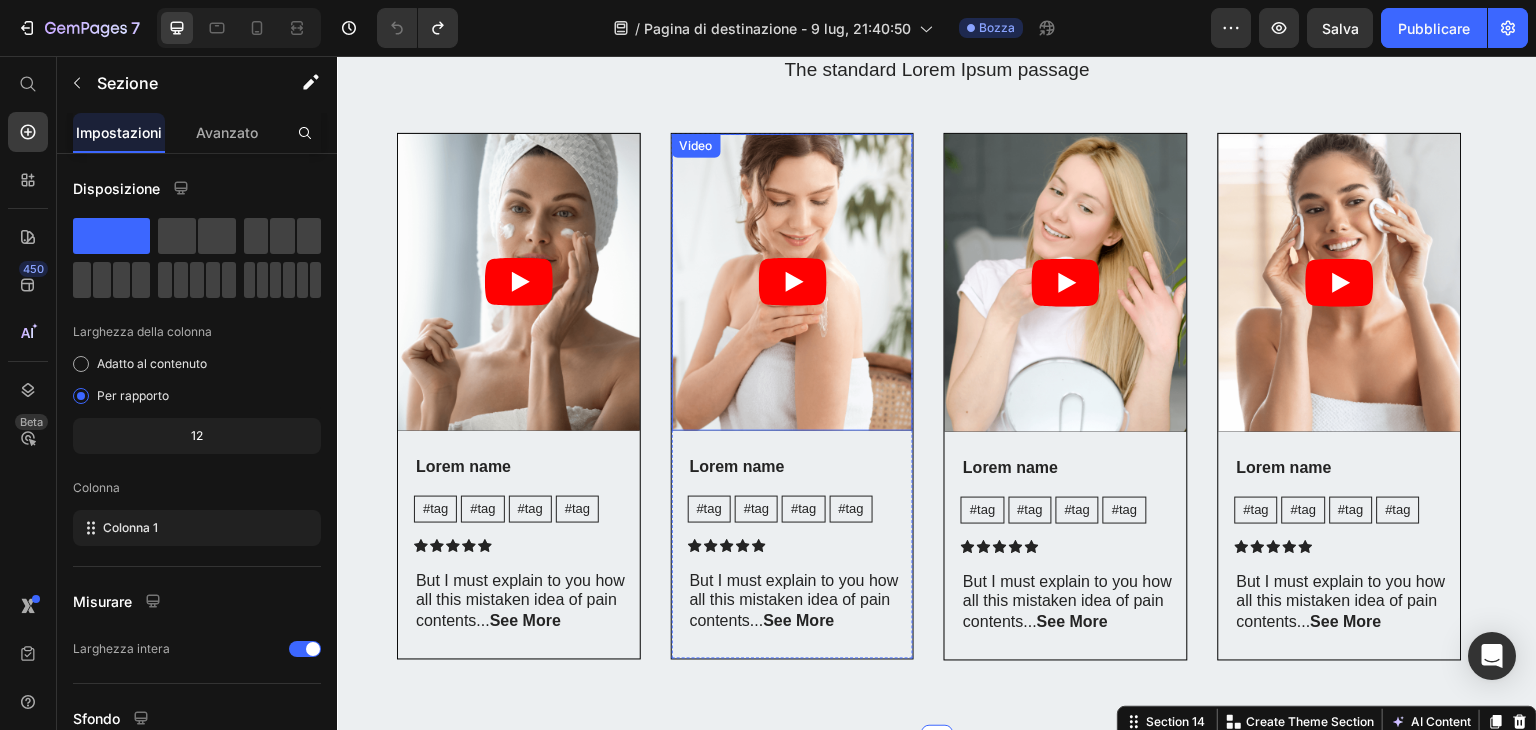 scroll, scrollTop: 5964, scrollLeft: 0, axis: vertical 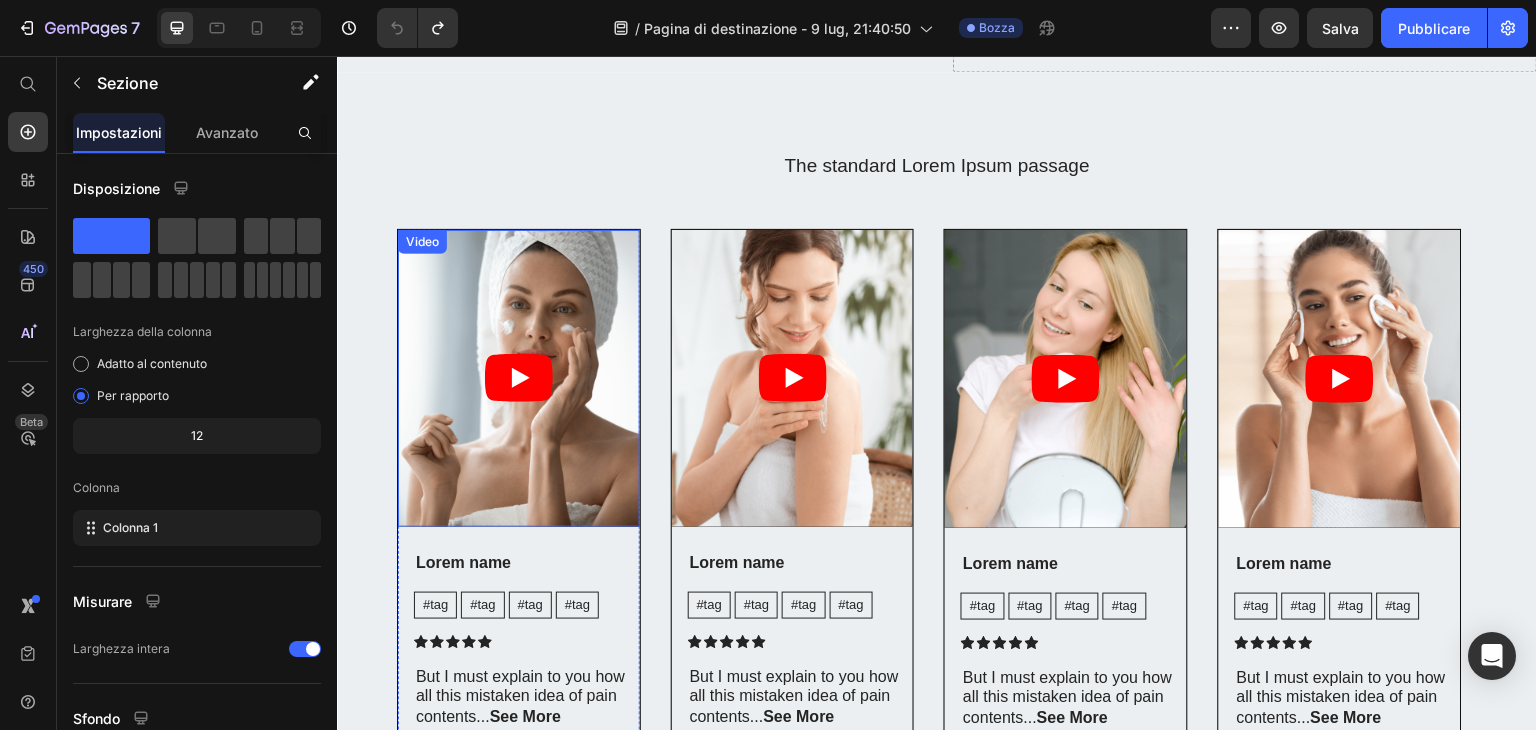 click at bounding box center (519, 378) 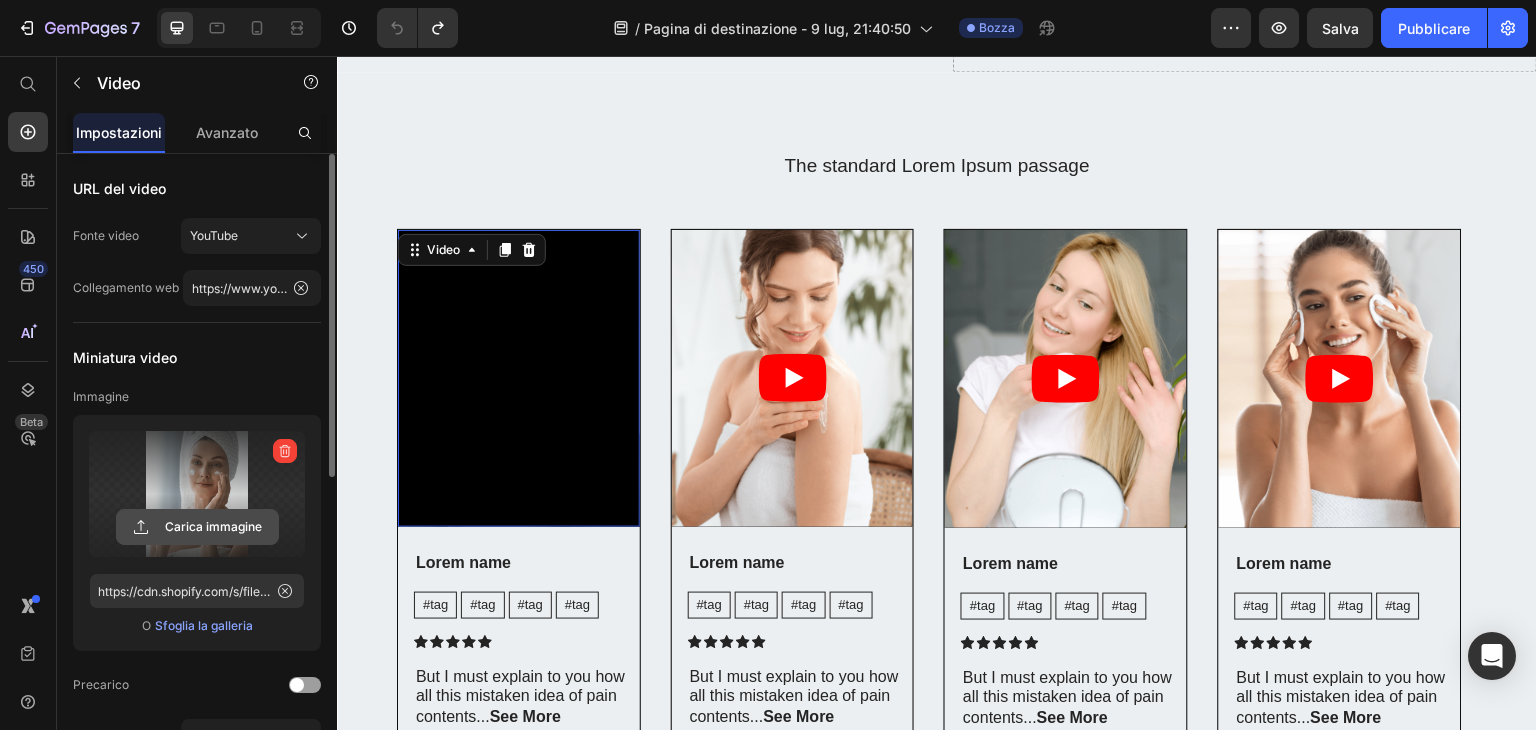 click 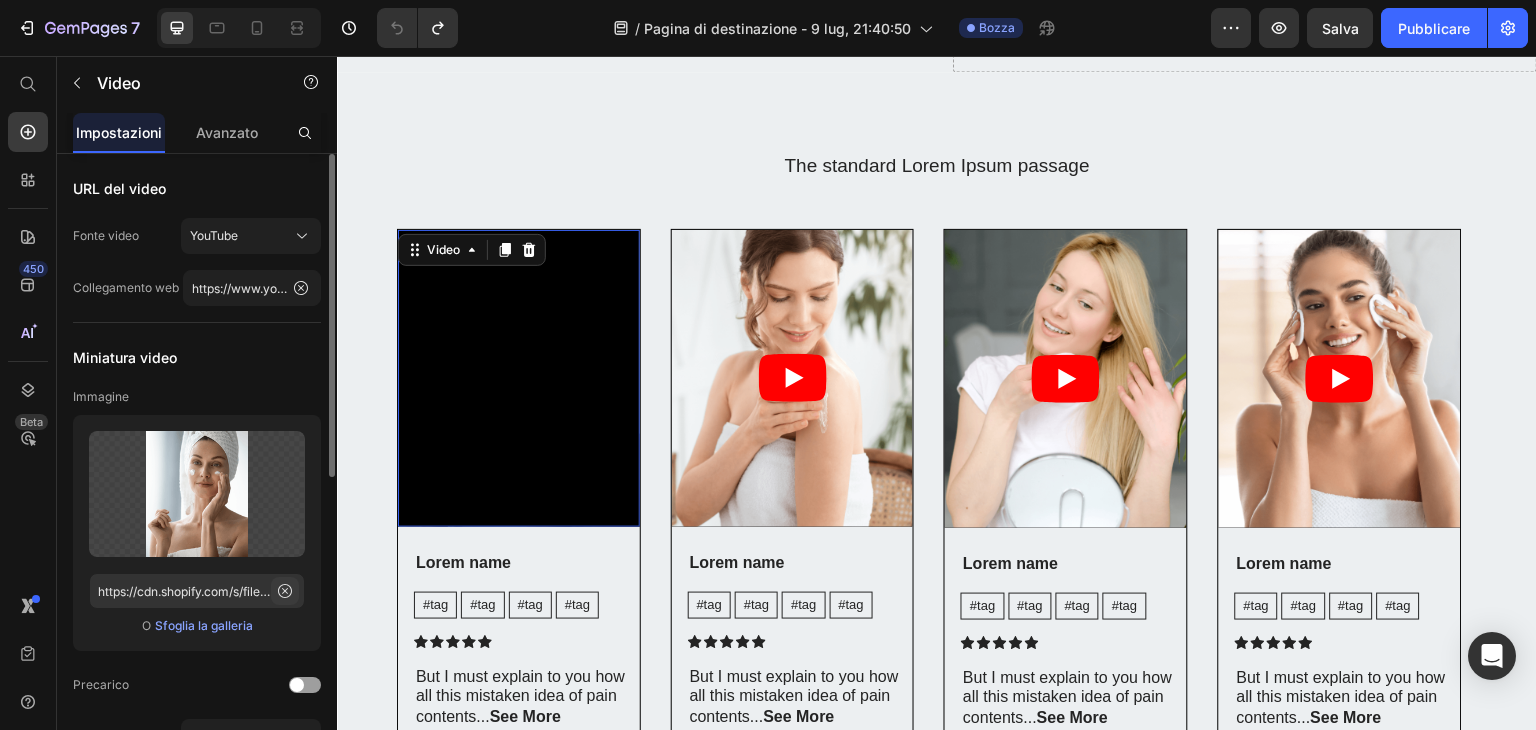 click 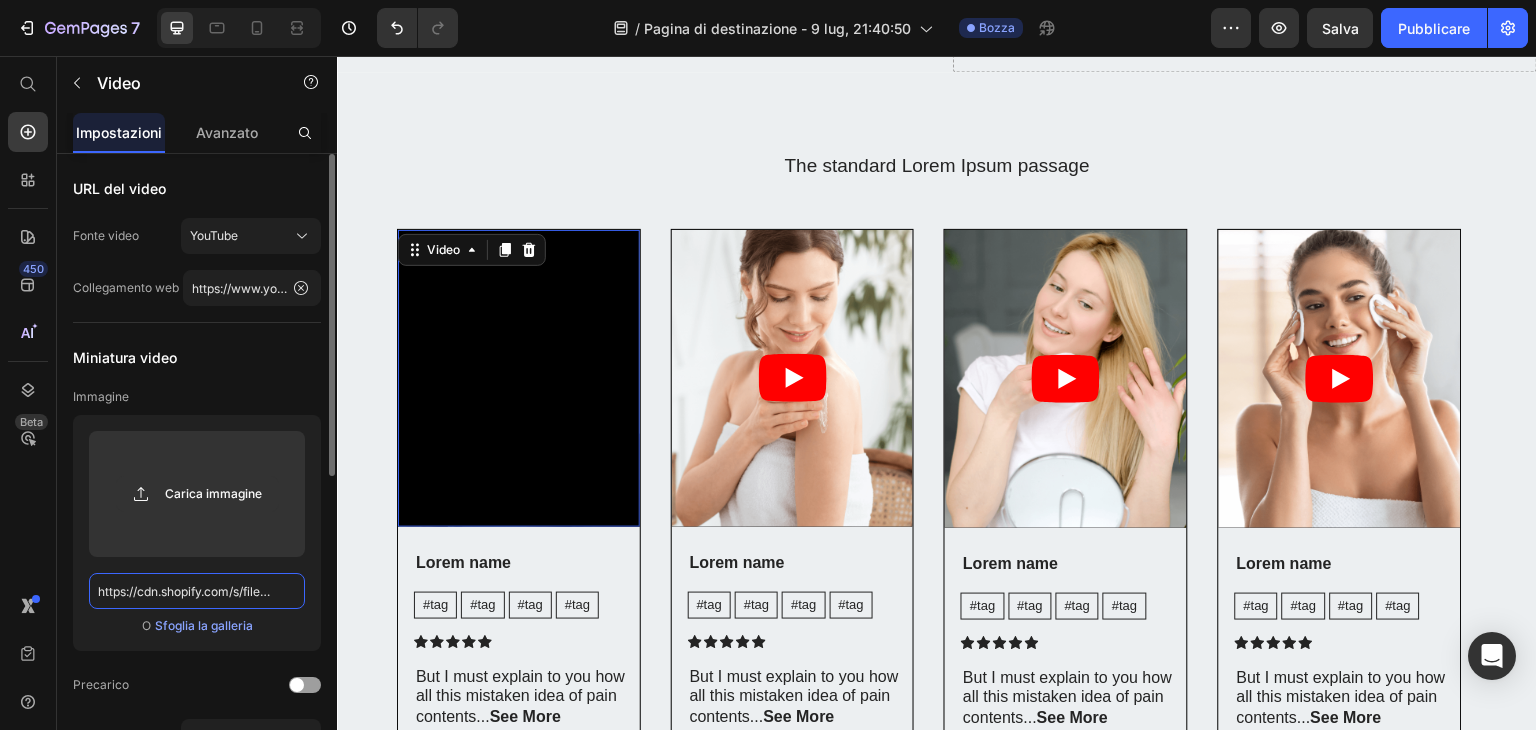 type 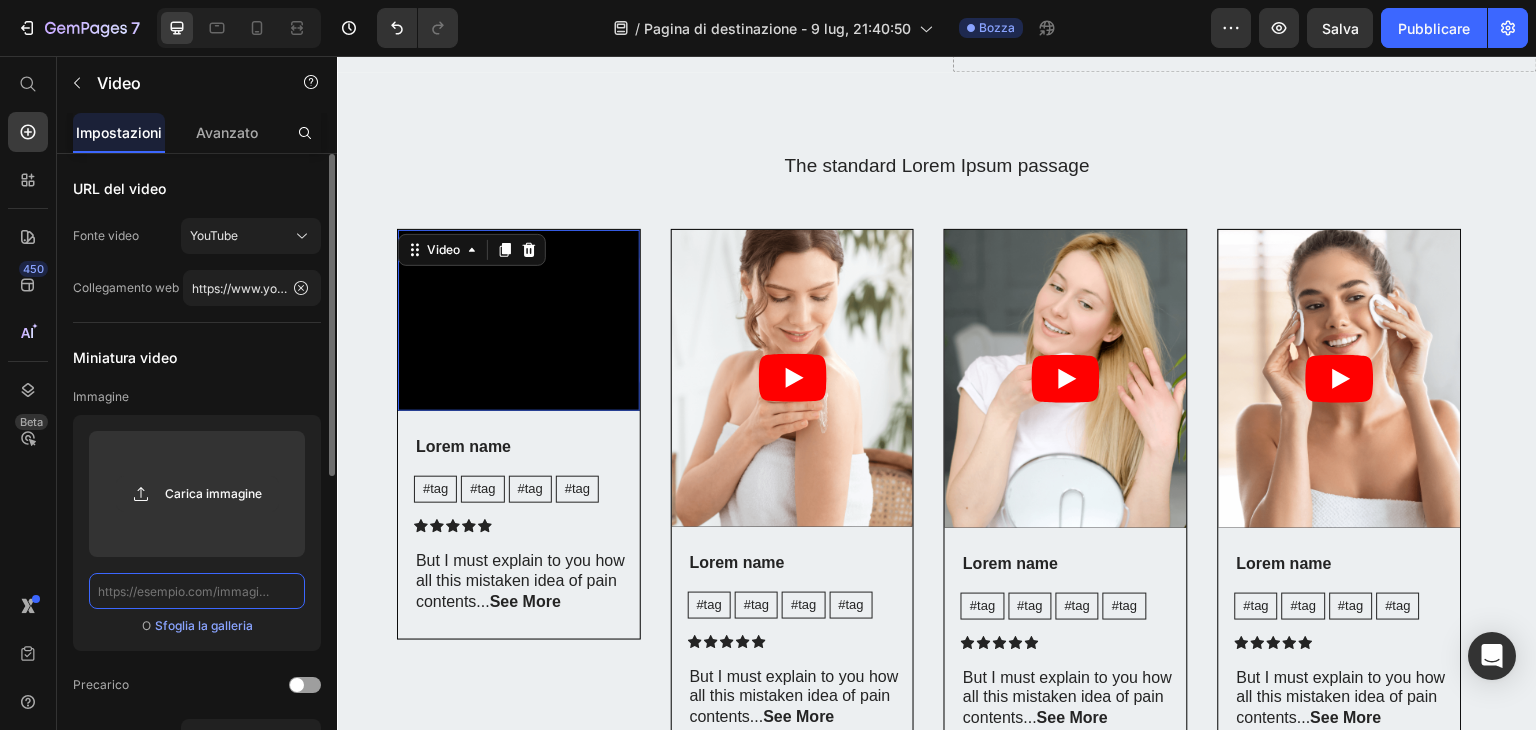scroll, scrollTop: 0, scrollLeft: 0, axis: both 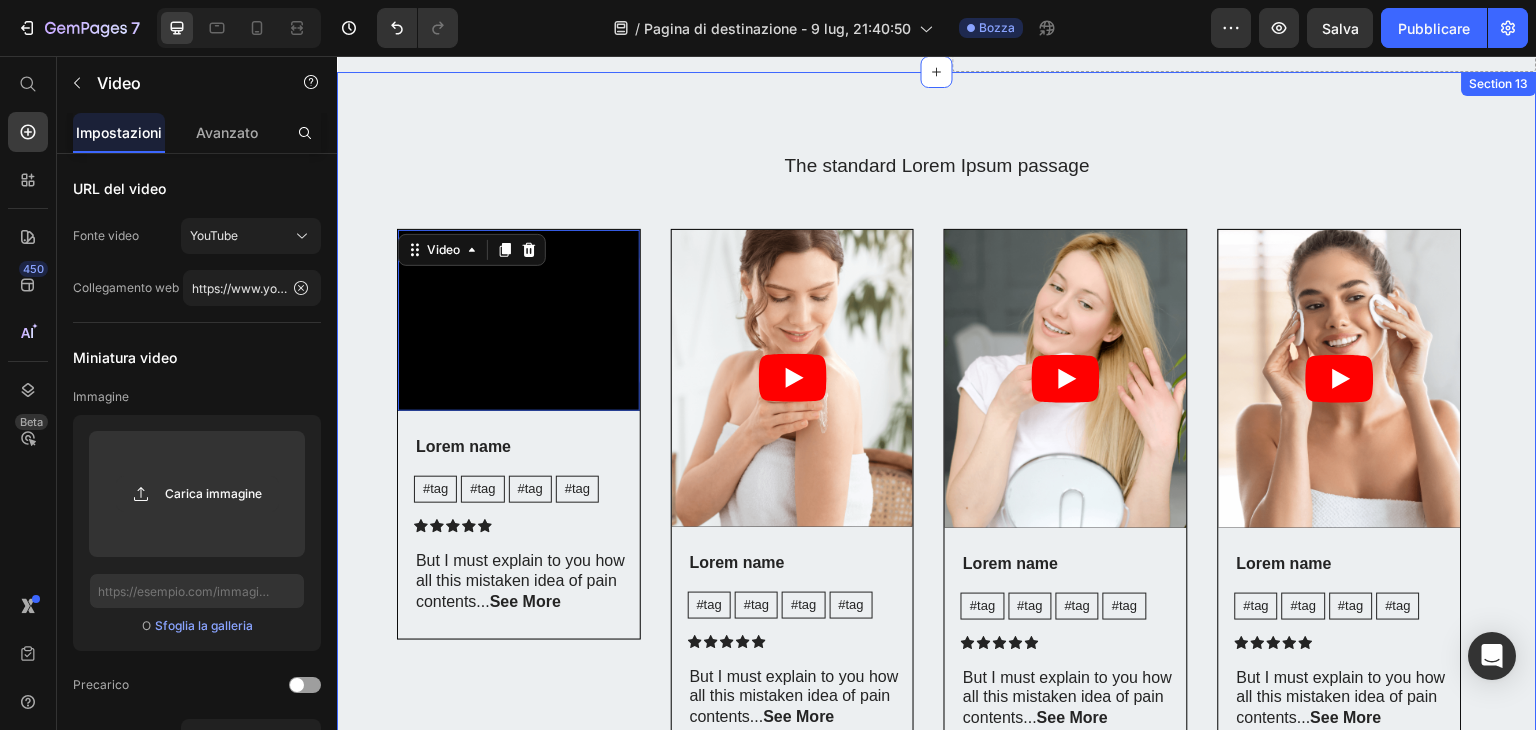click on "The standard Lorem Ipsum passage" at bounding box center (937, 166) 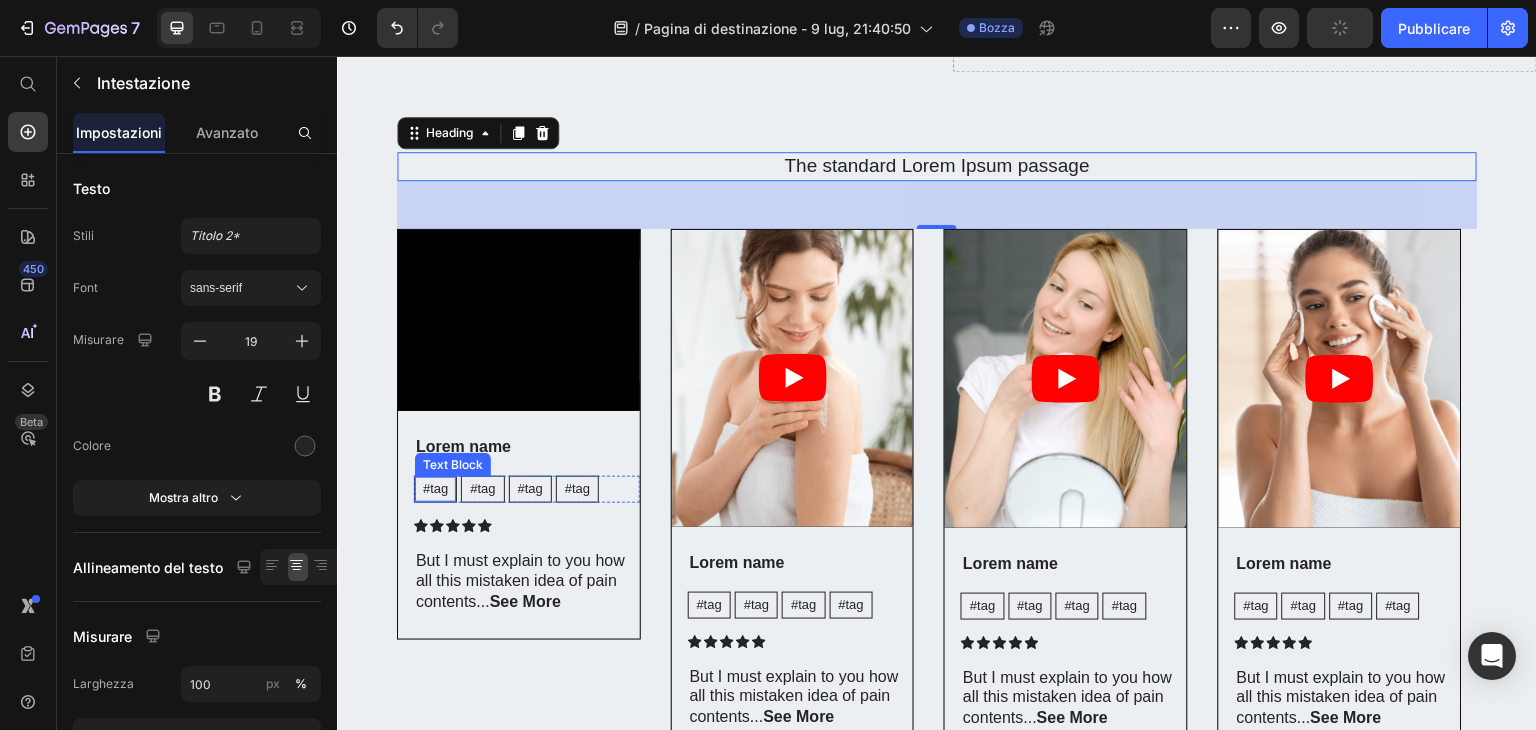 click on "#tag" at bounding box center (435, 489) 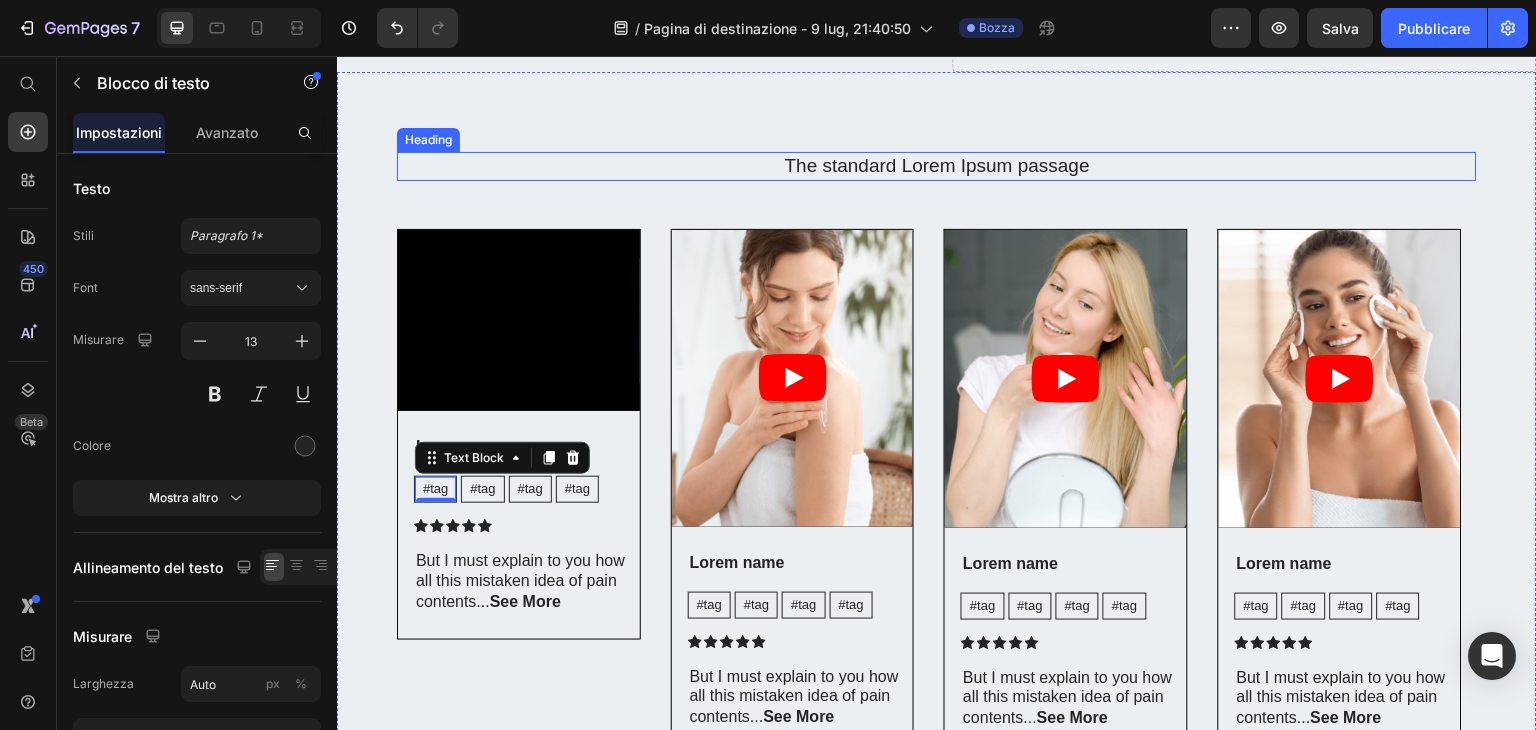 click on "The standard Lorem Ipsum passage Heading Video Lorem name Text Block #tag Text Block 0 #tag Text Block #tag Text Block #tag Text Block Row Icon Icon Icon Icon Icon Icon List But I must explain to you how all this mistaken idea of pain contents... See More Text Block Row Row Video Lorem name Text Block #tag Text Block #tag Text Block #tag Text Block #tag Text Block Row Icon Icon Icon Icon Icon Icon List But I must explain to you how all this mistaken idea of pain contents... See More Text Block Row Row Video Lorem name Text Block #tag Text Block #tag Text Block #tag Text Block #tag Text Block Row Icon Icon Icon Icon Icon Icon List But I must explain to you how all this mistaken idea of pain contents... See More Text Block Row Row Video Lorem name Text Block #tag Text Block #tag Text Block #tag Text Block #tag Text Block Row Icon Icon Icon Icon Icon Icon List But I must explain to you how all this mistaken idea of pain contents... See More Text Block Row Row Carousel Section 13" at bounding box center (937, 454) 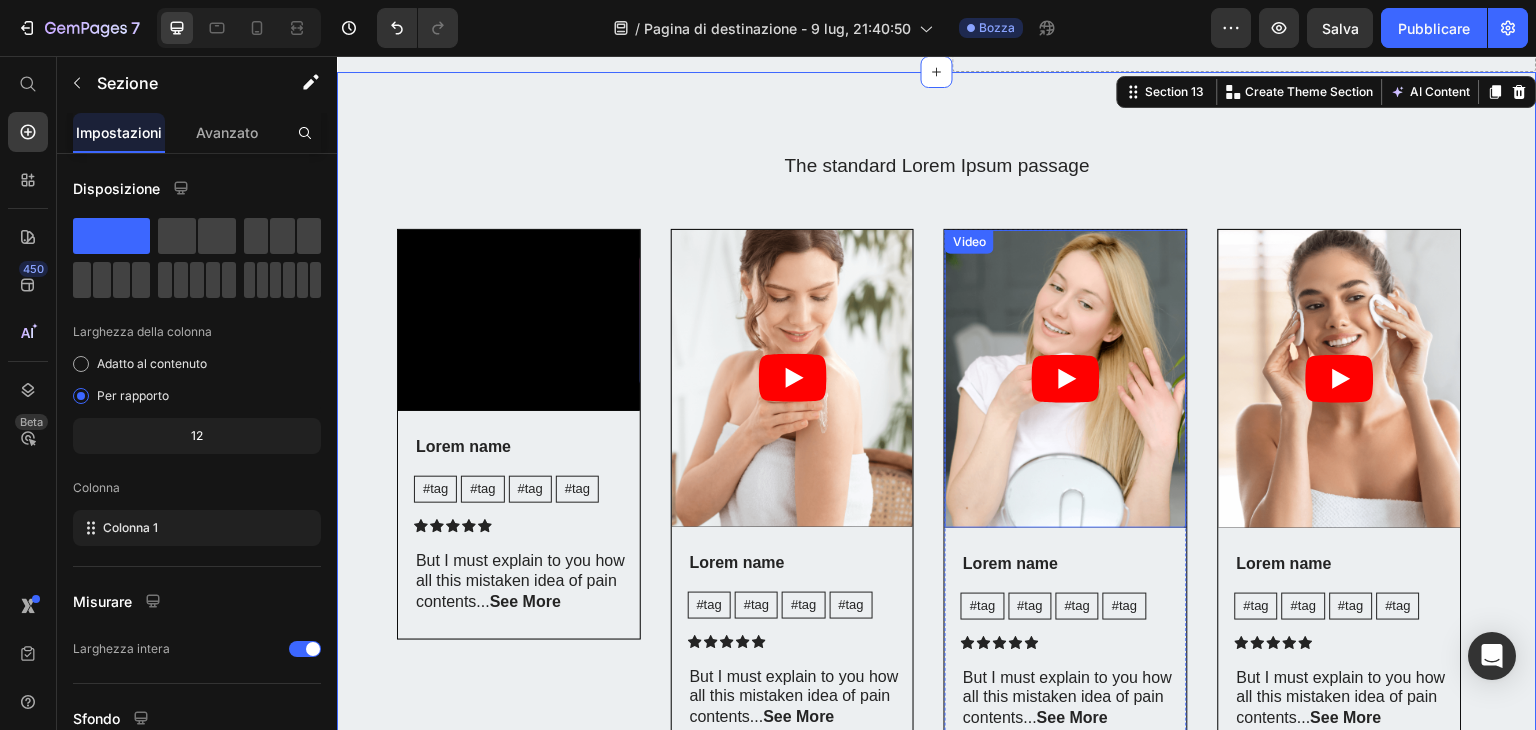 click 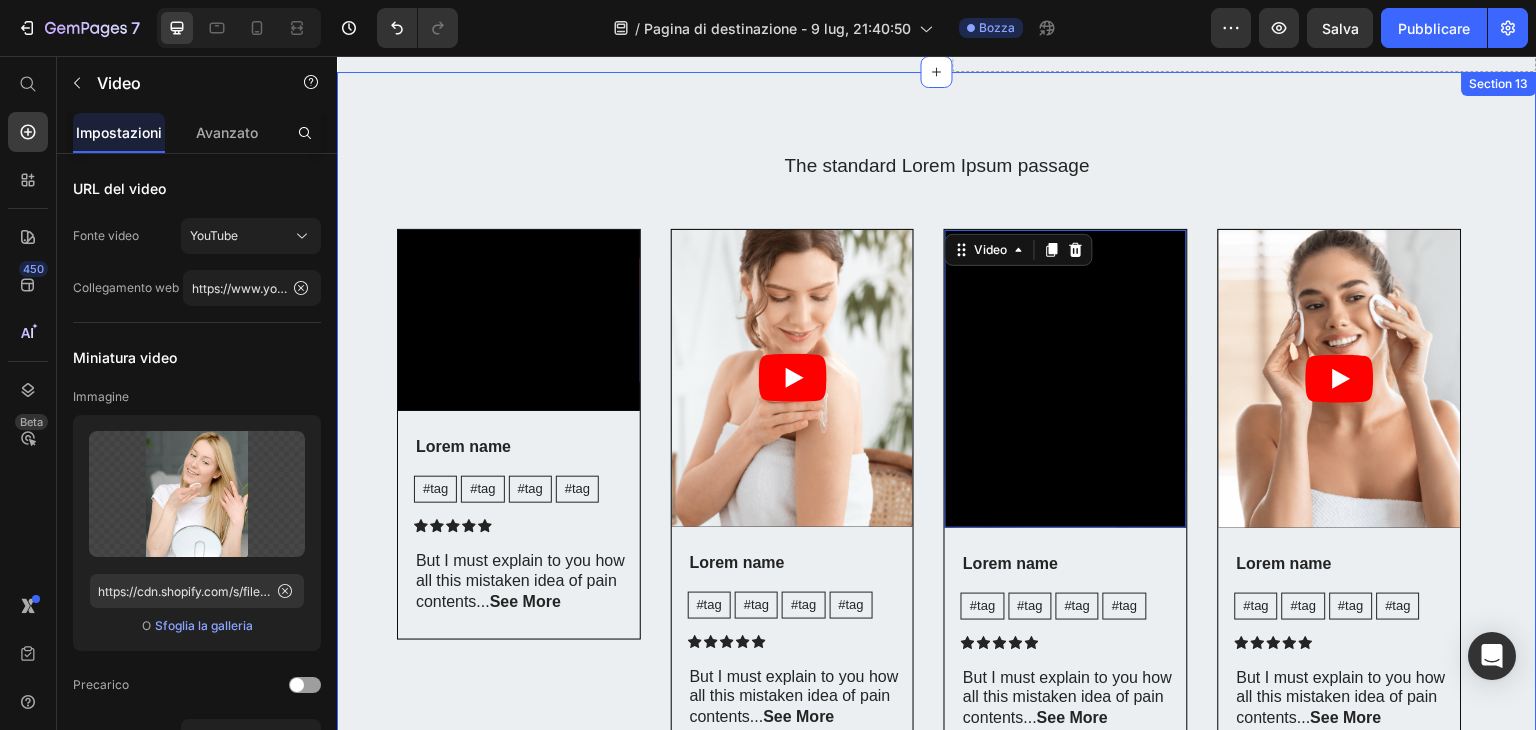 click on "The standard Lorem Ipsum passage Heading Video Lorem name Text Block #tag Text Block #tag Text Block #tag Text Block #tag Text Block Row Icon Icon Icon Icon Icon Icon List But I must explain to you how all this mistaken idea of pain contents...  See More Text Block Row Row Video Lorem name Text Block #tag Text Block #tag Text Block #tag Text Block #tag Text Block Row Icon Icon Icon Icon Icon Icon List But I must explain to you how all this mistaken idea of pain contents...  See More Text Block Row Row Video   24 Lorem name Text Block #tag Text Block #tag Text Block #tag Text Block #tag Text Block Row Icon Icon Icon Icon Icon Icon List But I must explain to you how all this mistaken idea of pain contents...  See More Text Block Row Row Video Lorem name Text Block #tag Text Block #tag Text Block #tag Text Block #tag Text Block Row Icon Icon Icon Icon Icon Icon List But I must explain to you how all this mistaken idea of pain contents...  See More Text Block Row Row Carousel" at bounding box center (937, 462) 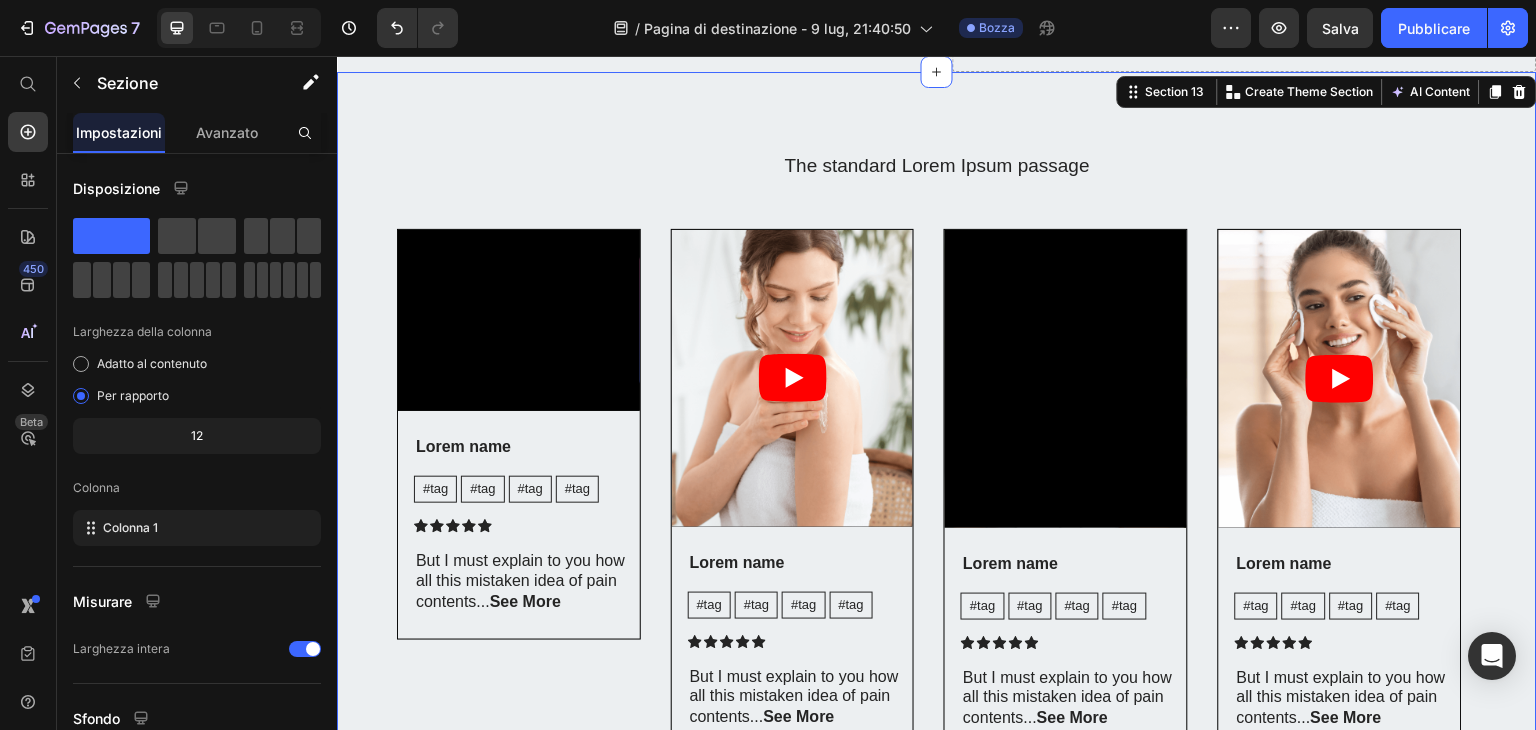 click on "The standard Lorem Ipsum passage Heading Video Lorem name Text Block #tag Text Block #tag Text Block #tag Text Block #tag Text Block Row Icon Icon Icon Icon Icon Icon List But I must explain to you how all this mistaken idea of pain contents...  See More Text Block Row Row Video Lorem name Text Block #tag Text Block #tag Text Block #tag Text Block #tag Text Block Row Icon Icon Icon Icon Icon Icon List But I must explain to you how all this mistaken idea of pain contents...  See More Text Block Row Row Video Lorem name Text Block #tag Text Block #tag Text Block #tag Text Block #tag Text Block Row Icon Icon Icon Icon Icon Icon List But I must explain to you how all this mistaken idea of pain contents...  See More Text Block Row Row Video Lorem name Text Block #tag Text Block #tag Text Block #tag Text Block #tag Text Block Row Icon Icon Icon Icon Icon Icon List But I must explain to you how all this mistaken idea of pain contents...  See More Text Block Row Row Carousel Section 13   Create Theme Section Product" at bounding box center [937, 454] 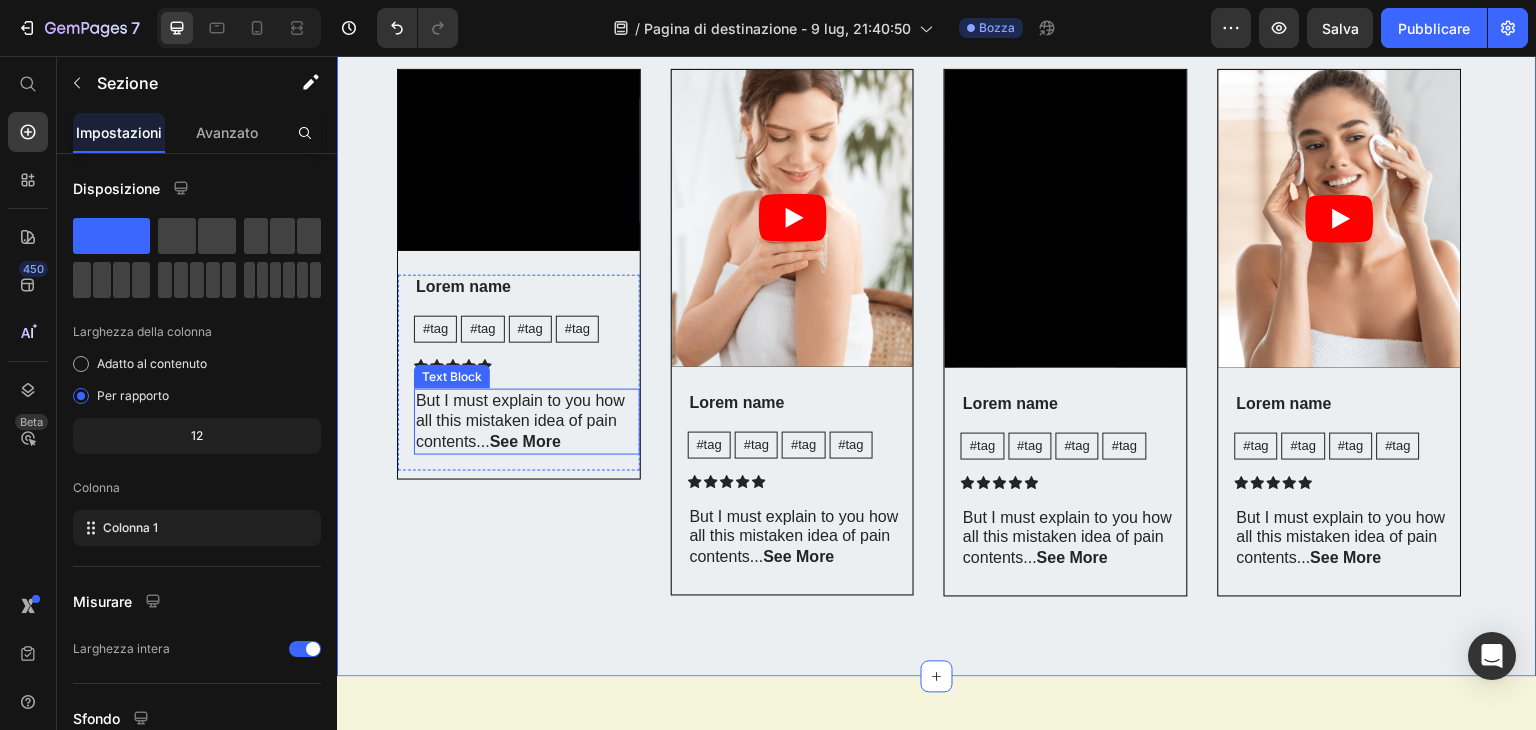 scroll, scrollTop: 6264, scrollLeft: 0, axis: vertical 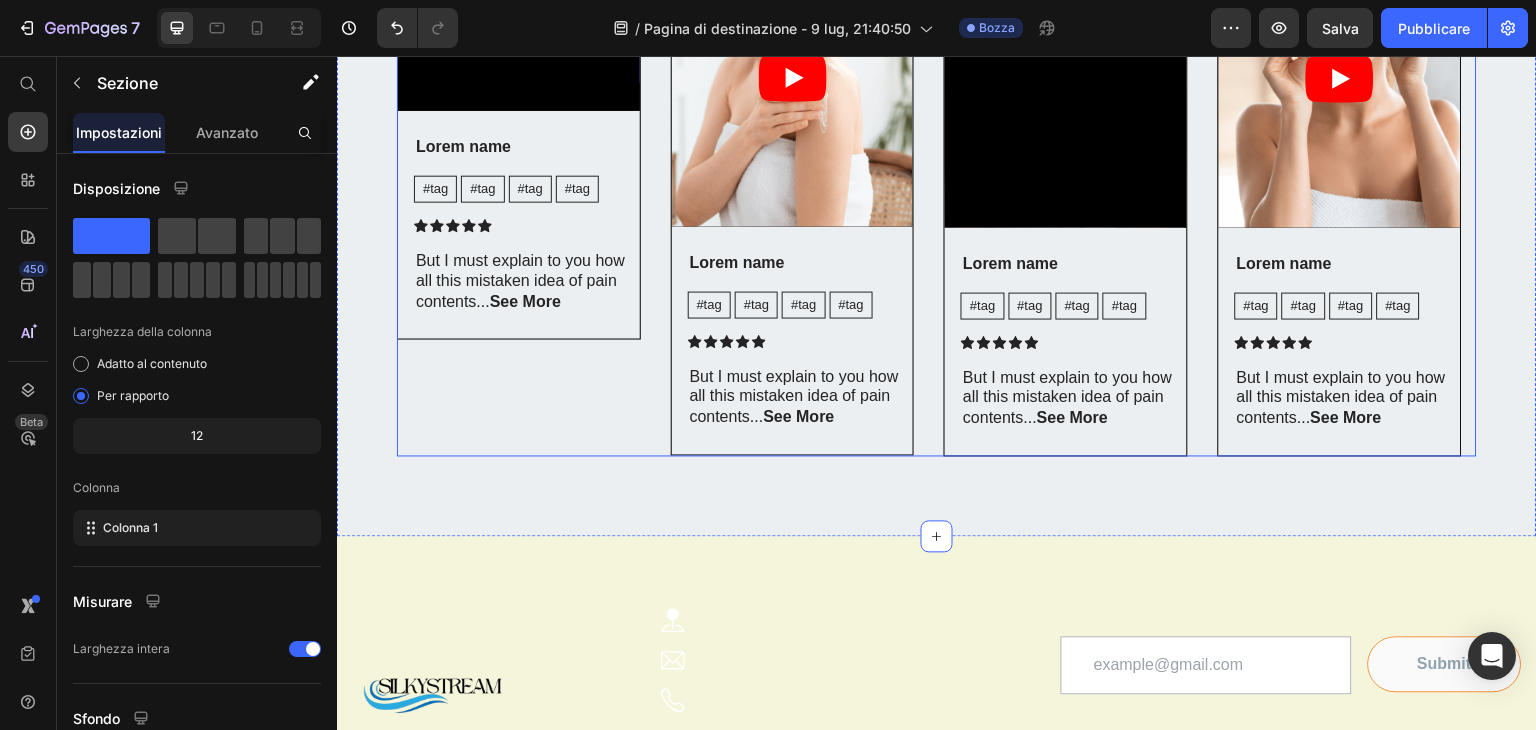 click on "Video Lorem name Text Block #tag Text Block #tag Text Block #tag Text Block #tag Text Block Row Icon Icon Icon Icon Icon Icon List But I must explain to you how all this mistaken idea of pain contents...  See More Text Block Row Row" at bounding box center (519, 193) 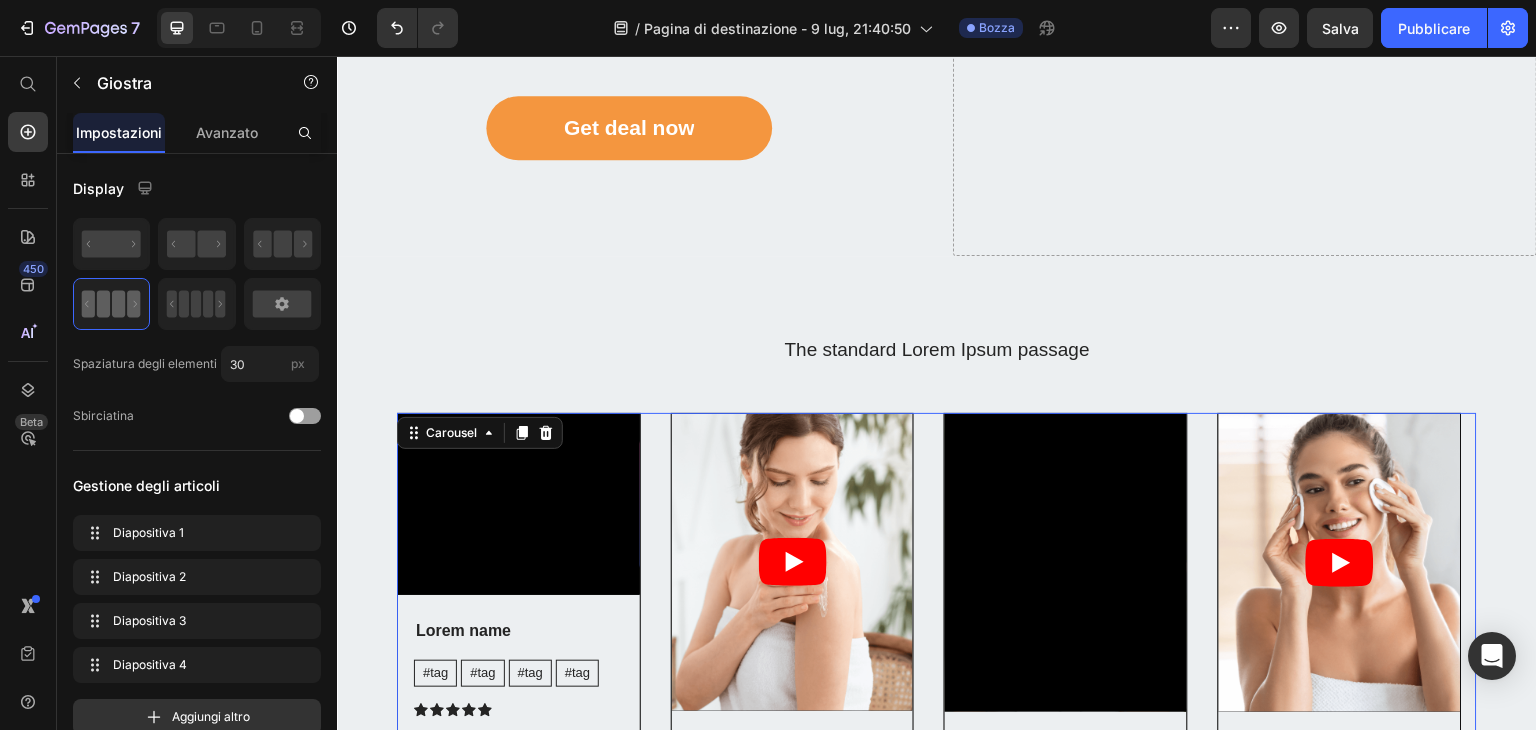 scroll, scrollTop: 5764, scrollLeft: 0, axis: vertical 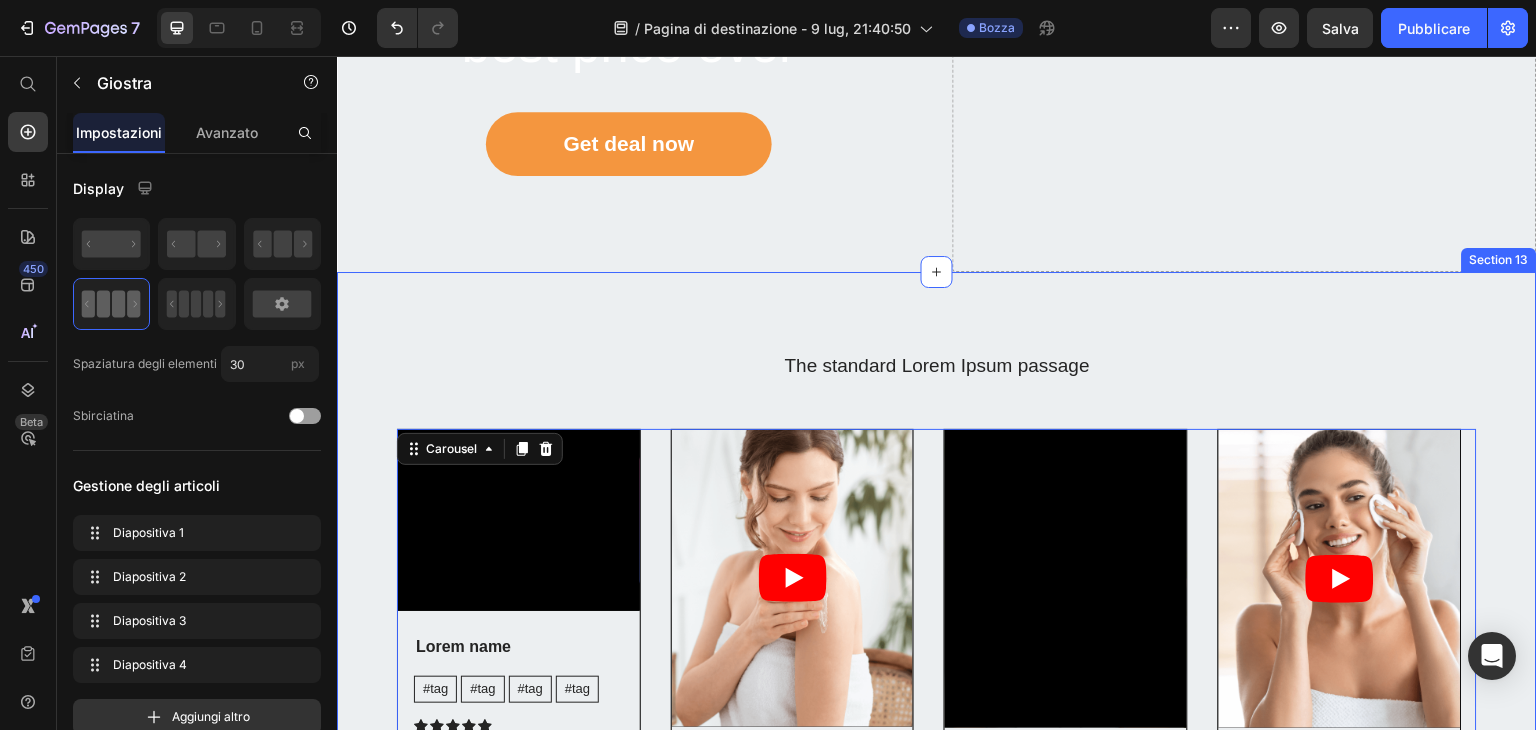 click on "The standard Lorem Ipsum passage Heading Video Lorem name Text Block #tag Text Block #tag Text Block #tag Text Block #tag Text Block Row Icon Icon Icon Icon Icon Icon List But I must explain to you how all this mistaken idea of pain contents...  See More Text Block Row Row Video Lorem name Text Block #tag Text Block #tag Text Block #tag Text Block #tag Text Block Row Icon Icon Icon Icon Icon Icon List But I must explain to you how all this mistaken idea of pain contents...  See More Text Block Row Row Video Lorem name Text Block #tag Text Block #tag Text Block #tag Text Block #tag Text Block Row Icon Icon Icon Icon Icon Icon List But I must explain to you how all this mistaken idea of pain contents...  See More Text Block Row Row Video Lorem name Text Block #tag Text Block #tag Text Block #tag Text Block #tag Text Block Row Icon Icon Icon Icon Icon Icon List But I must explain to you how all this mistaken idea of pain contents...  See More Text Block Row Row Carousel   16" at bounding box center [937, 662] 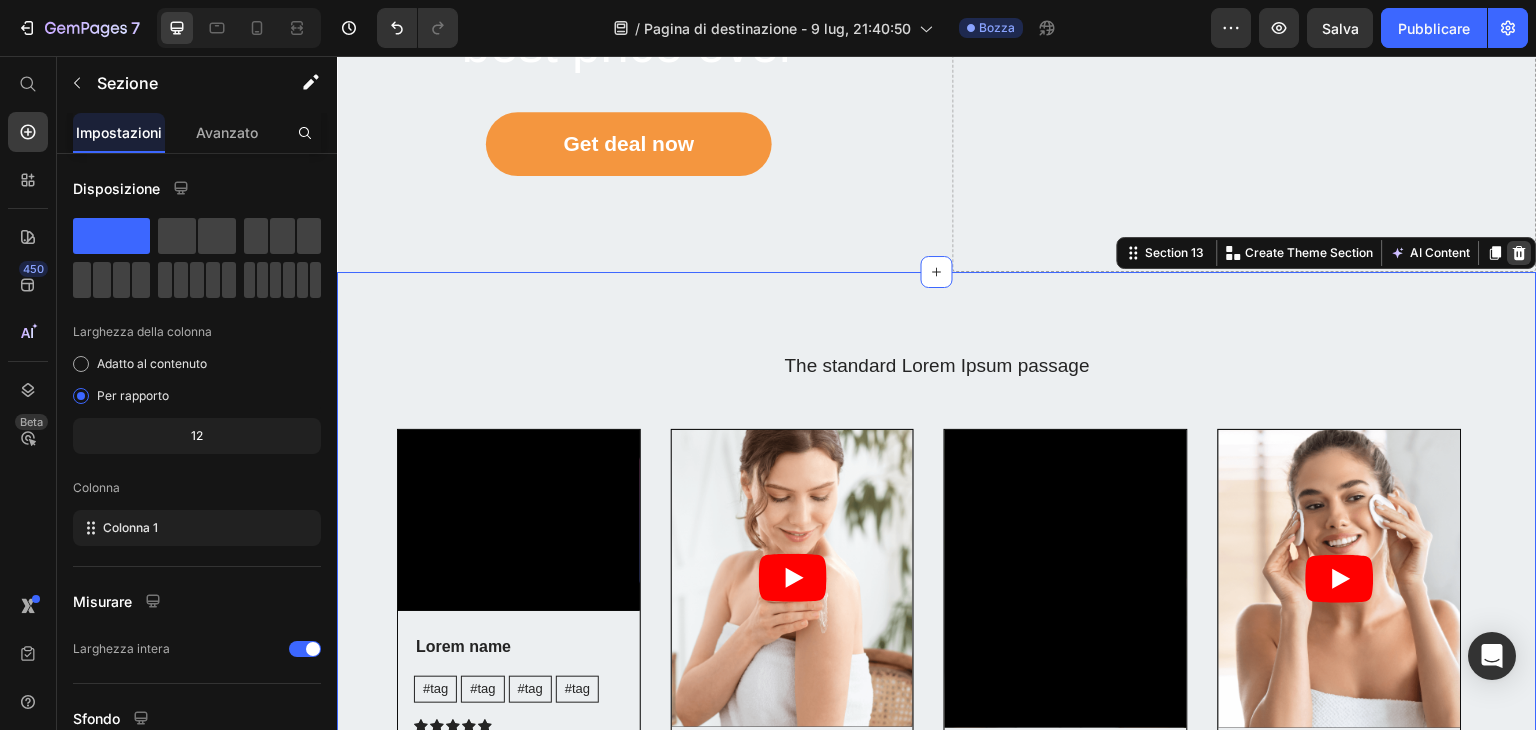 click 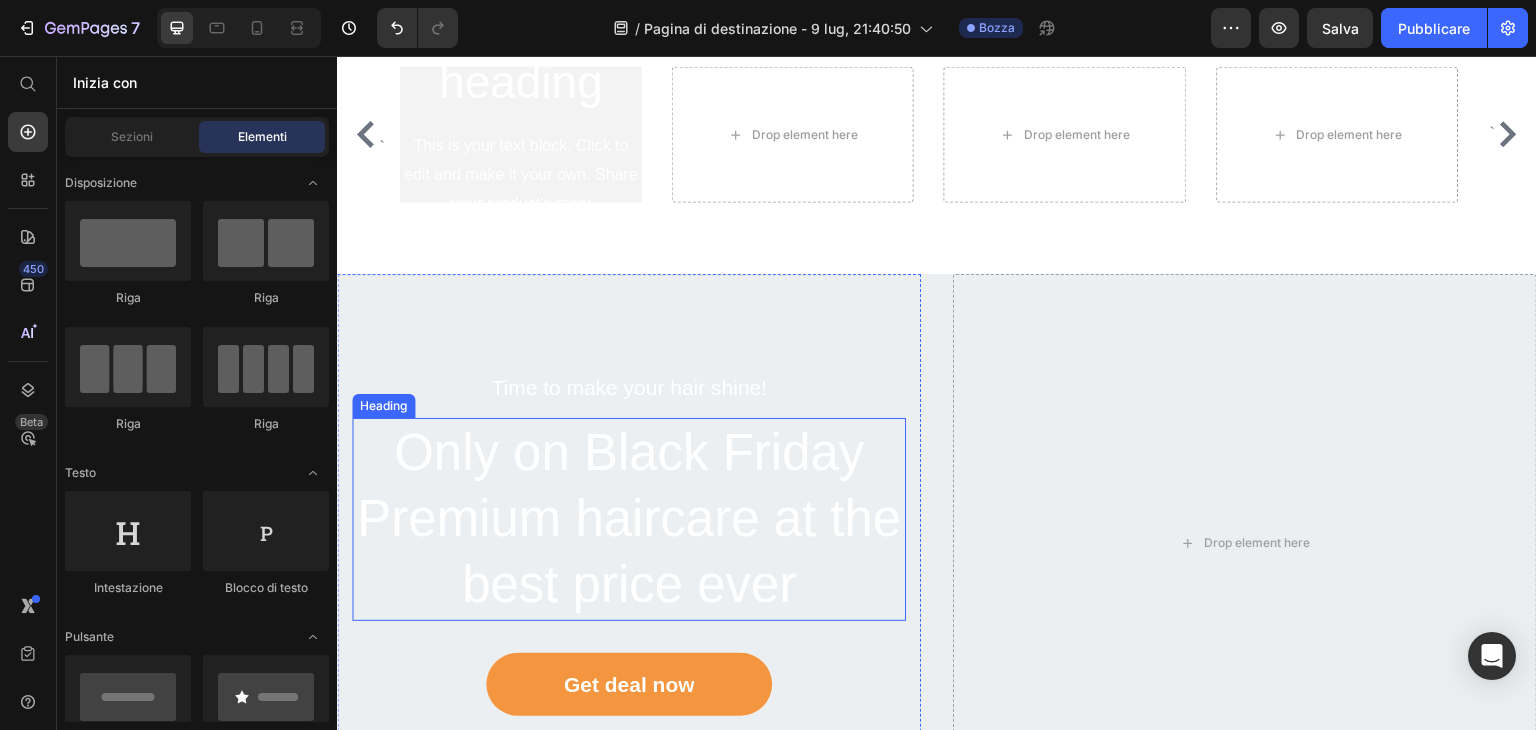 scroll, scrollTop: 5164, scrollLeft: 0, axis: vertical 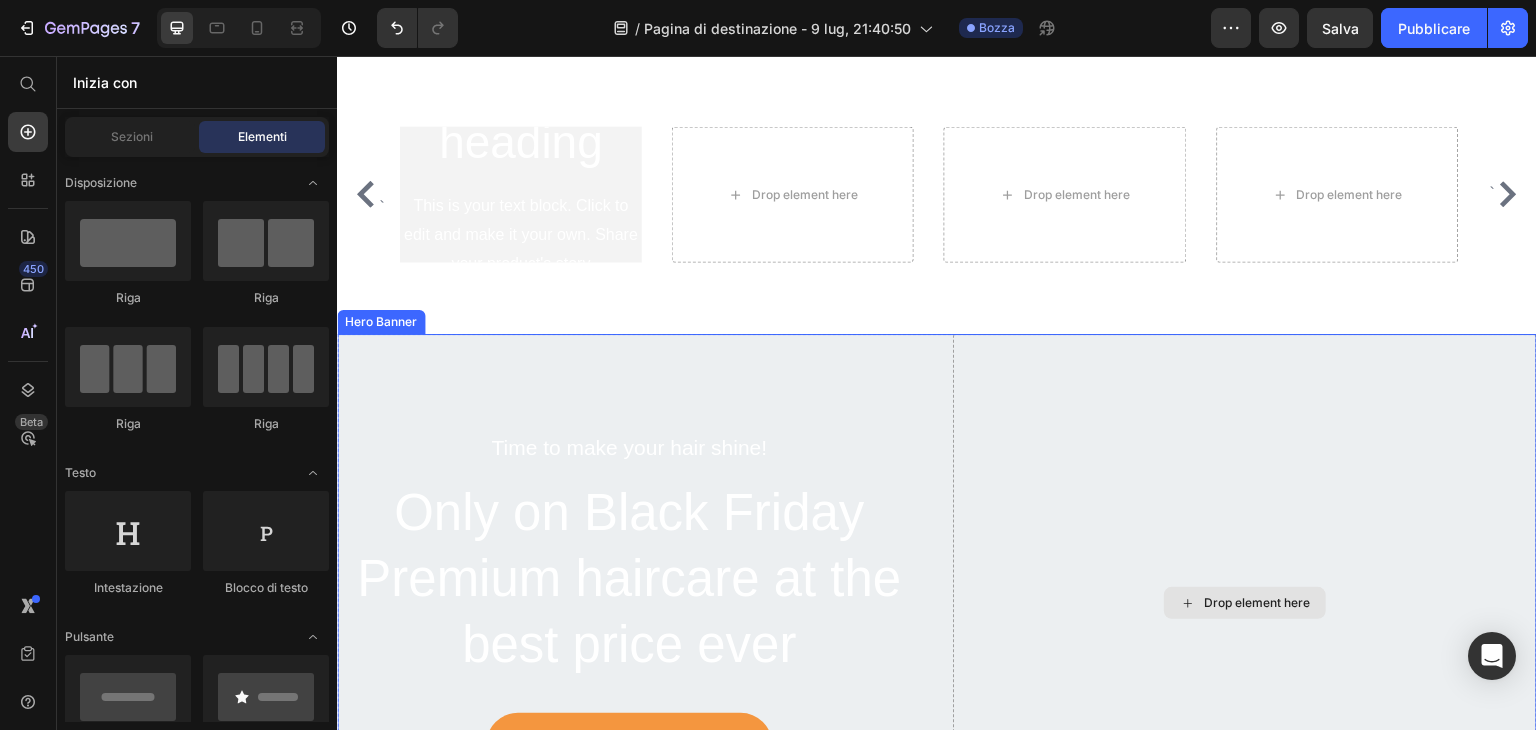 click on "Drop element here" at bounding box center (1245, 603) 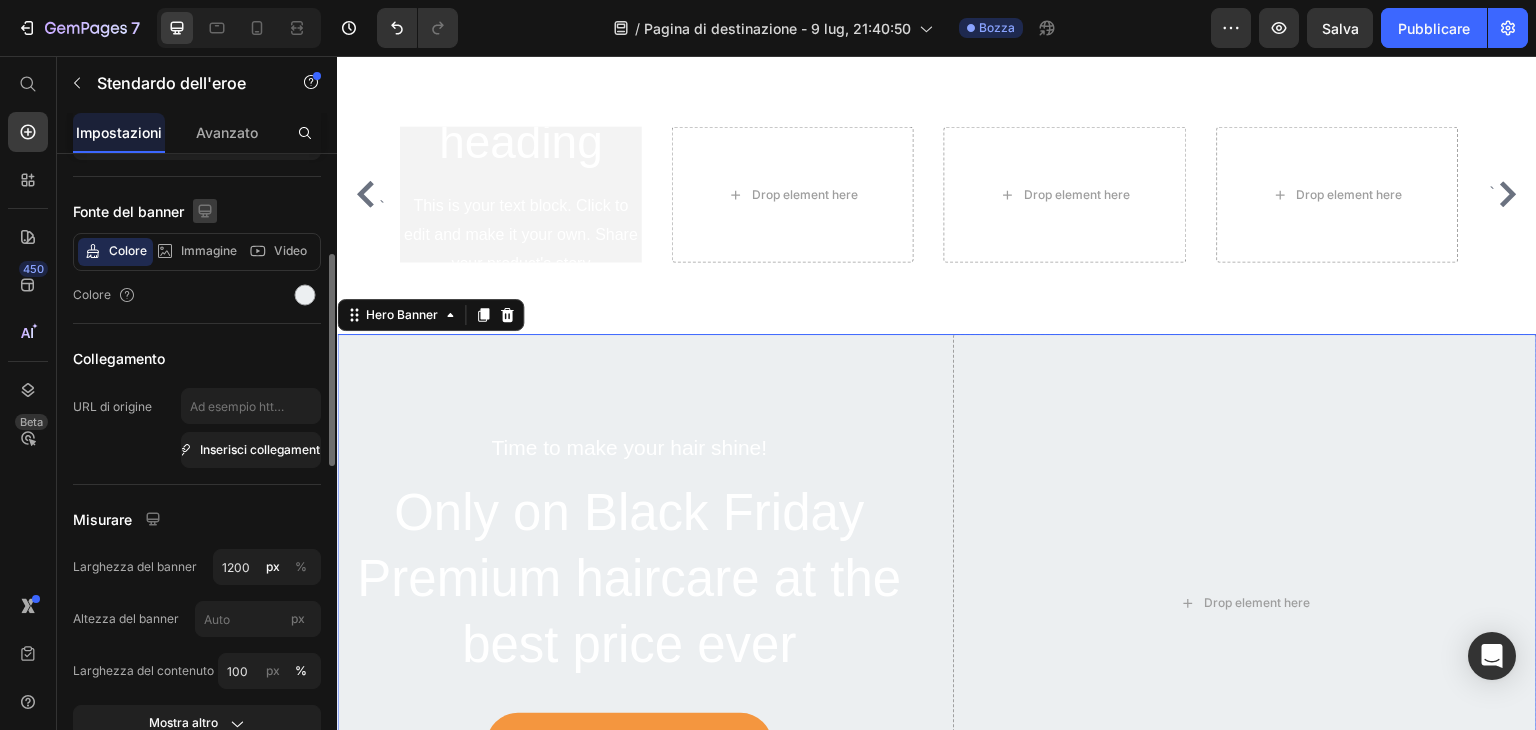 scroll, scrollTop: 0, scrollLeft: 0, axis: both 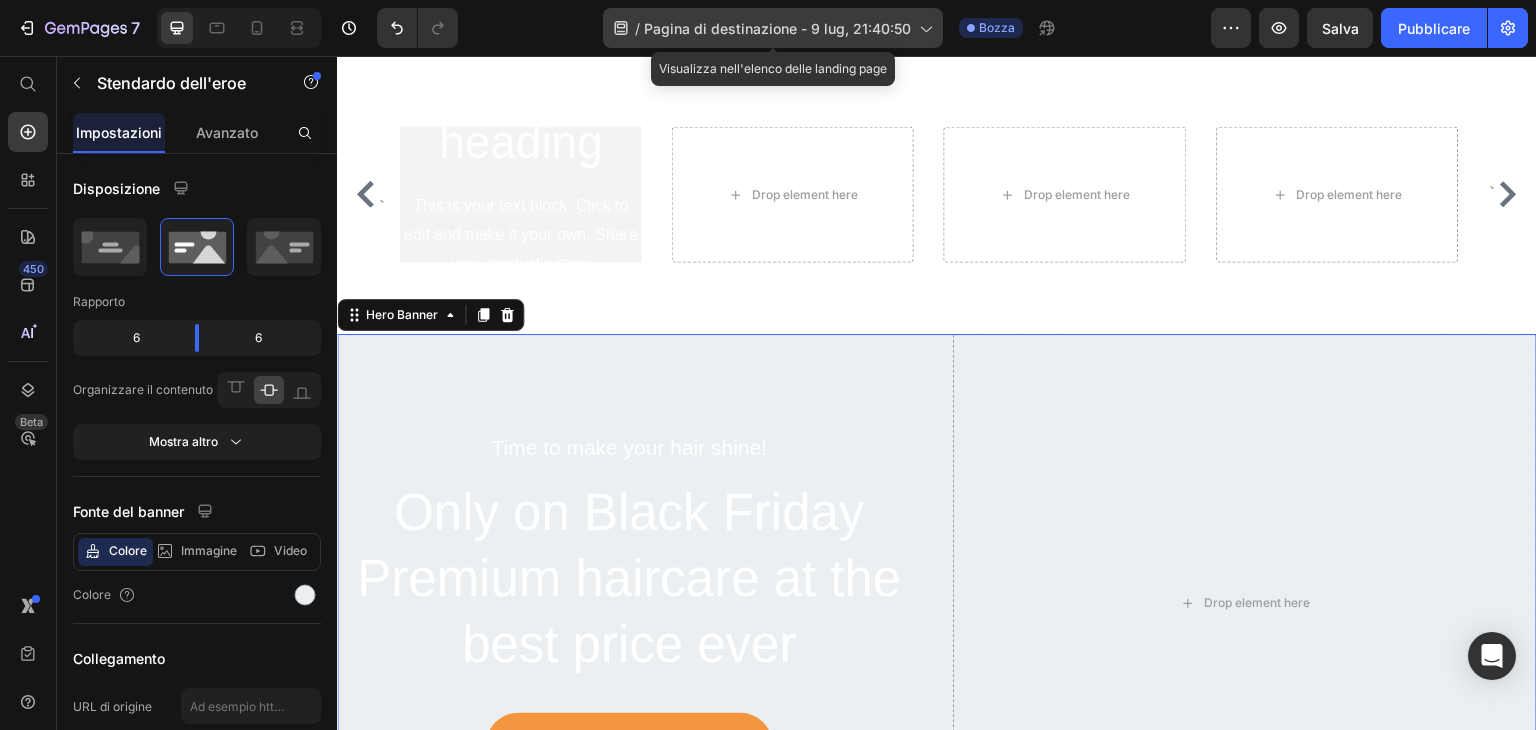 click on "Pagina di destinazione - 9 lug, 21:40:50" at bounding box center [777, 28] 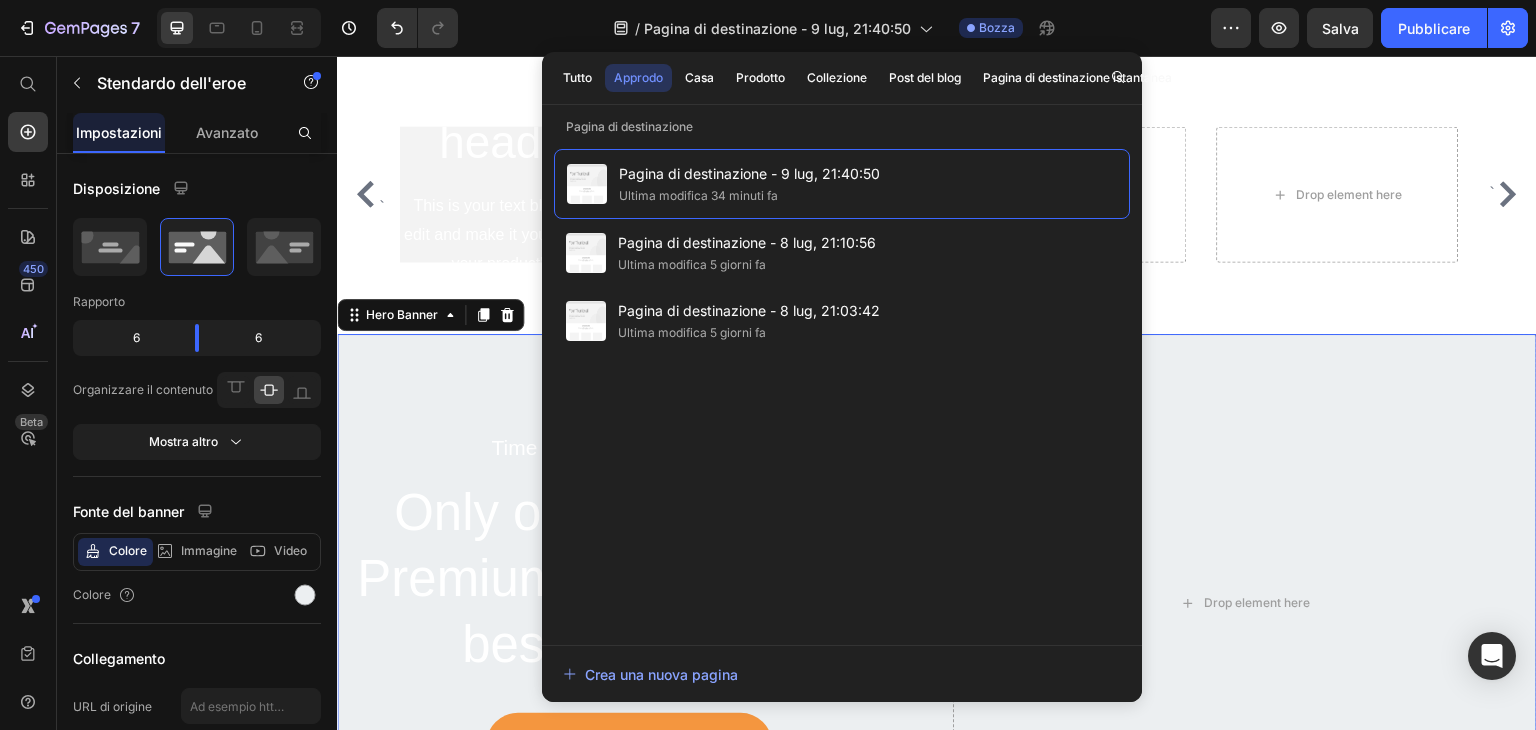 click on "/ Pagina di destinazione - 9 lug, 21:40:50 Bozza" 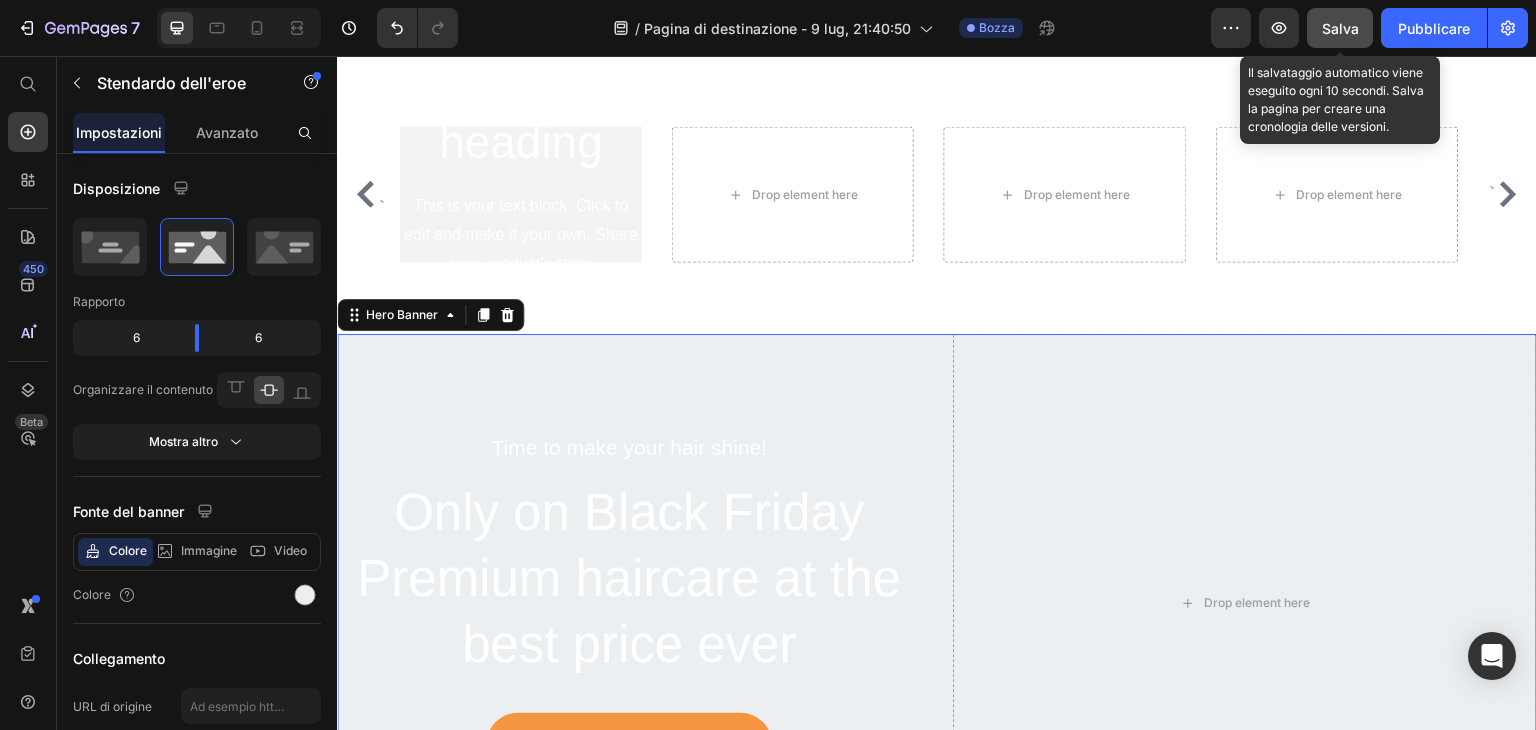 click on "Salva" at bounding box center (1340, 28) 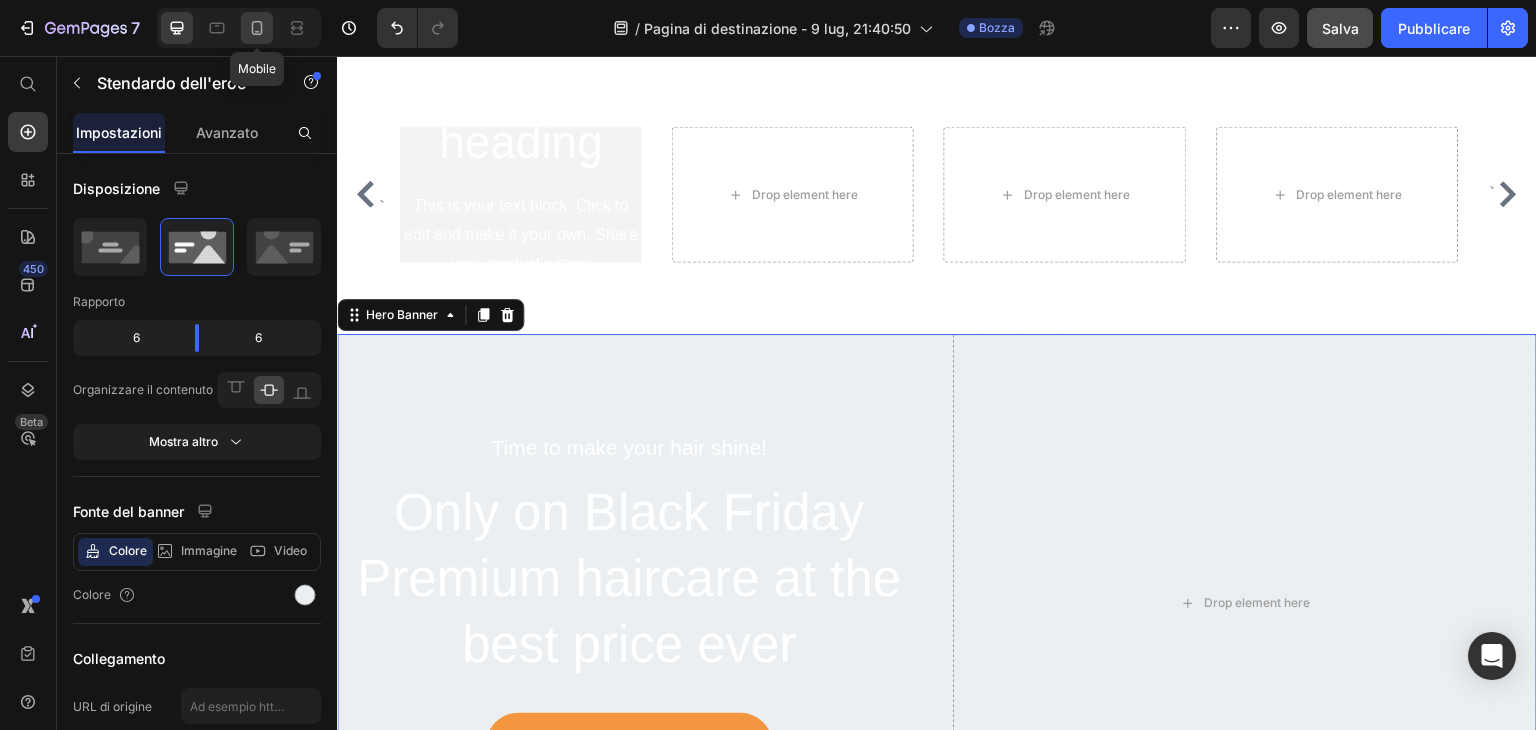 click 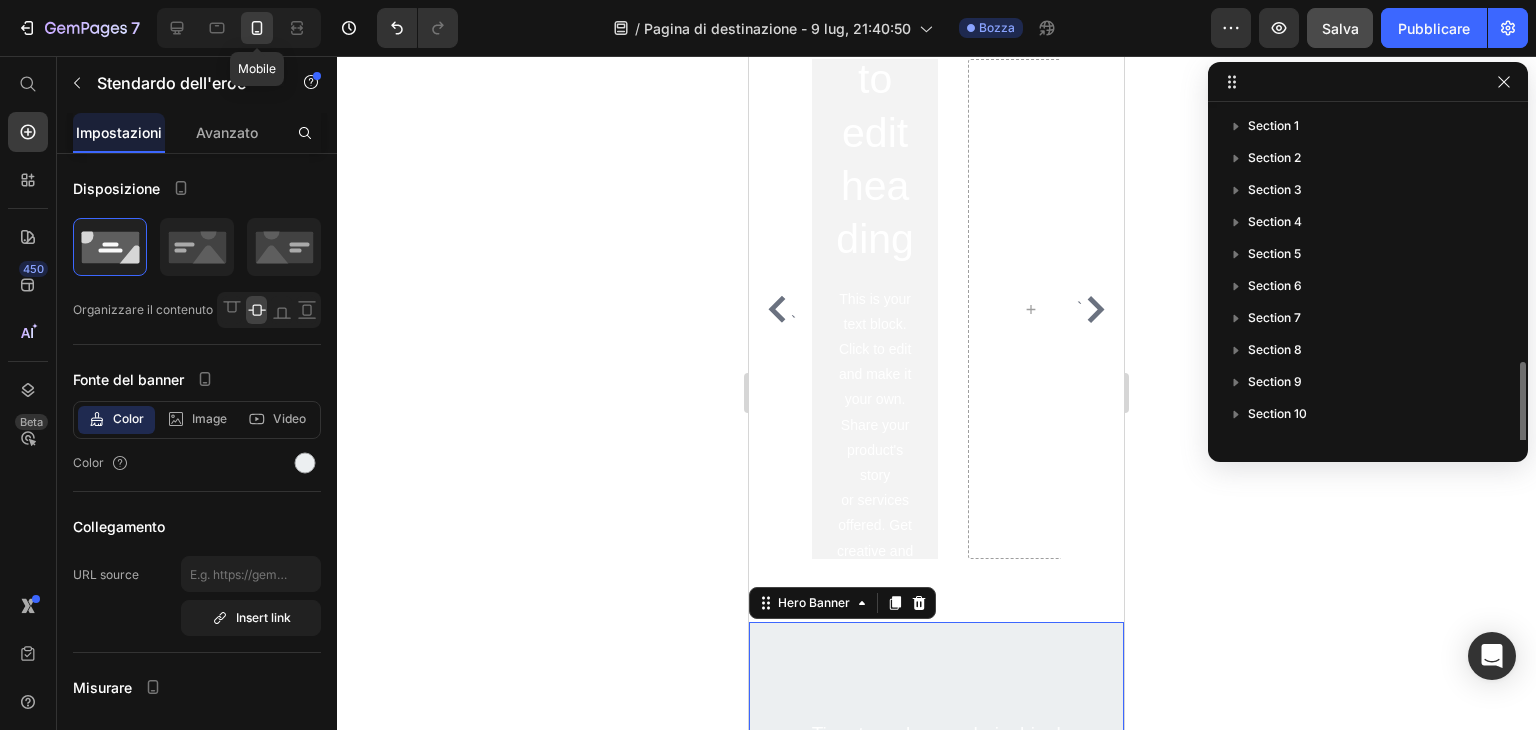 scroll, scrollTop: 149, scrollLeft: 0, axis: vertical 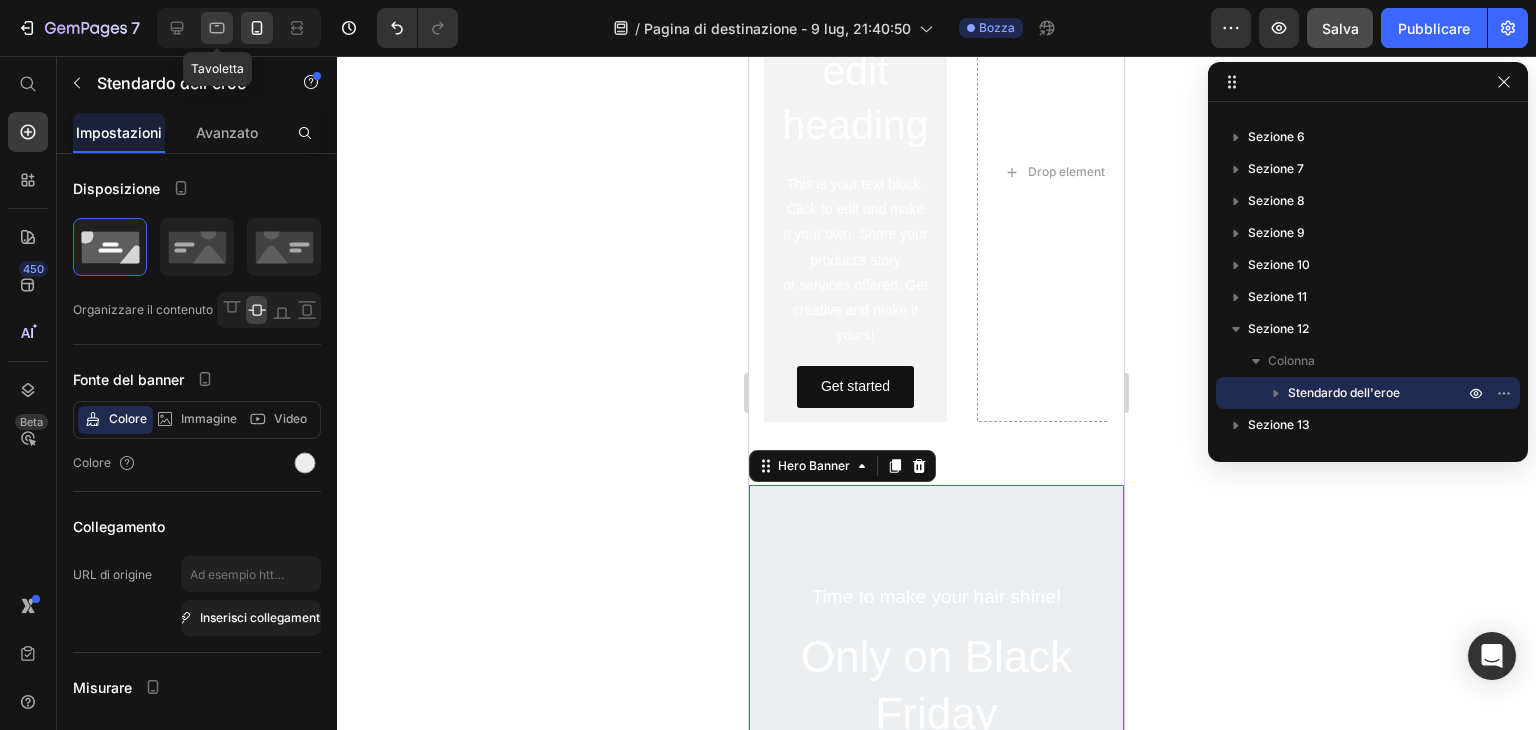 click 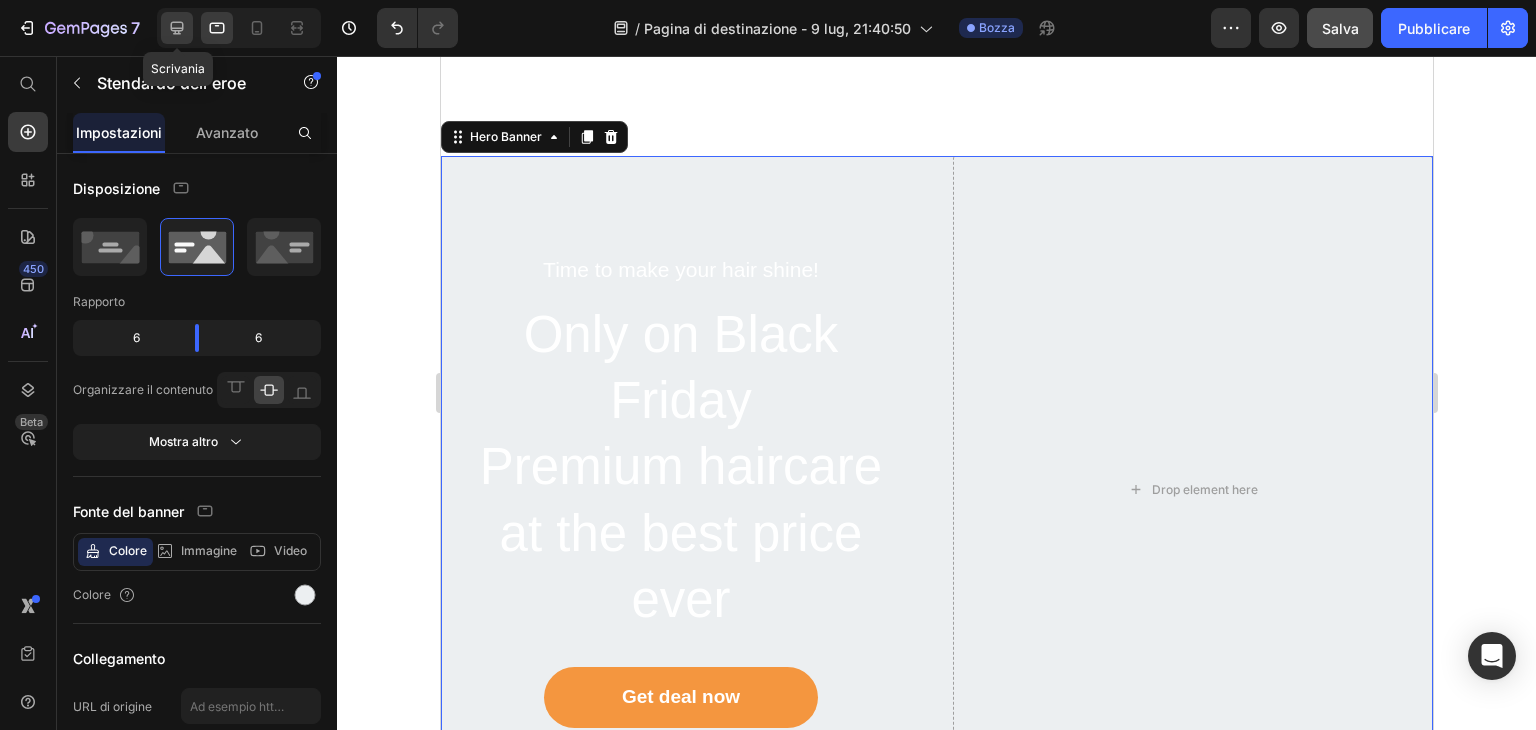 click 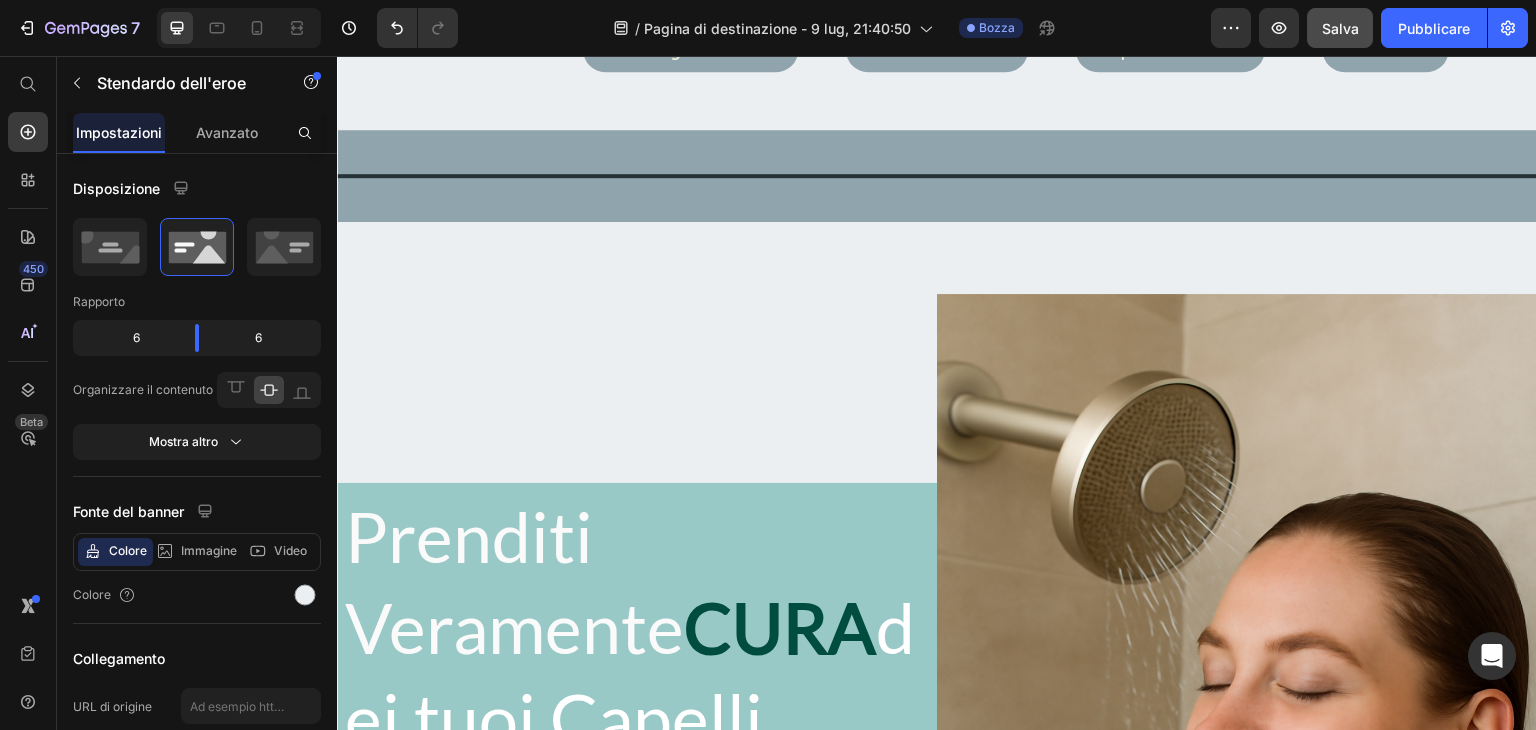 scroll, scrollTop: 0, scrollLeft: 0, axis: both 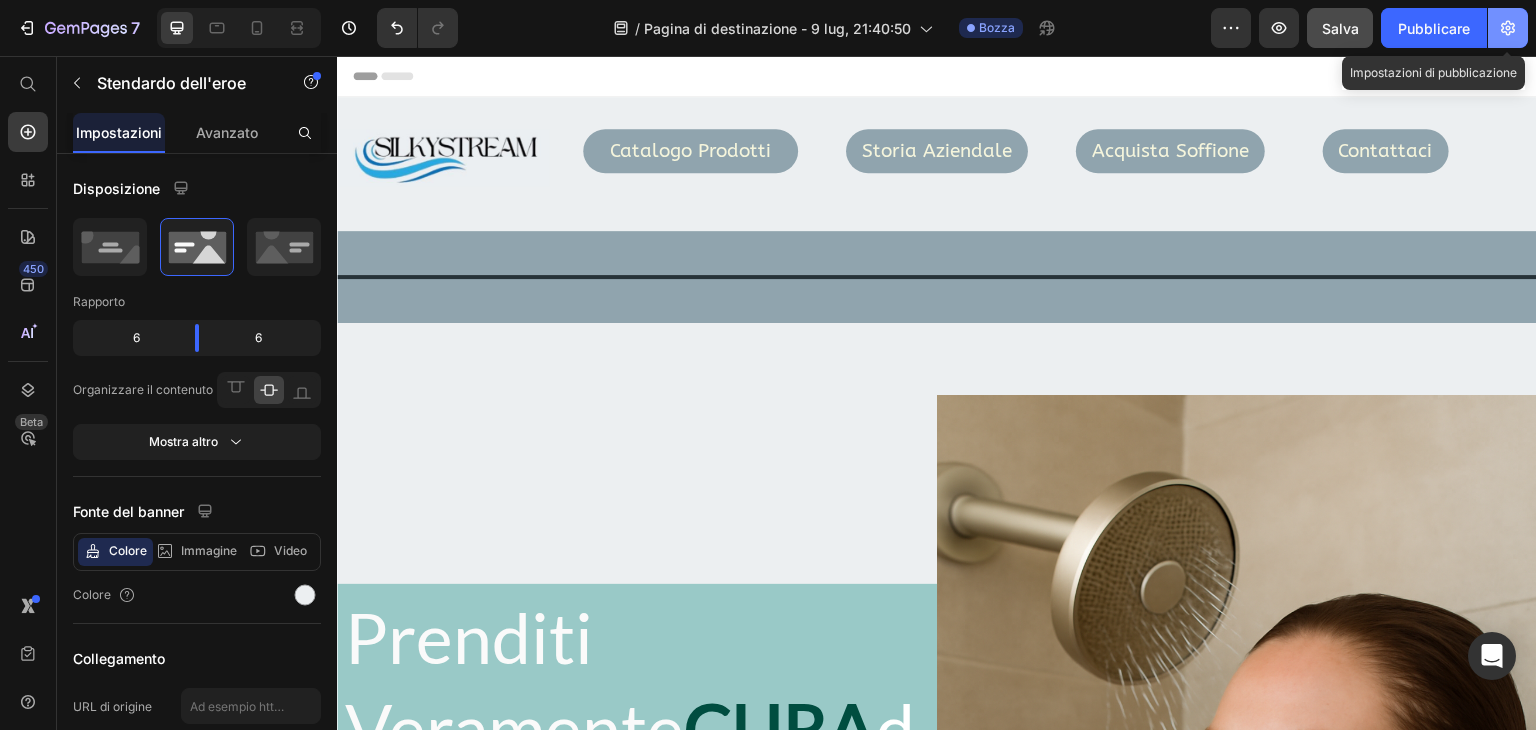 click 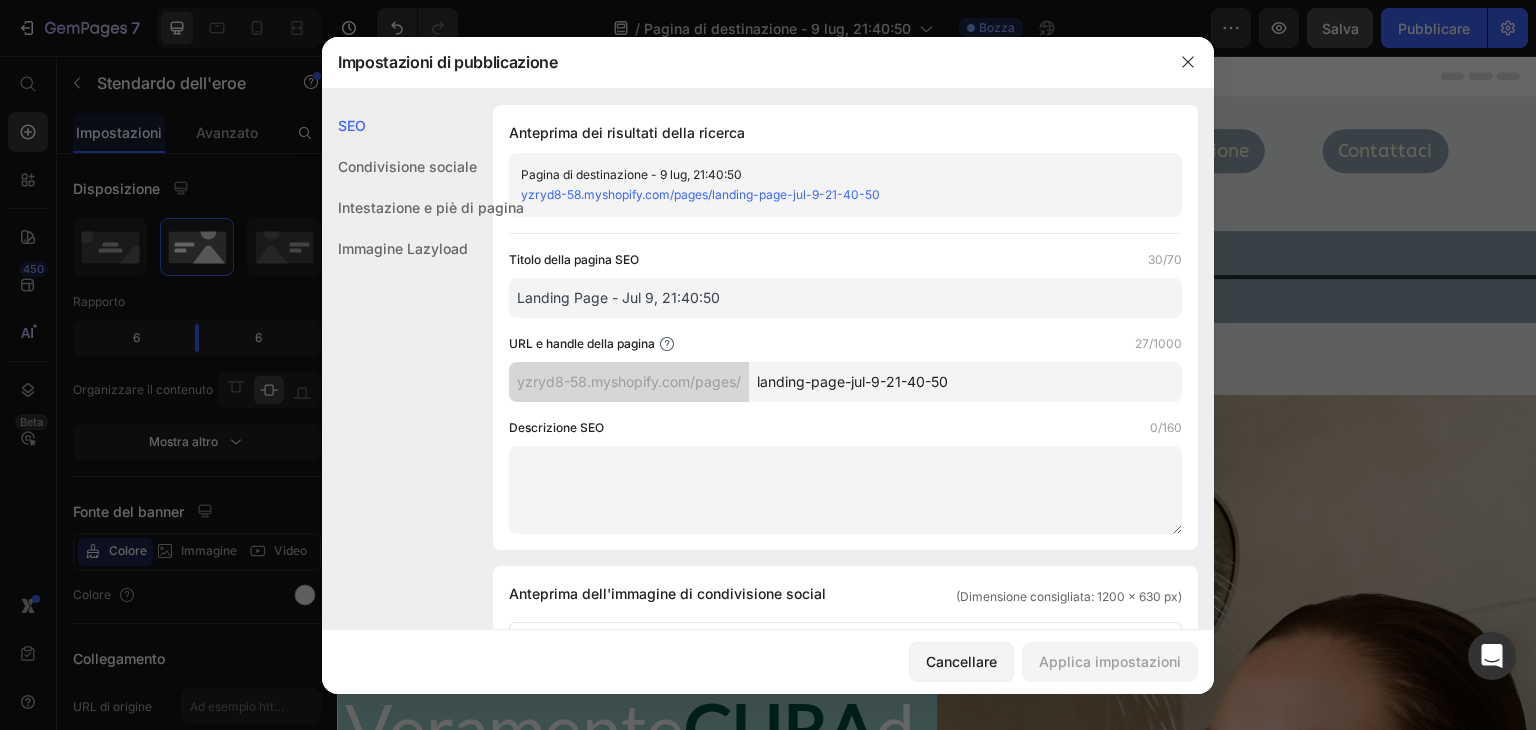 drag, startPoint x: 1188, startPoint y: 61, endPoint x: 806, endPoint y: 1, distance: 386.68332 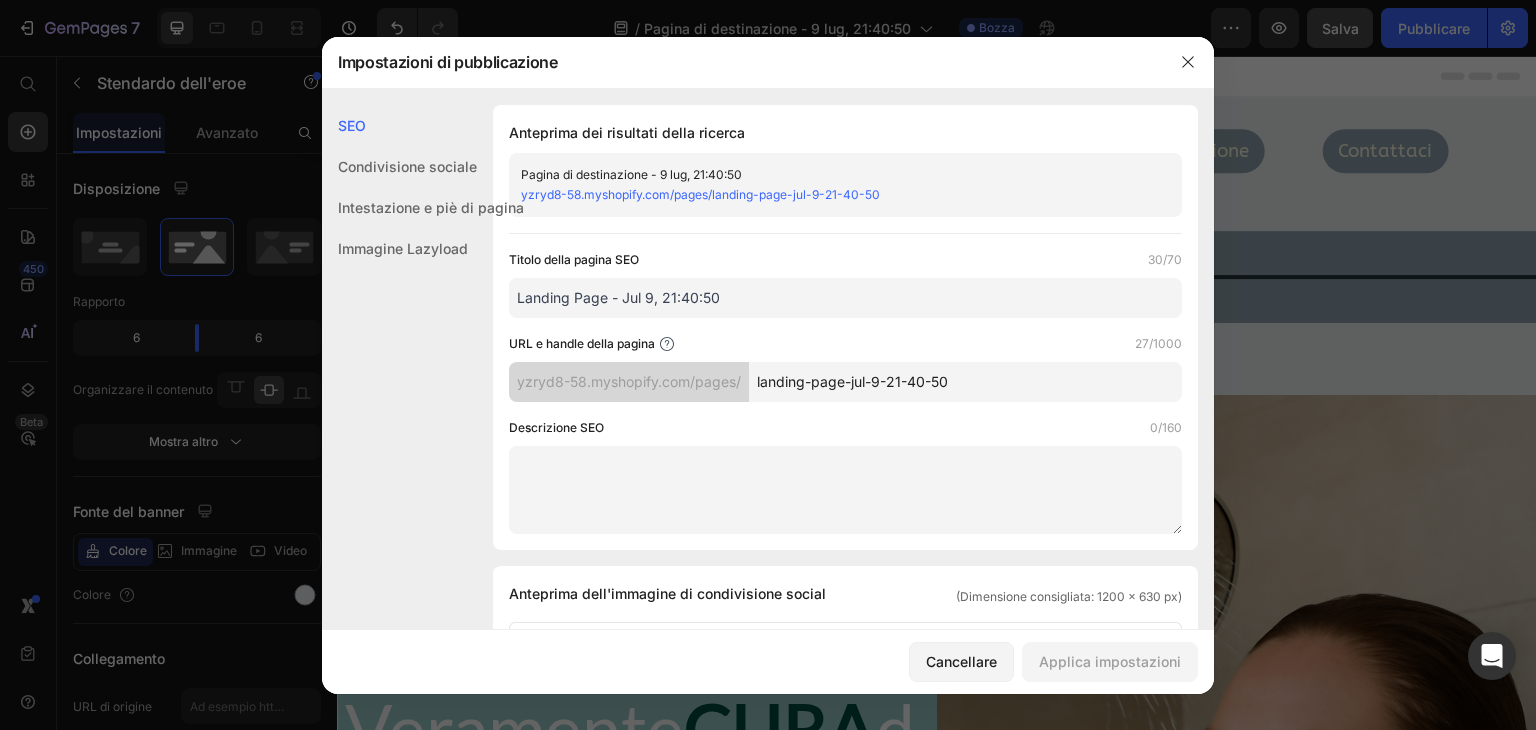click 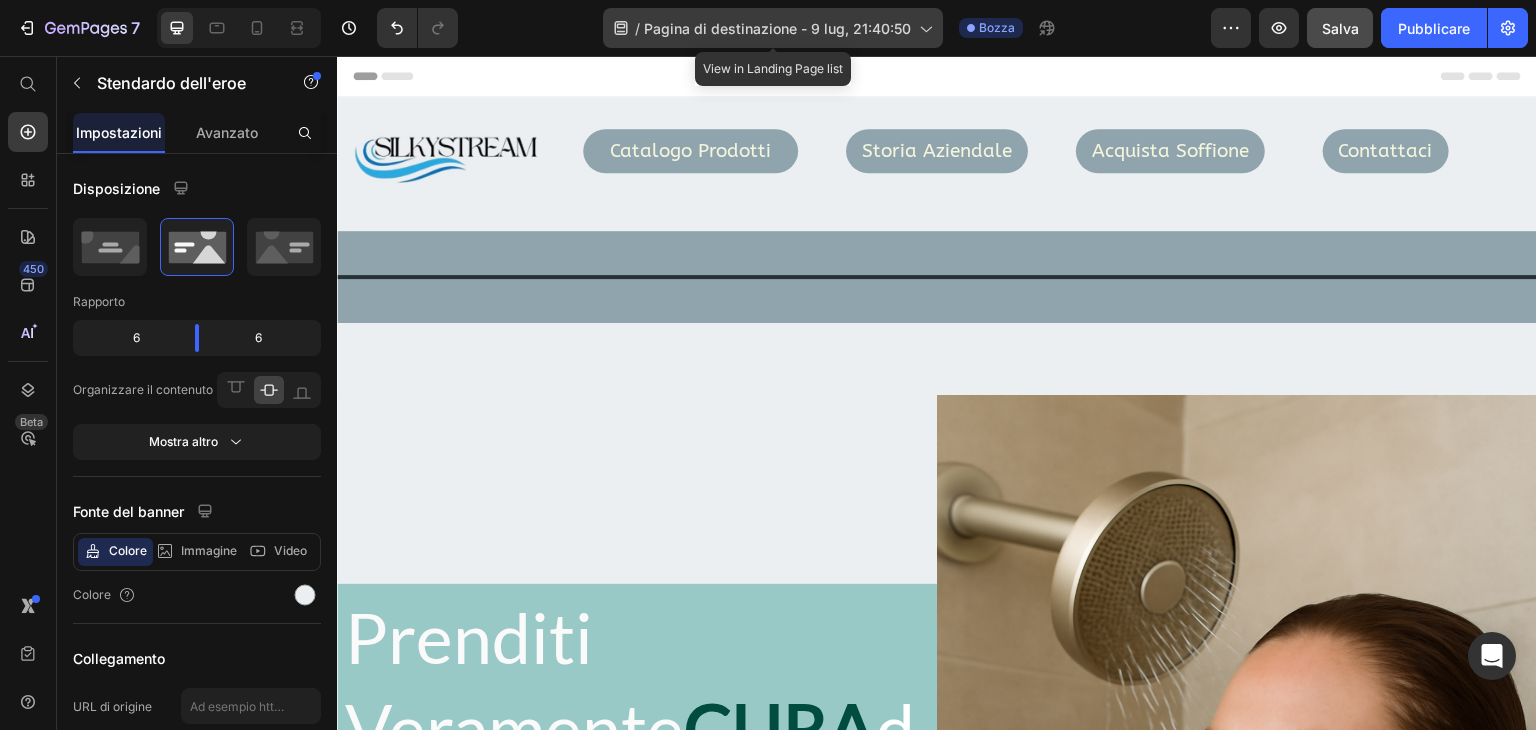 click on "Pagina di destinazione - 9 lug, 21:40:50" at bounding box center [777, 28] 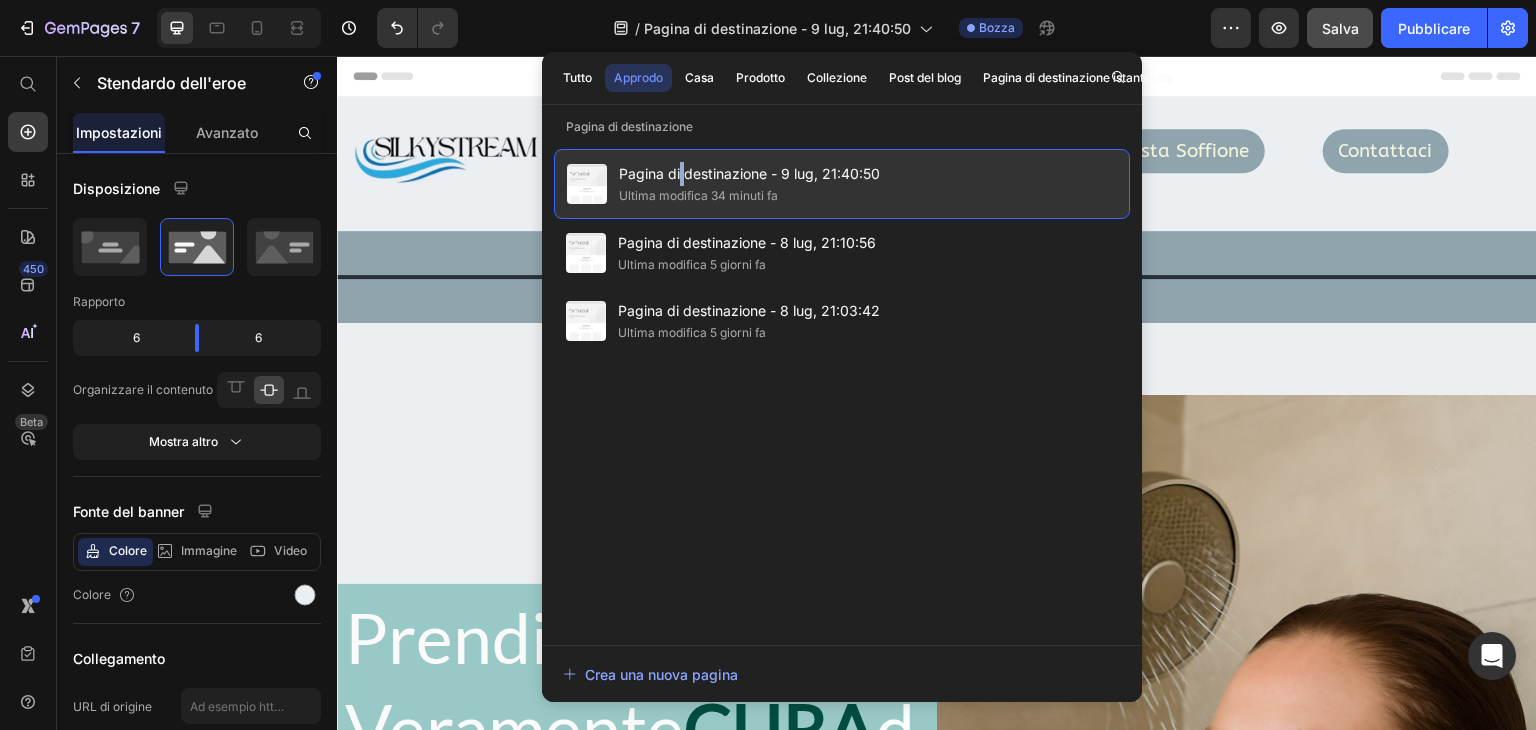 drag, startPoint x: 735, startPoint y: 166, endPoint x: 681, endPoint y: 166, distance: 54 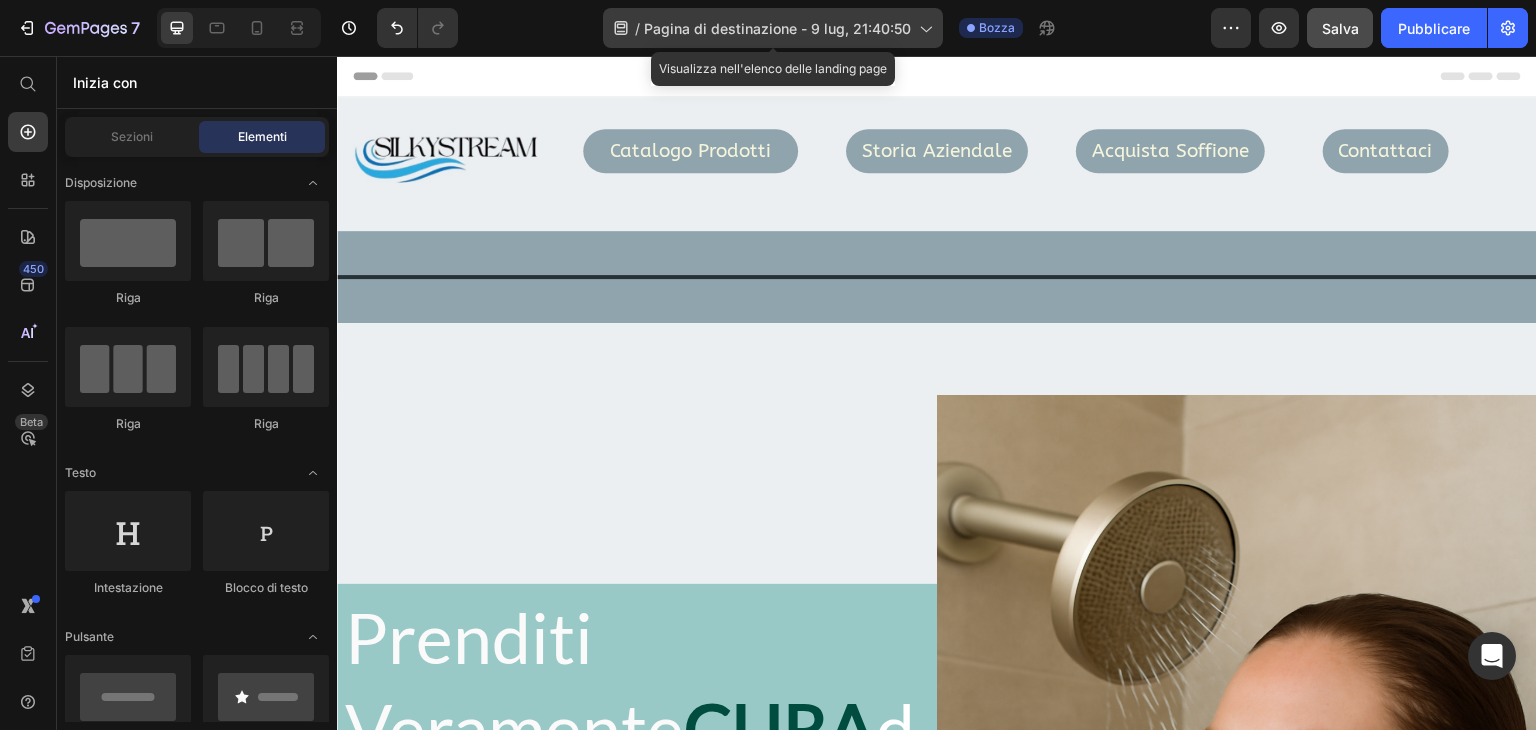 click on "Pagina di destinazione - 9 lug, 21:40:50" at bounding box center (777, 28) 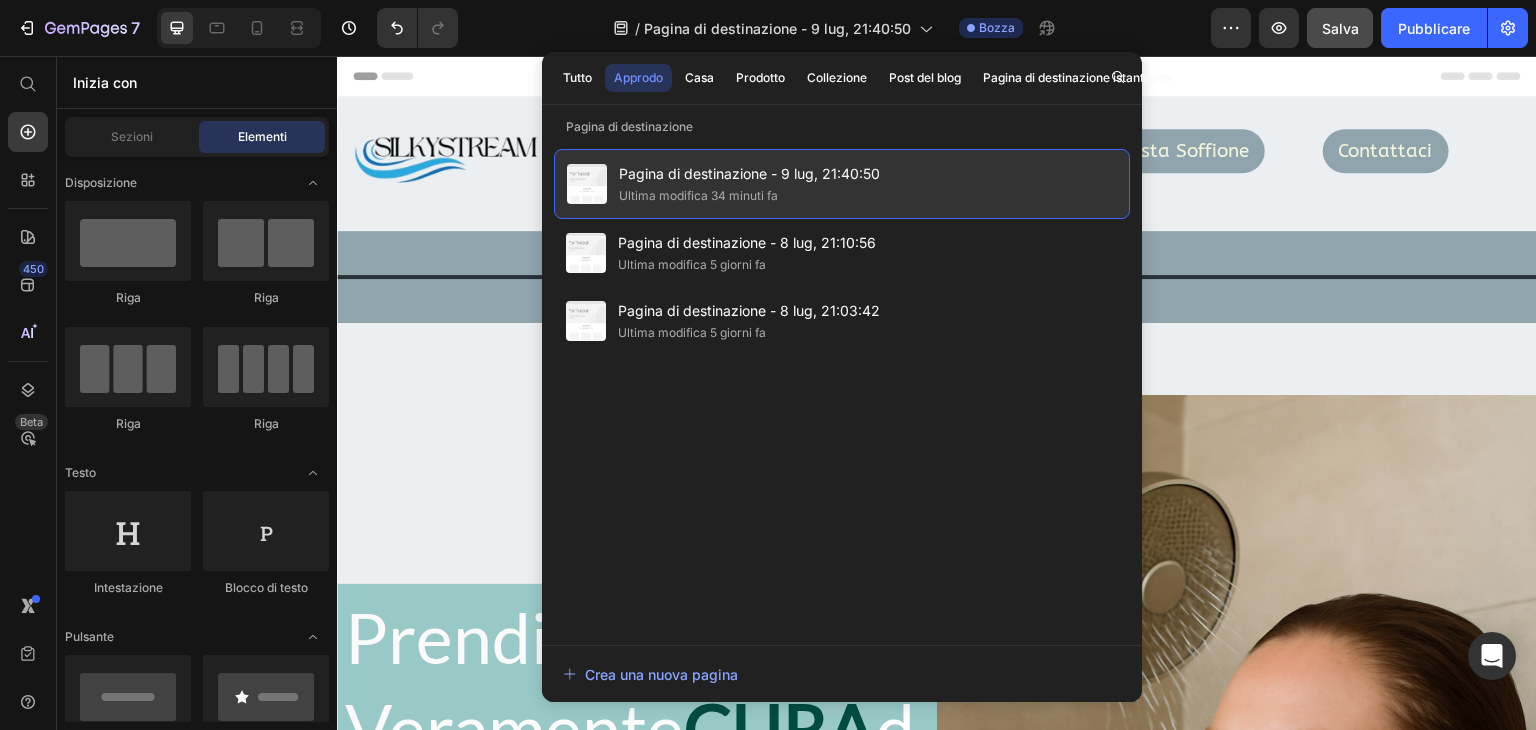 click on "Pagina di destinazione - 9 lug, 21:40:50" at bounding box center [749, 173] 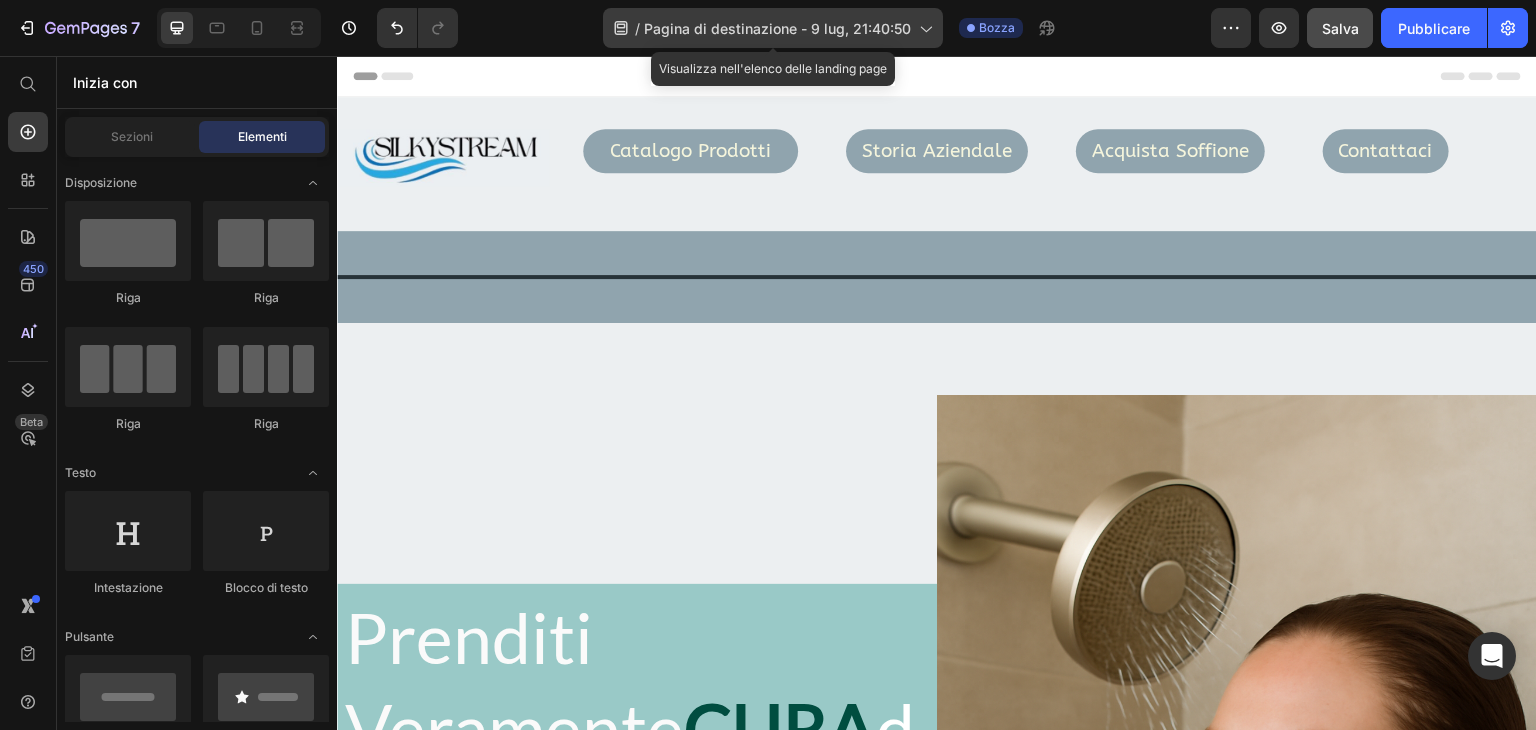 click on "/ Pagina di destinazione - 9 lug, 21:40:50" 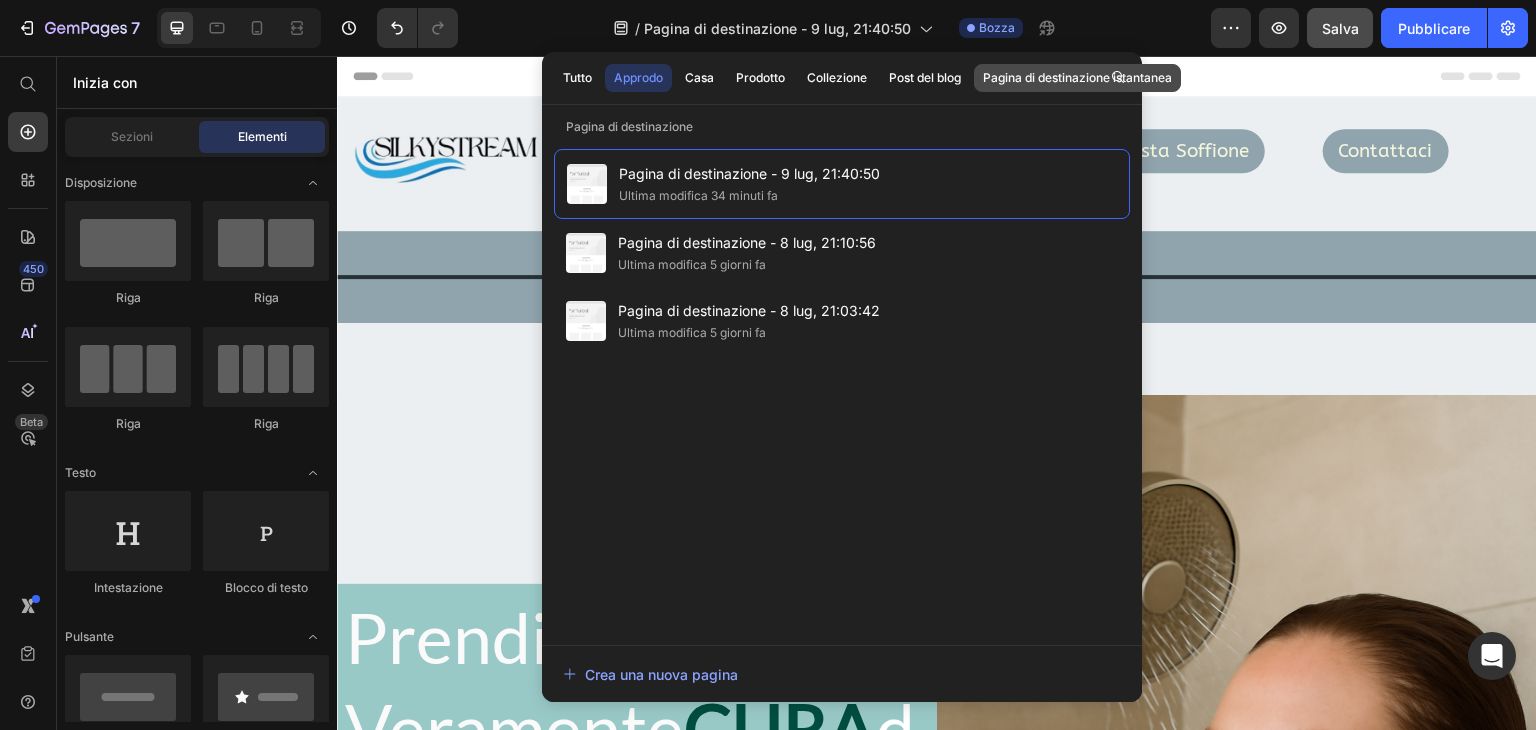 click on "Pagina di destinazione istantanea" at bounding box center (1077, 77) 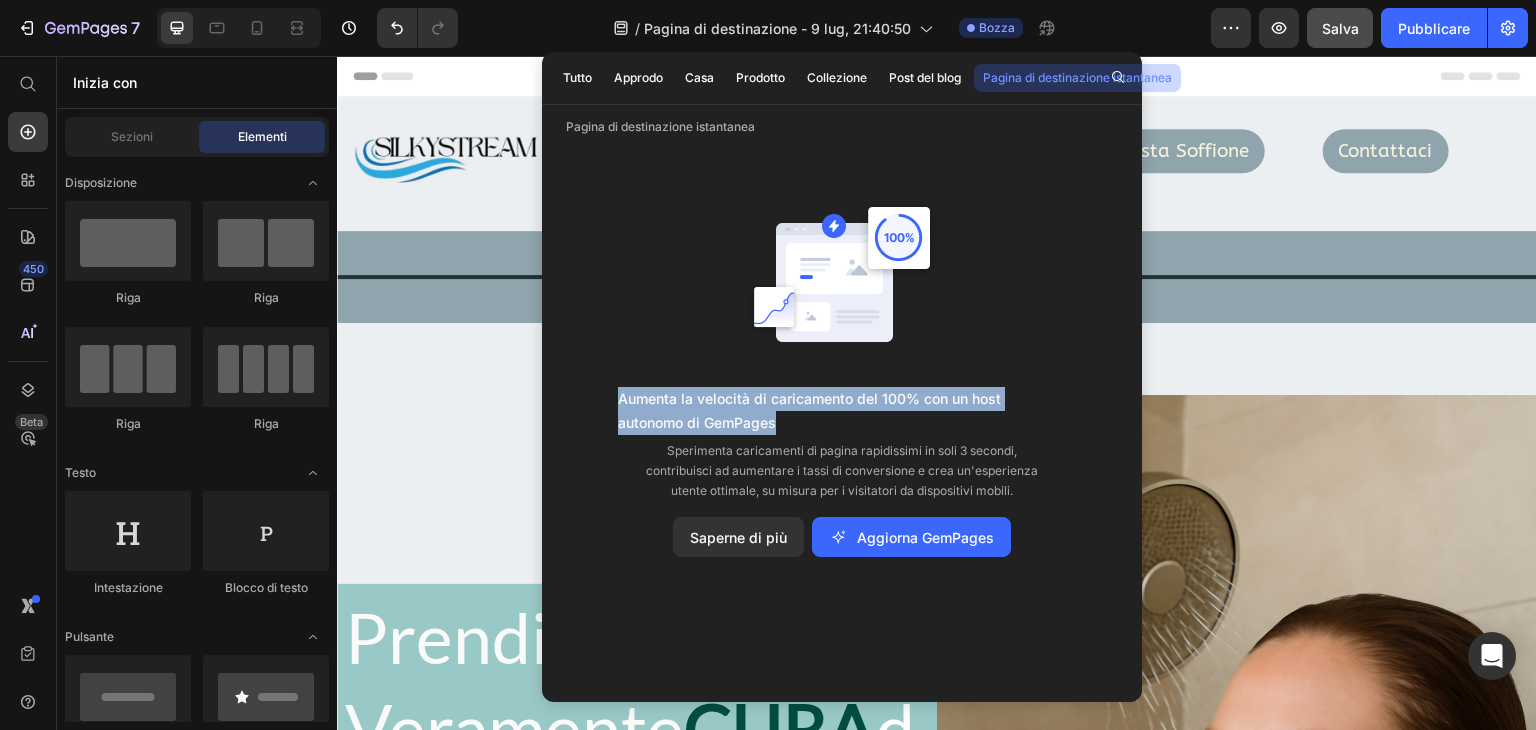 drag, startPoint x: 619, startPoint y: 401, endPoint x: 780, endPoint y: 421, distance: 162.23749 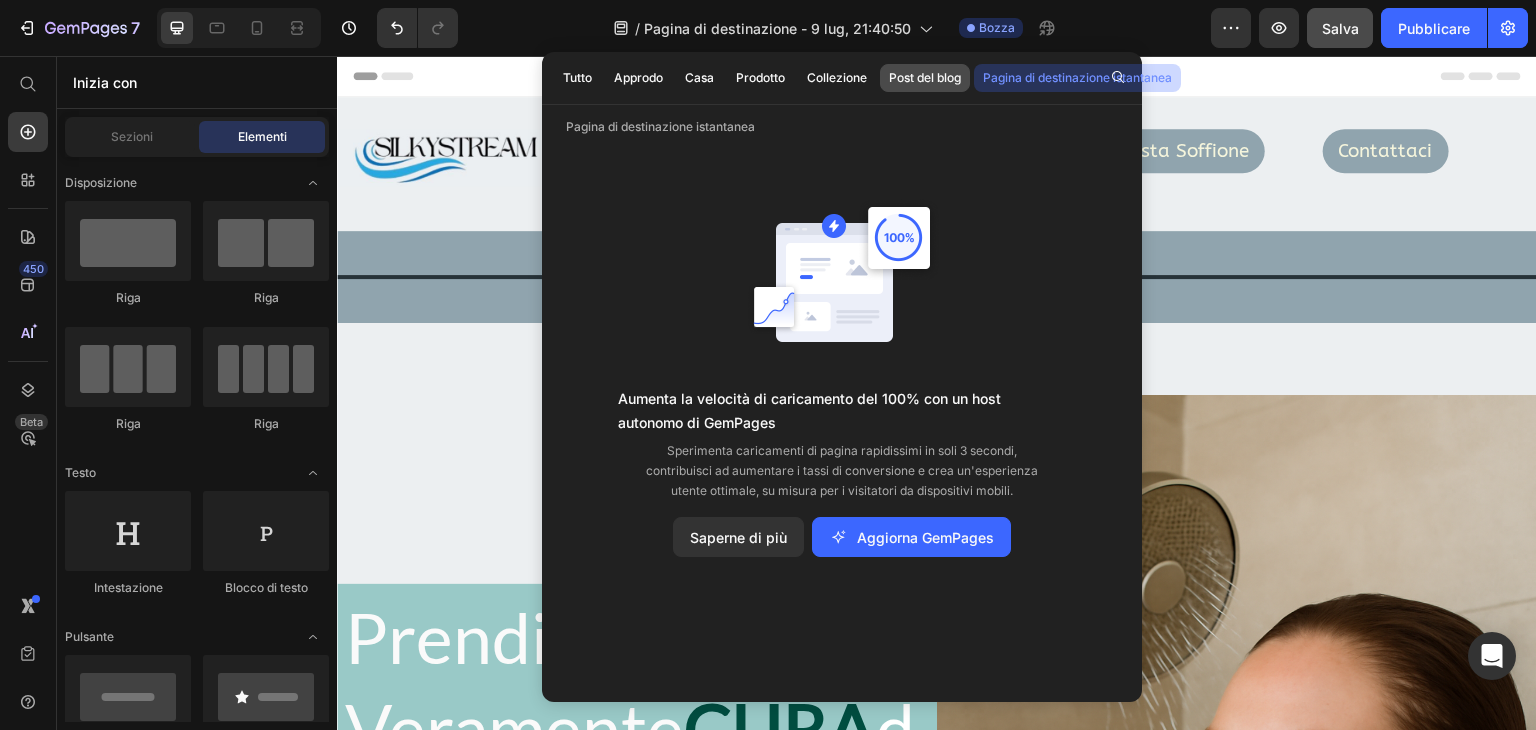 click on "Post del blog" at bounding box center [925, 77] 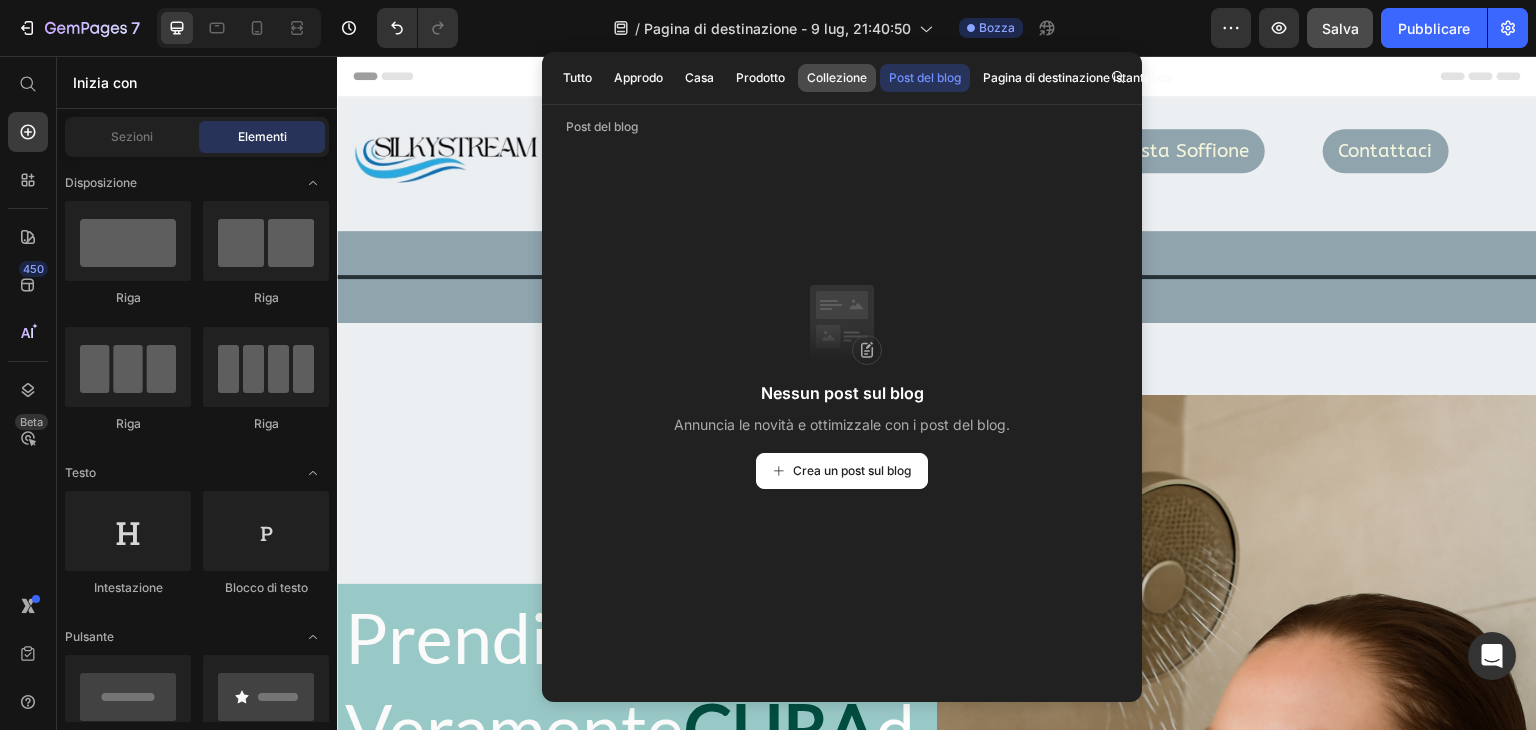 click on "Collezione" at bounding box center (837, 77) 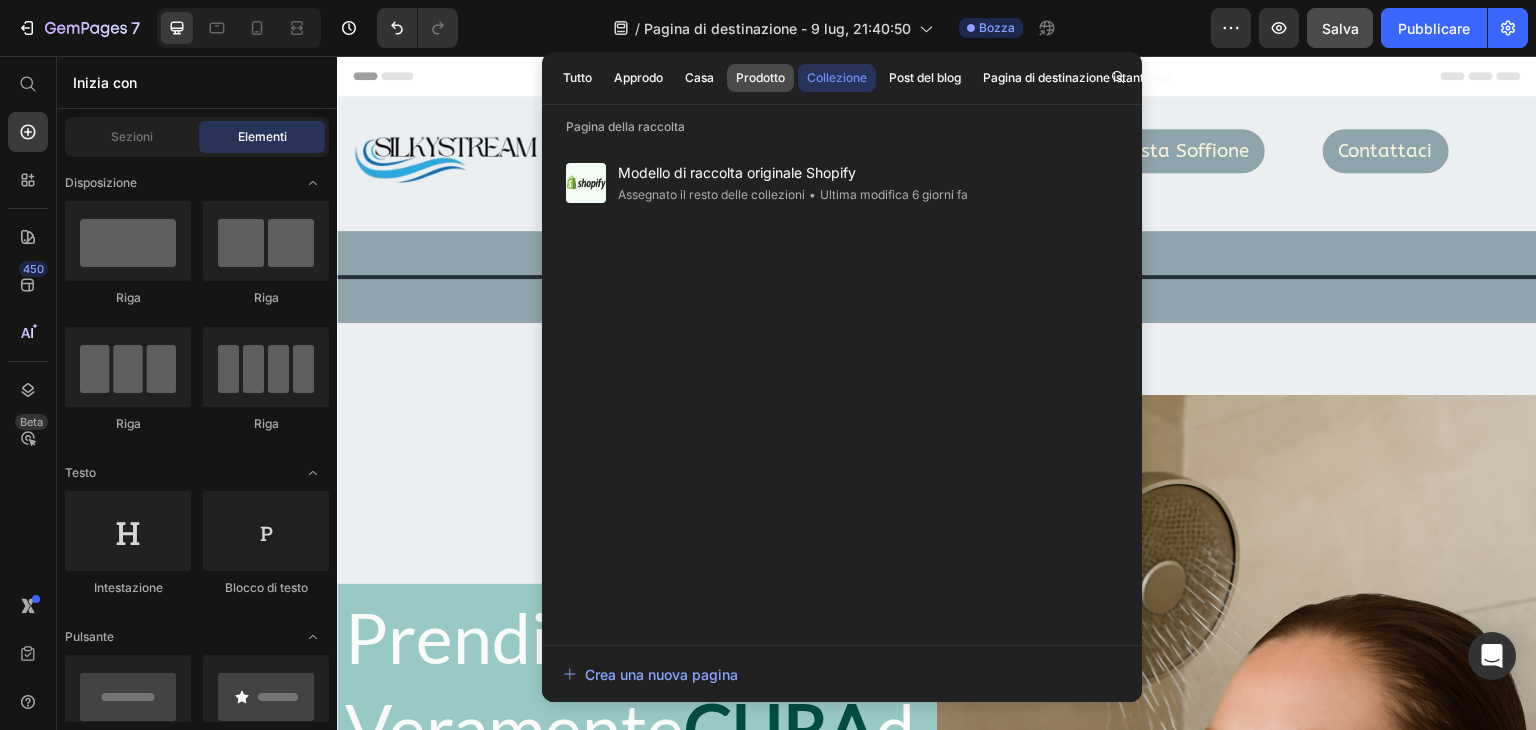 click on "Prodotto" at bounding box center (760, 77) 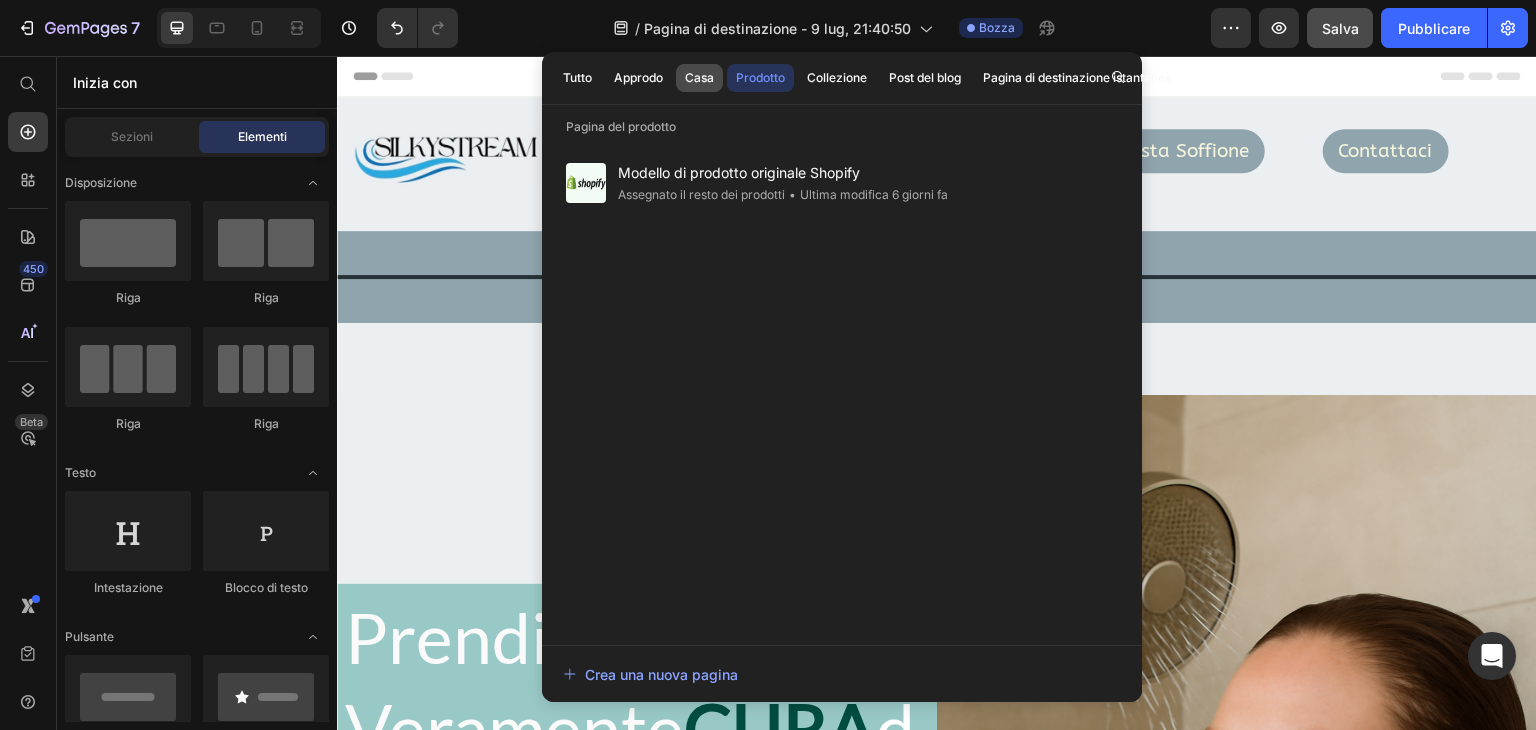 click on "Casa" at bounding box center [699, 77] 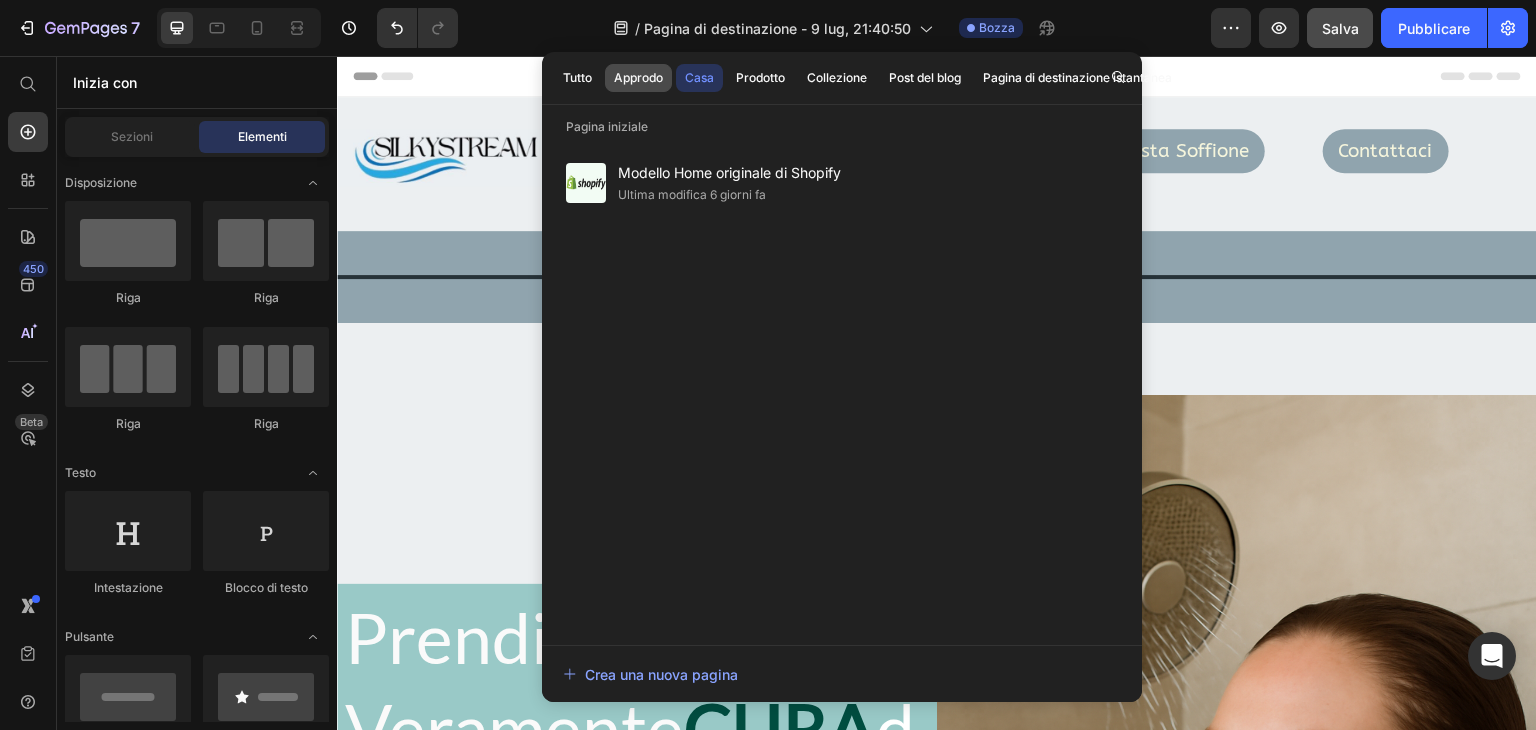 click on "Approdo" at bounding box center [638, 77] 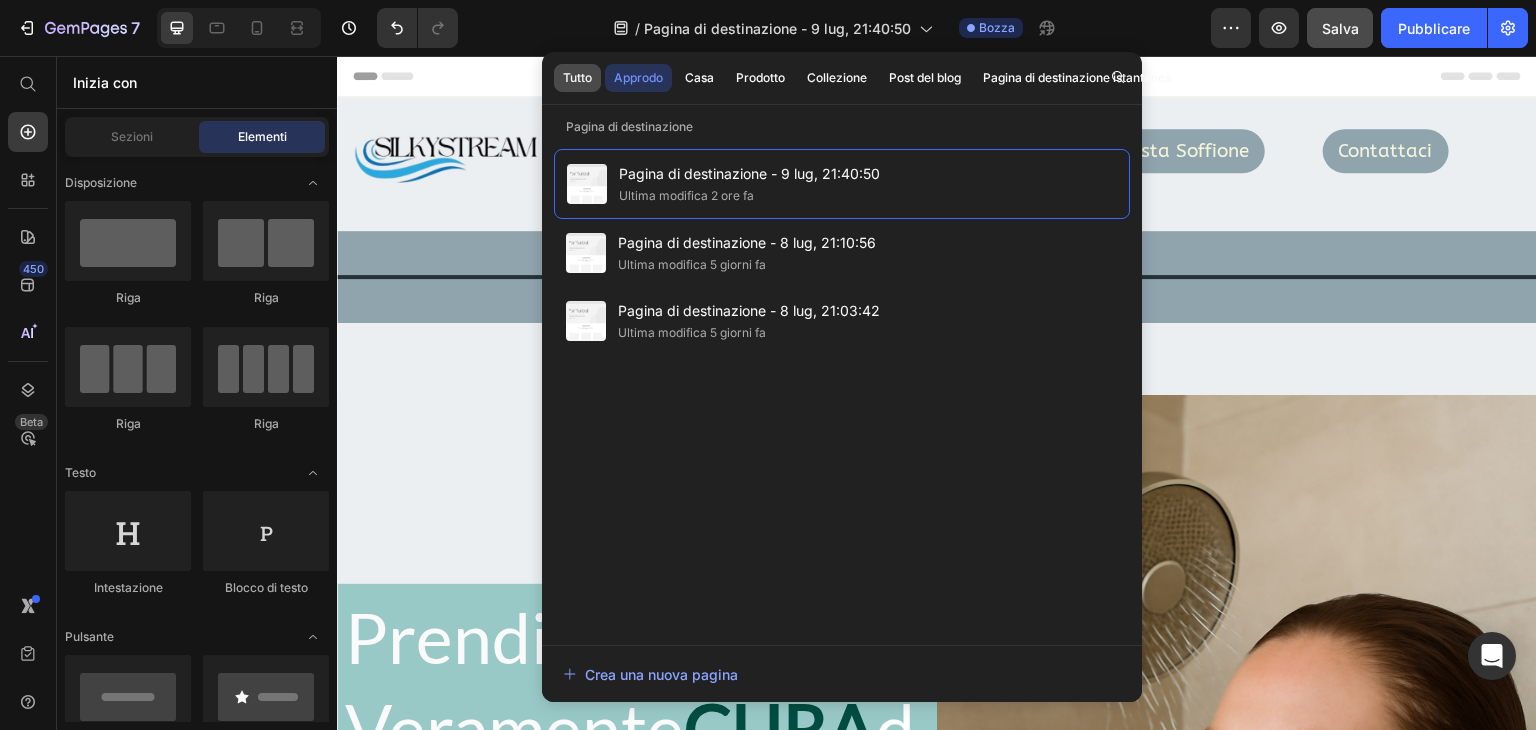 click on "Tutto" at bounding box center [577, 77] 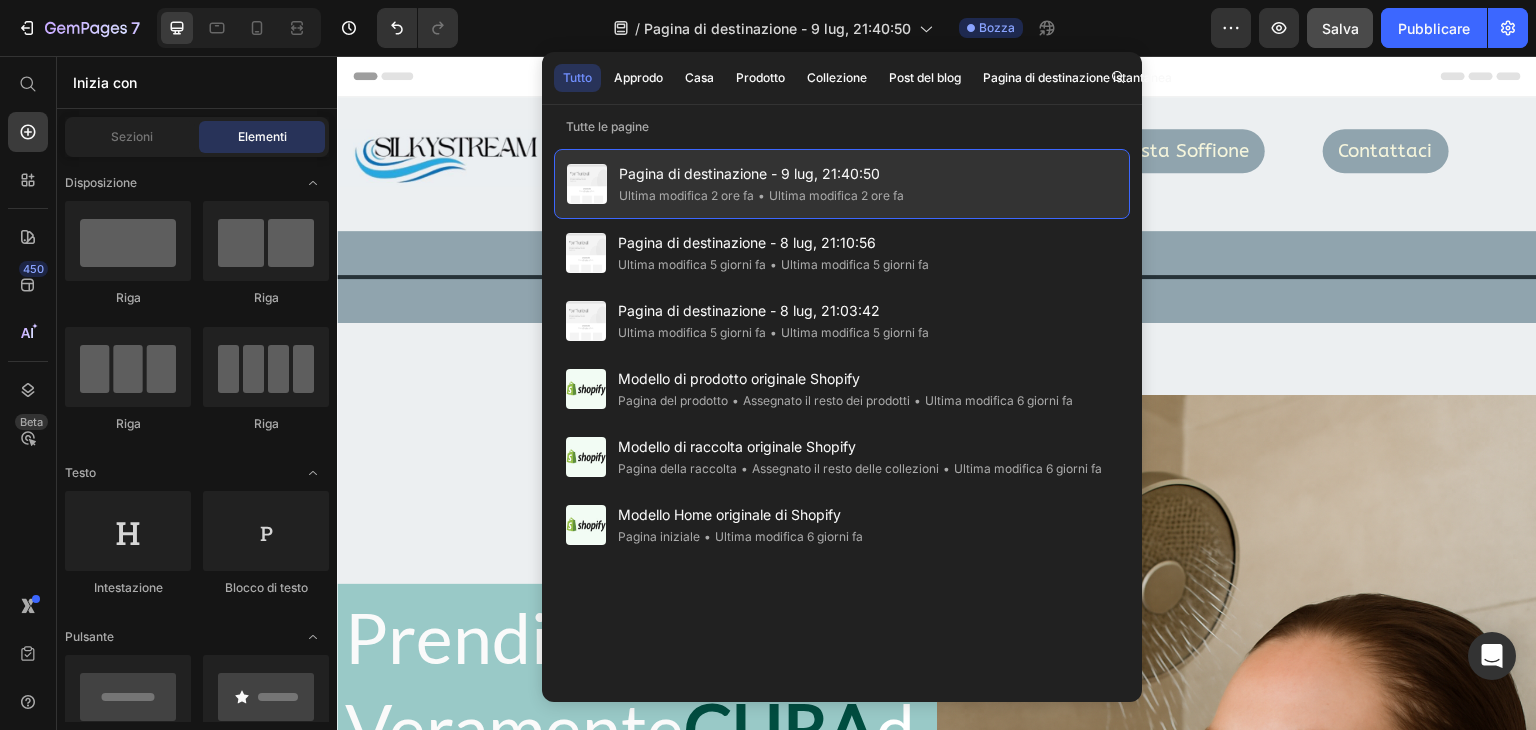 click on "Pagina di destinazione - 9 lug, 21:40:50" at bounding box center (749, 173) 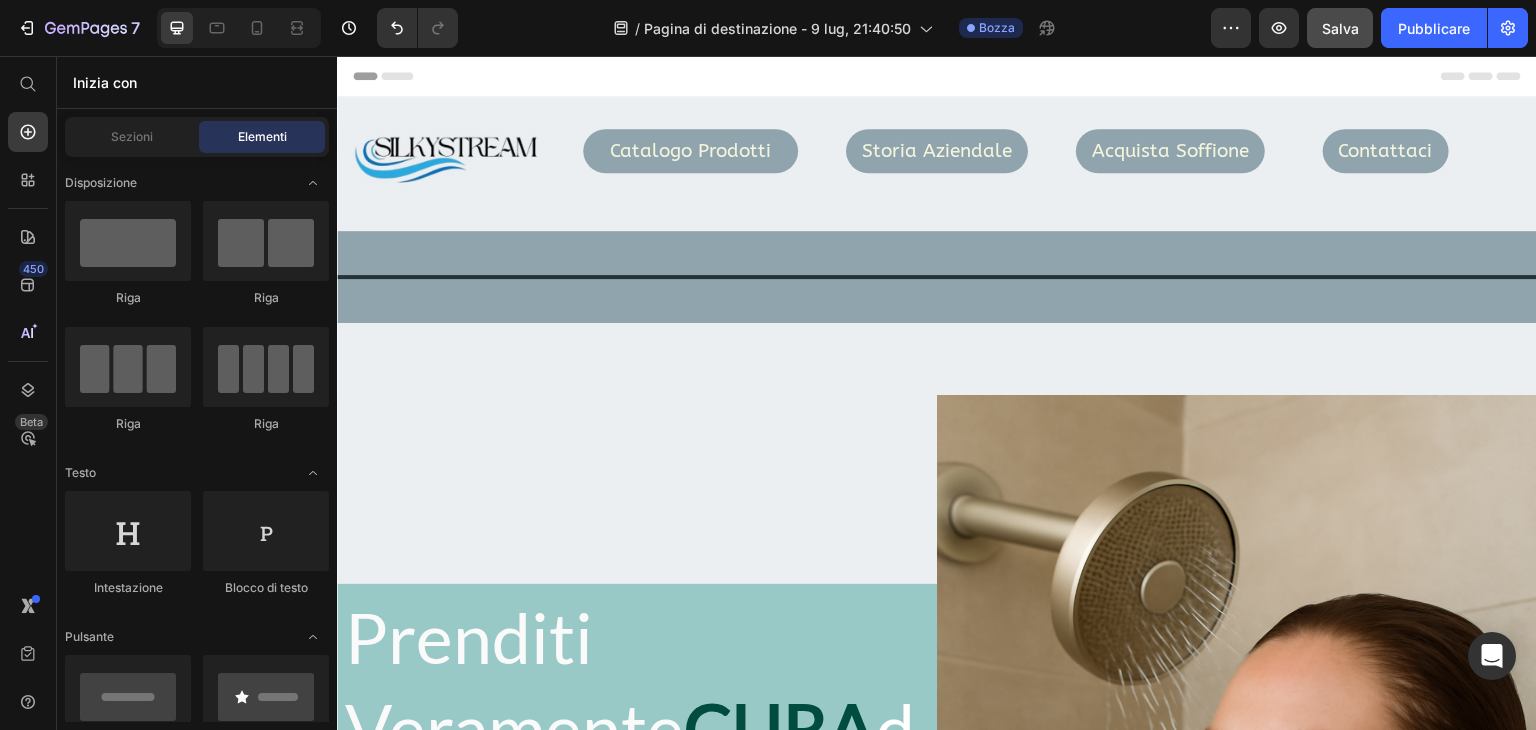click on "Header" at bounding box center [937, 76] 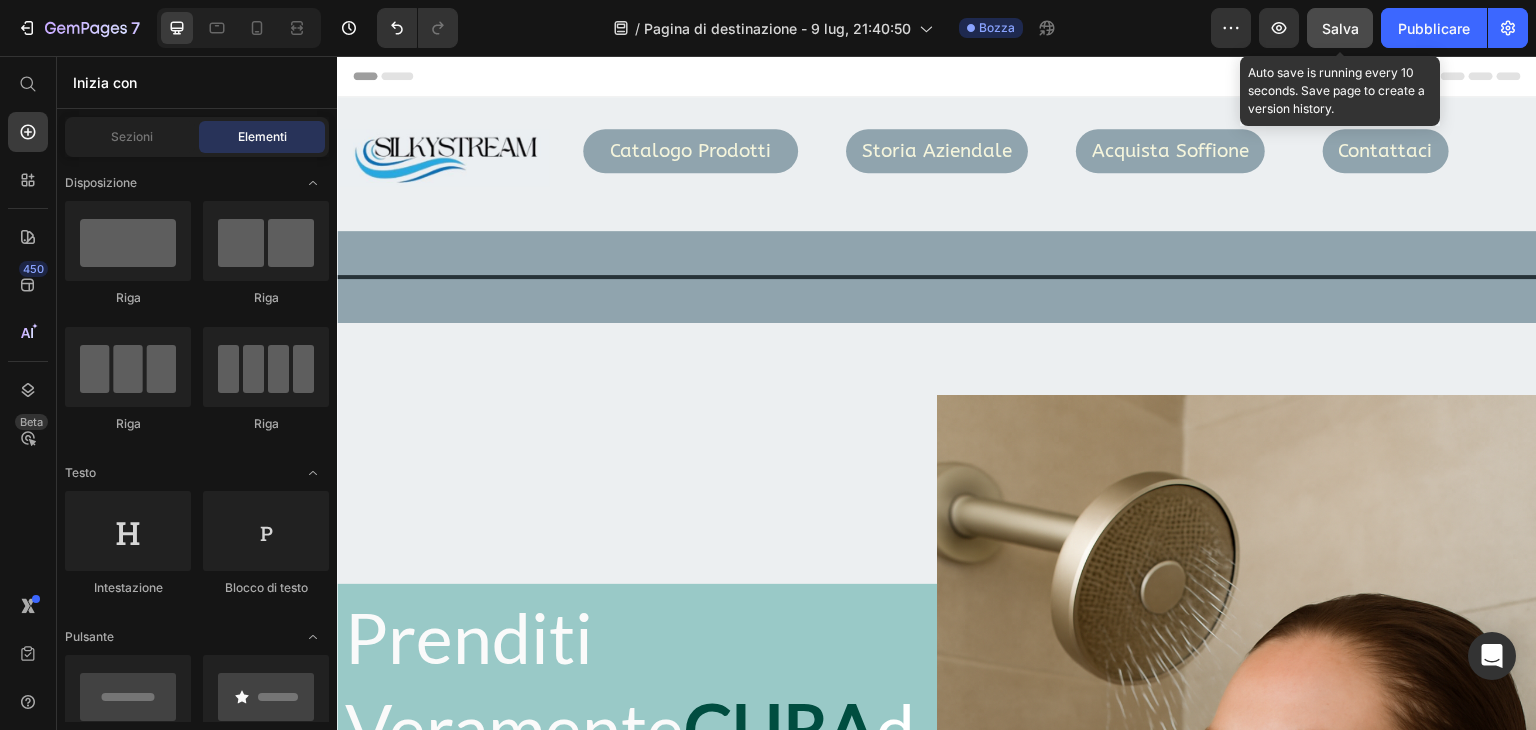 click on "Salva" at bounding box center [1340, 28] 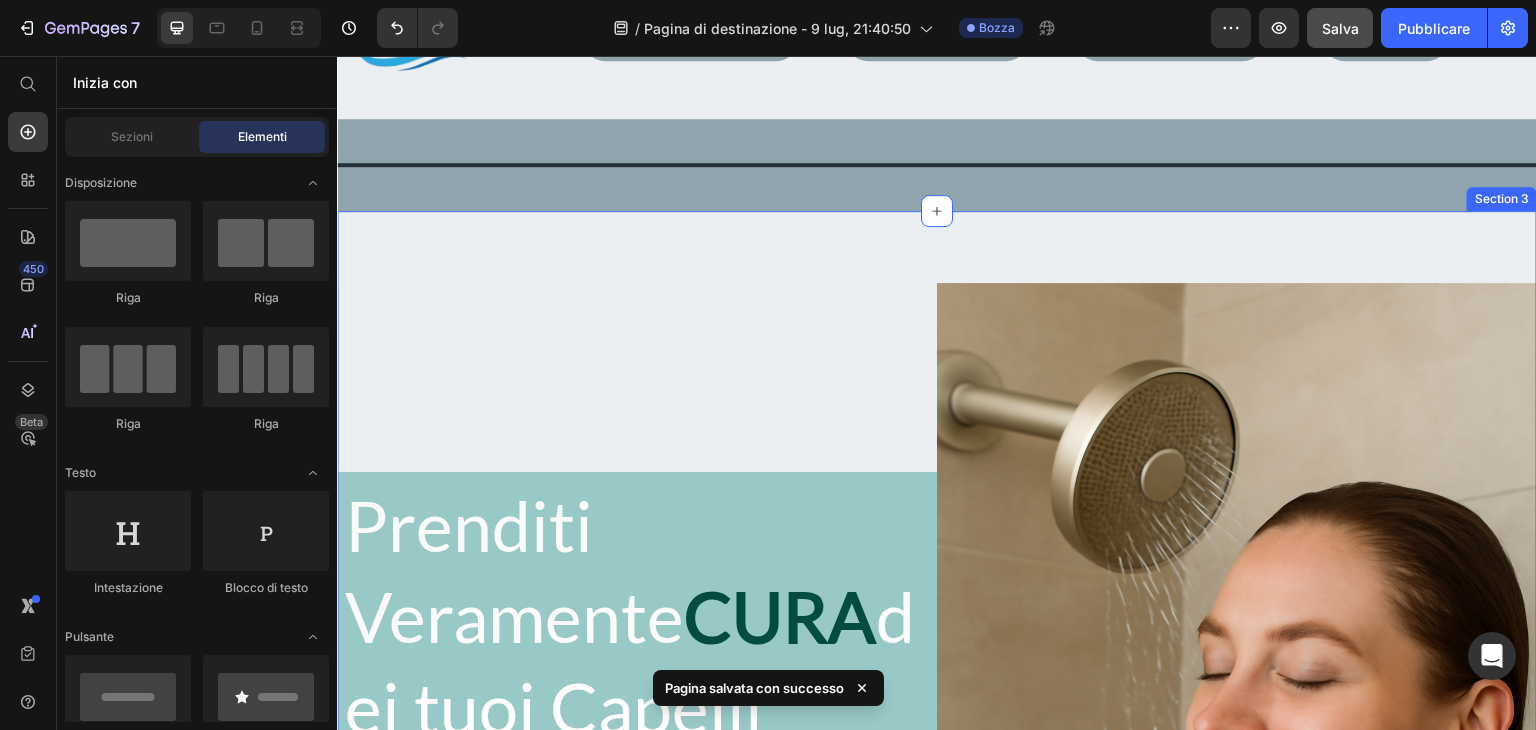 scroll, scrollTop: 0, scrollLeft: 0, axis: both 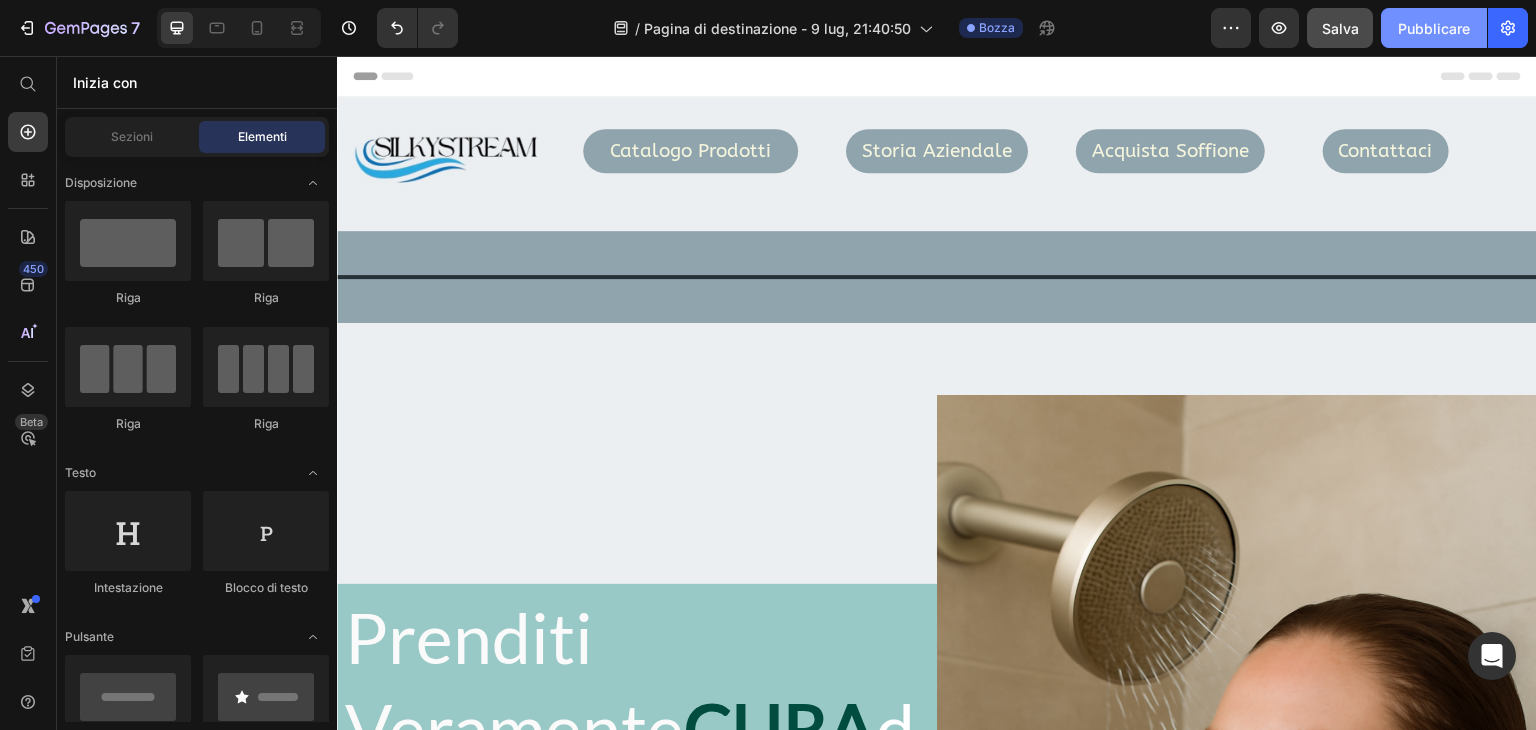 drag, startPoint x: 1400, startPoint y: 21, endPoint x: 1420, endPoint y: 38, distance: 26.24881 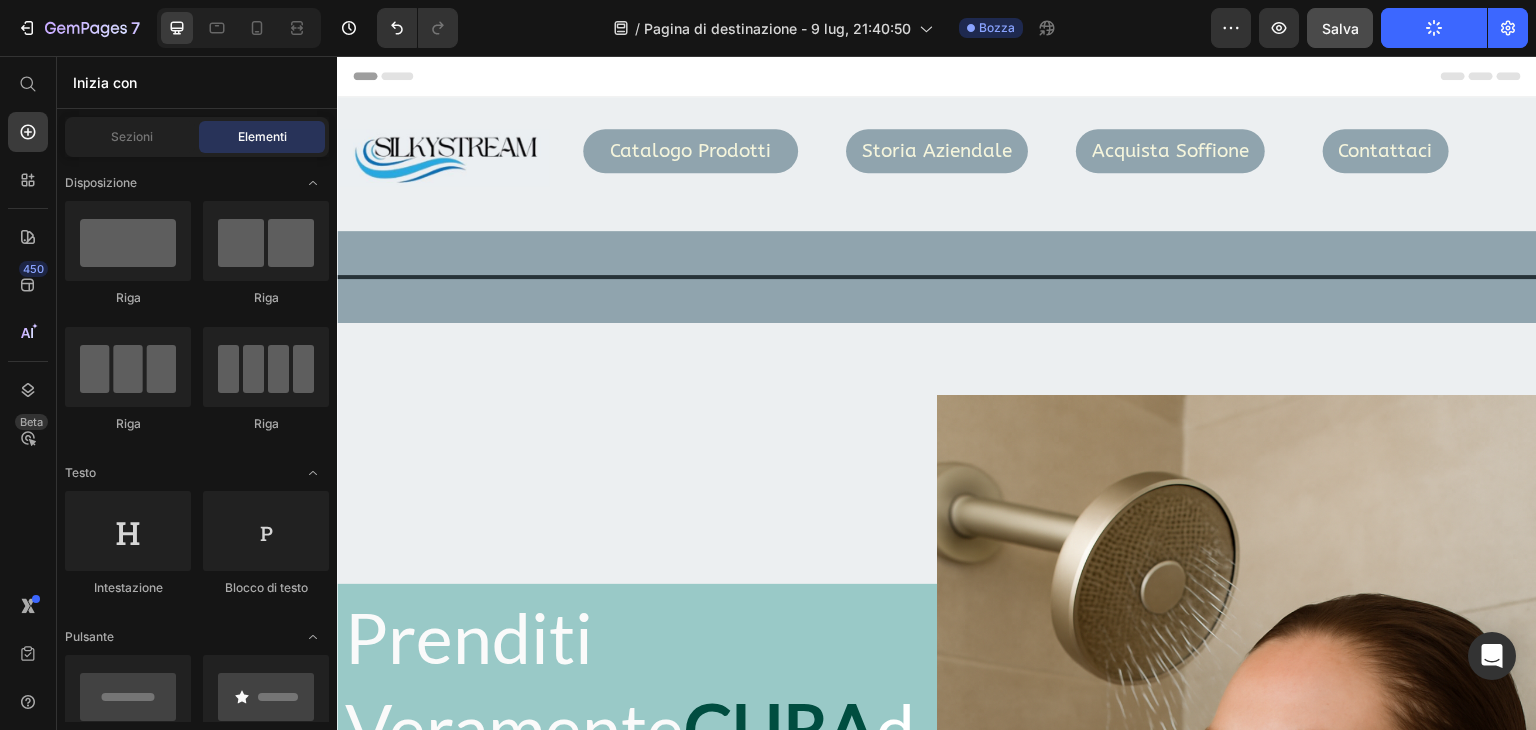 click on "/ Pagina di destinazione - 9 lug, 21:40:50 Bozza" 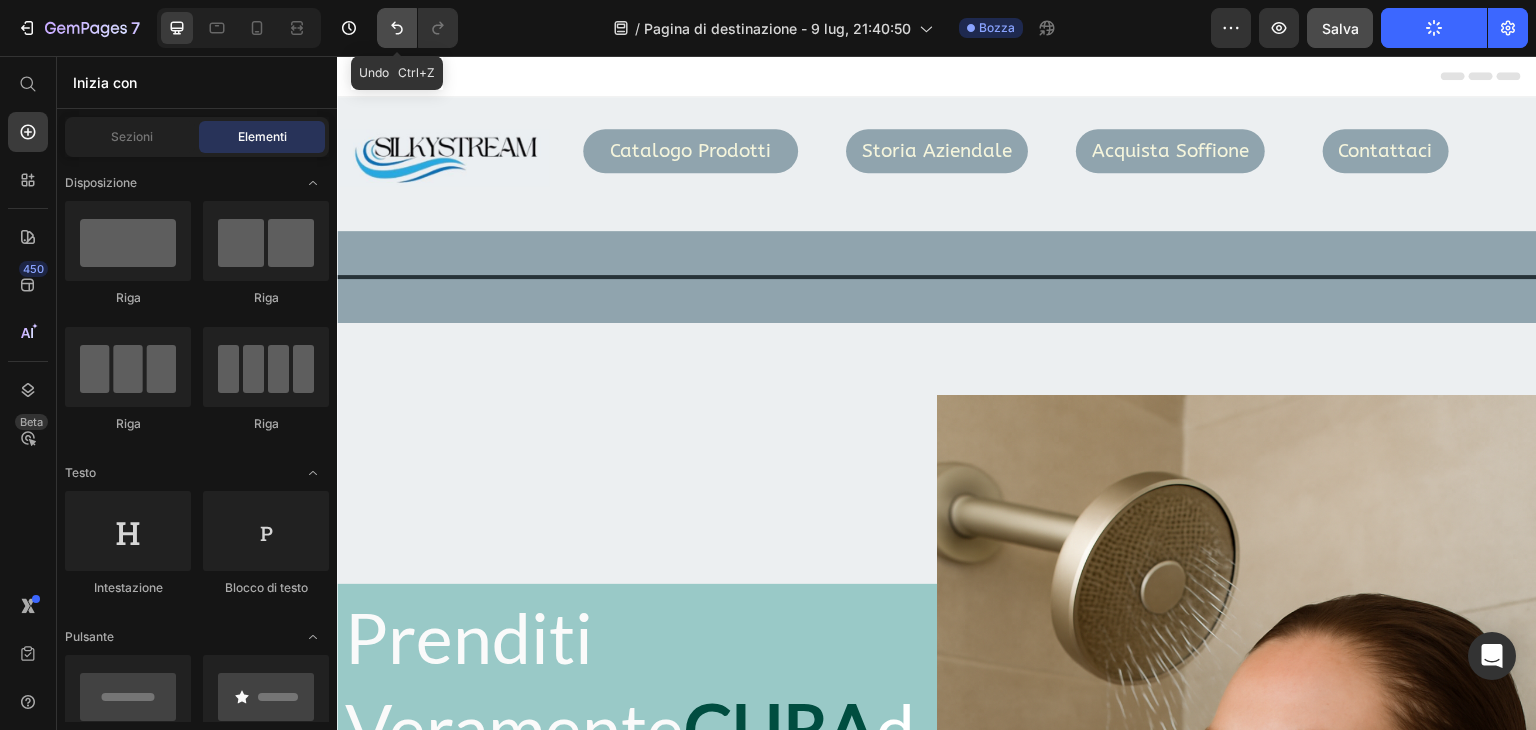 click 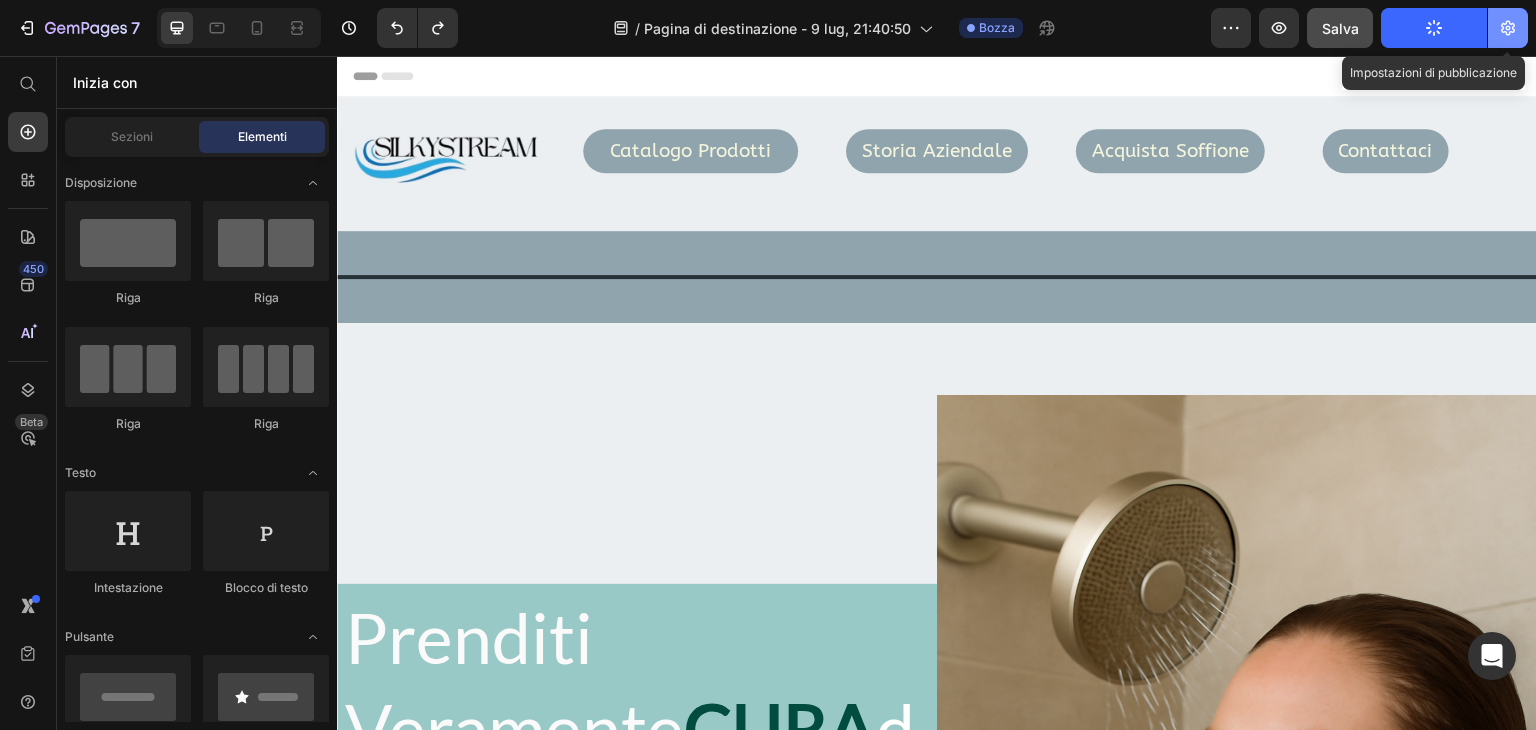 click 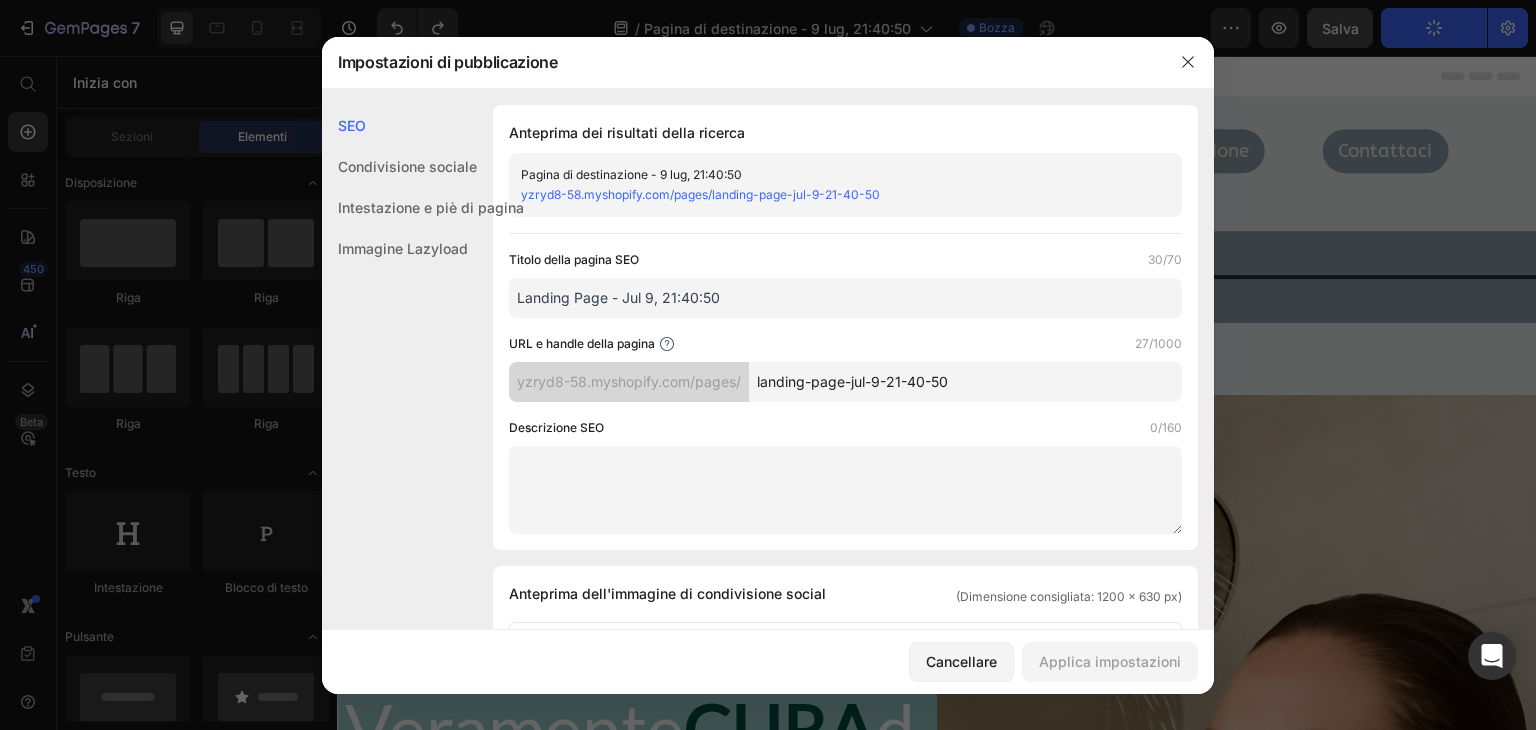 click on "SEO" at bounding box center [352, 125] 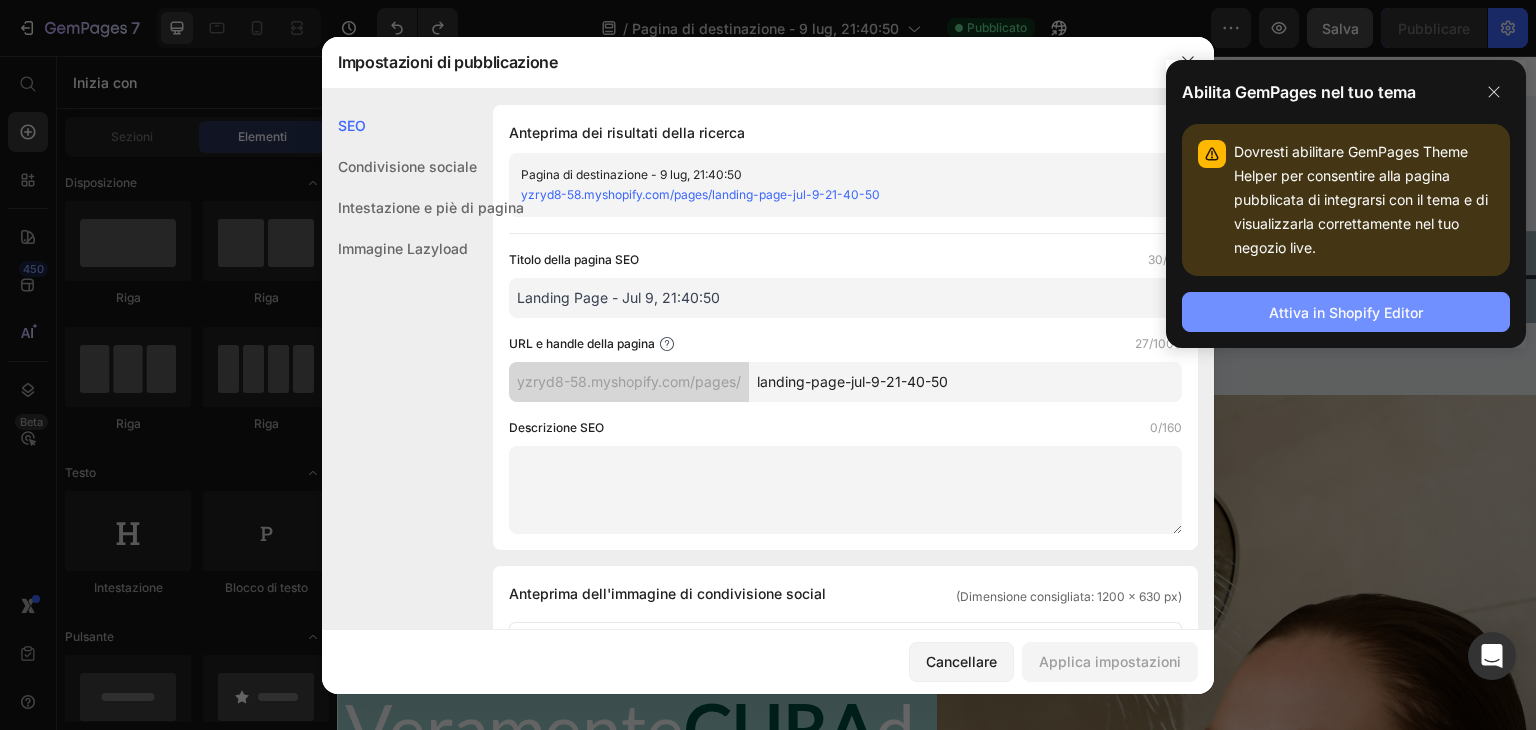 click on "Attiva in Shopify Editor" at bounding box center (1346, 312) 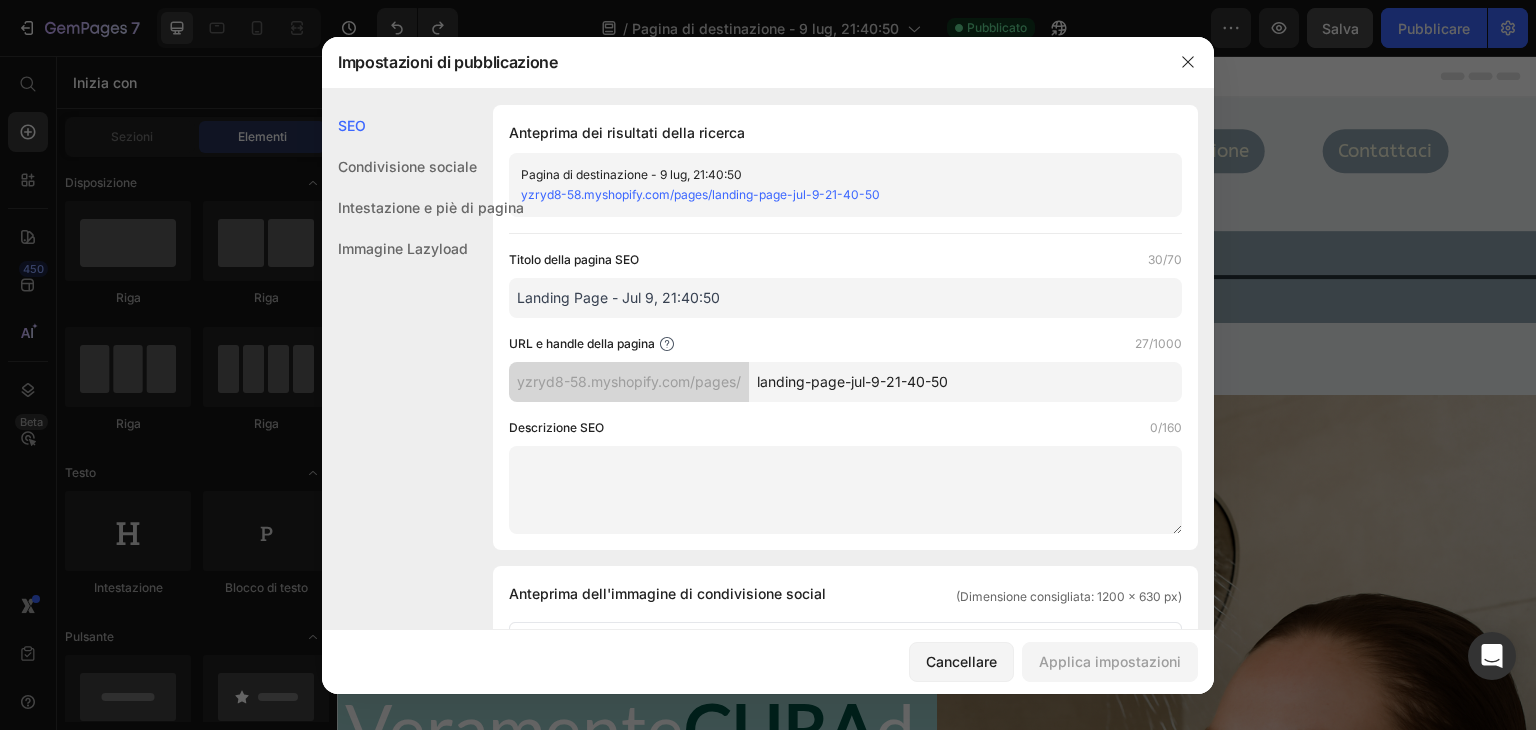 click on "yzryd8-58.myshopify.com/pages/" at bounding box center (629, 381) 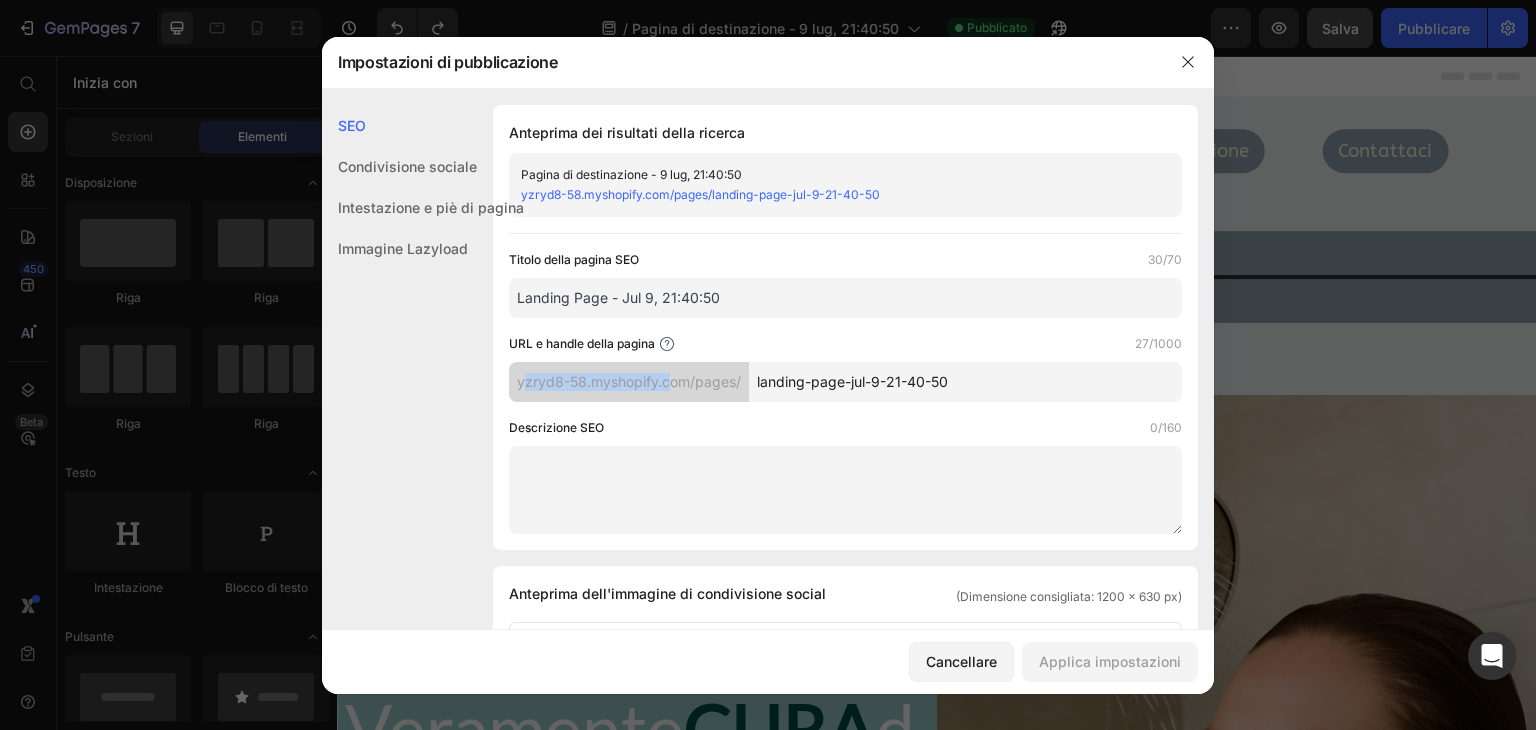 drag, startPoint x: 522, startPoint y: 381, endPoint x: 684, endPoint y: 385, distance: 162.04938 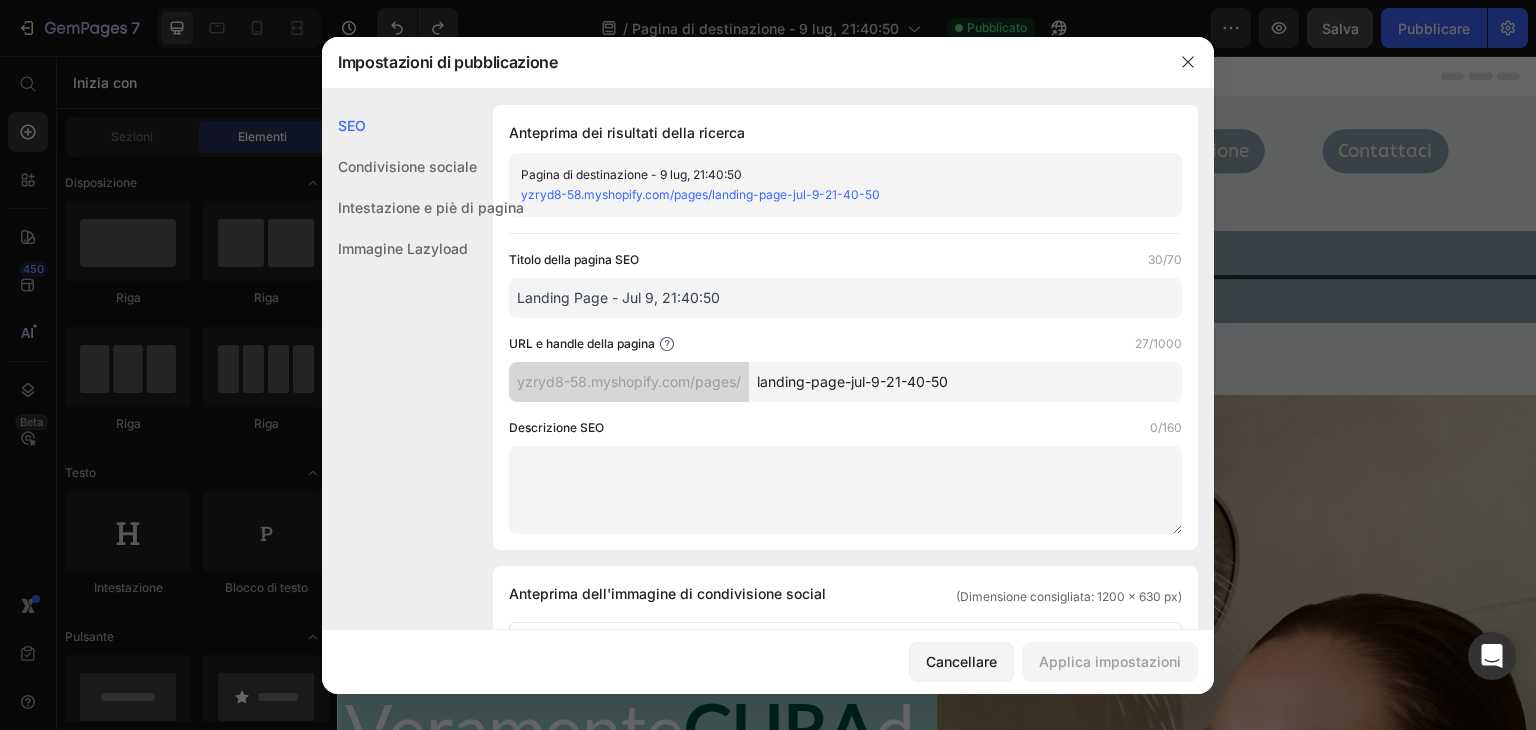 drag, startPoint x: 955, startPoint y: 379, endPoint x: 996, endPoint y: 377, distance: 41.04875 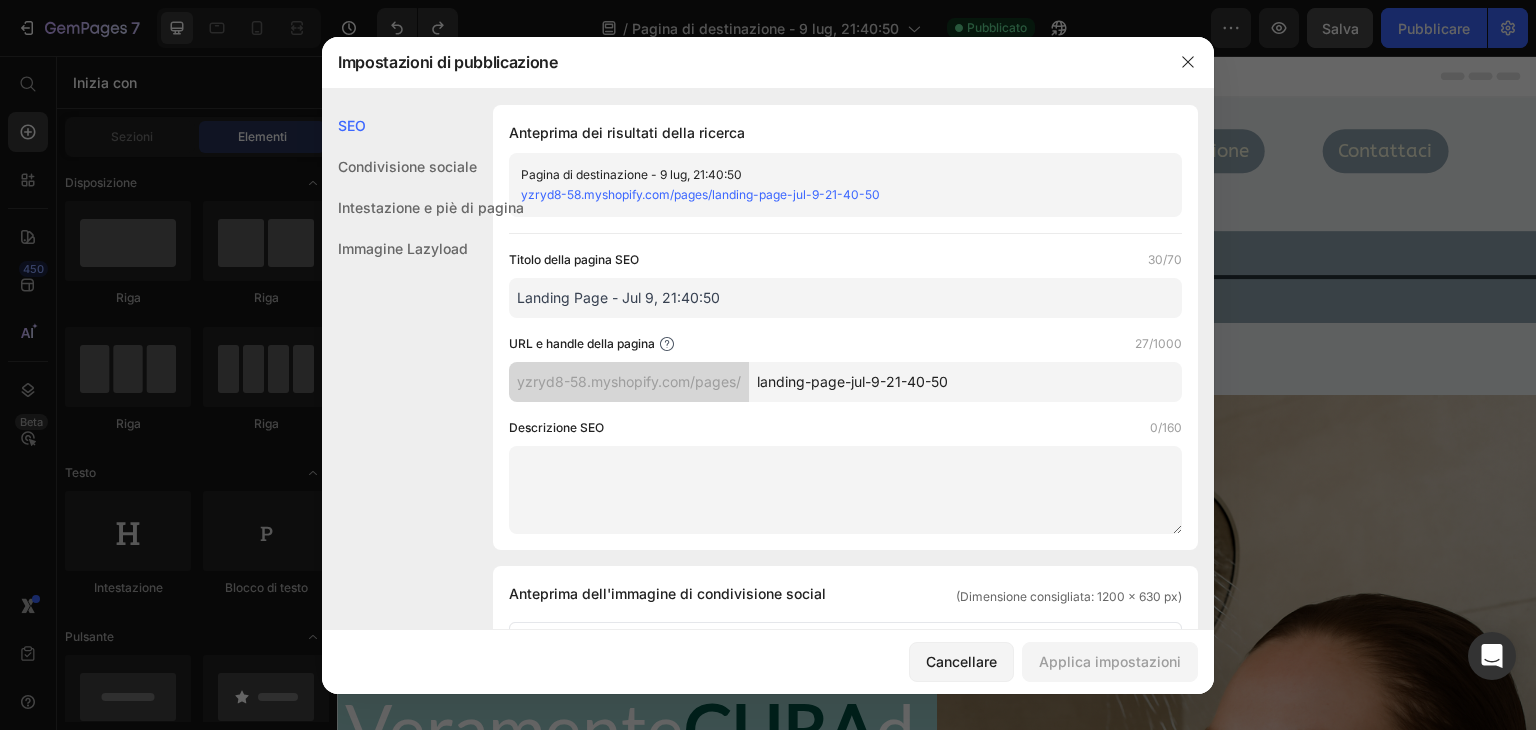 click on "landing-page-jul-9-21-40-50" at bounding box center (965, 382) 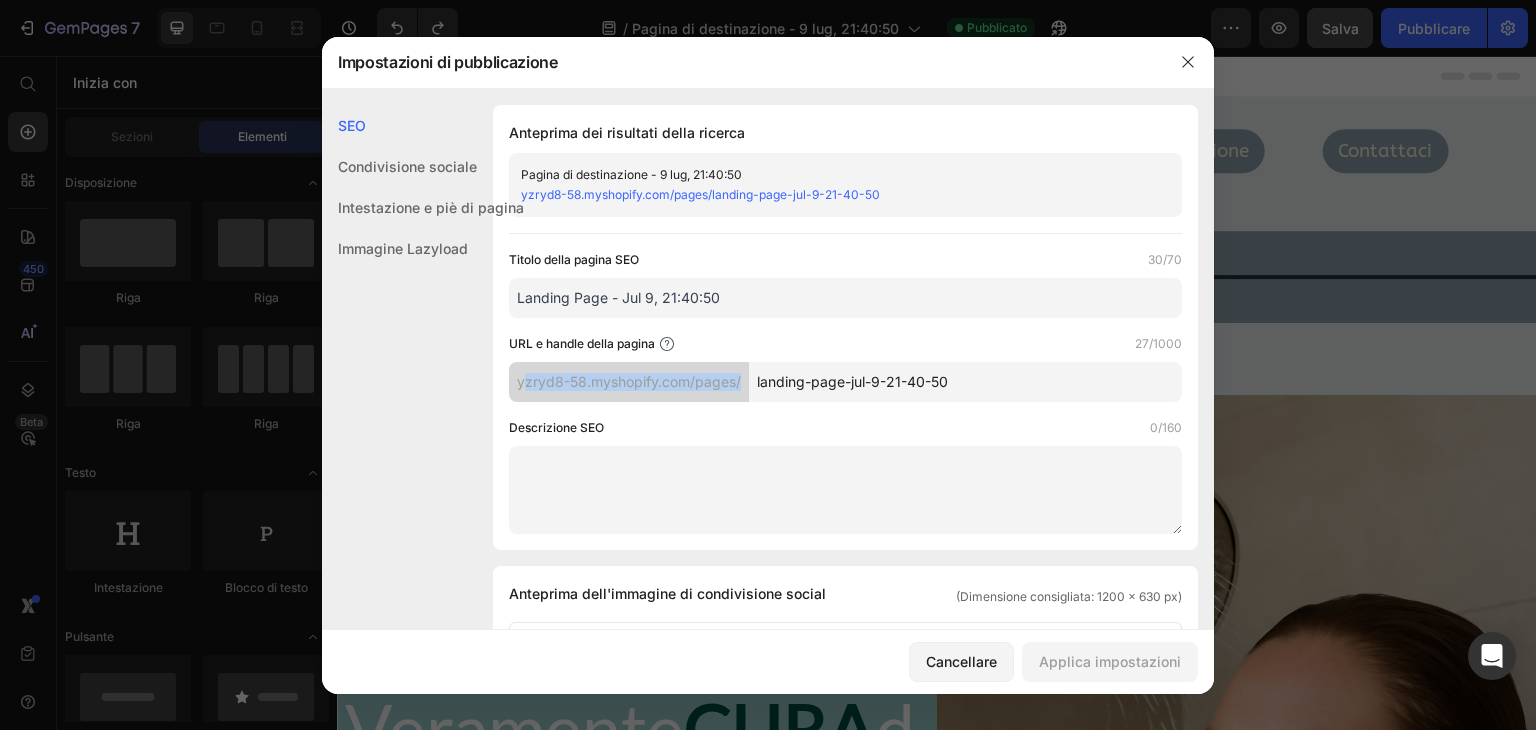 drag, startPoint x: 521, startPoint y: 384, endPoint x: 988, endPoint y: 375, distance: 467.08673 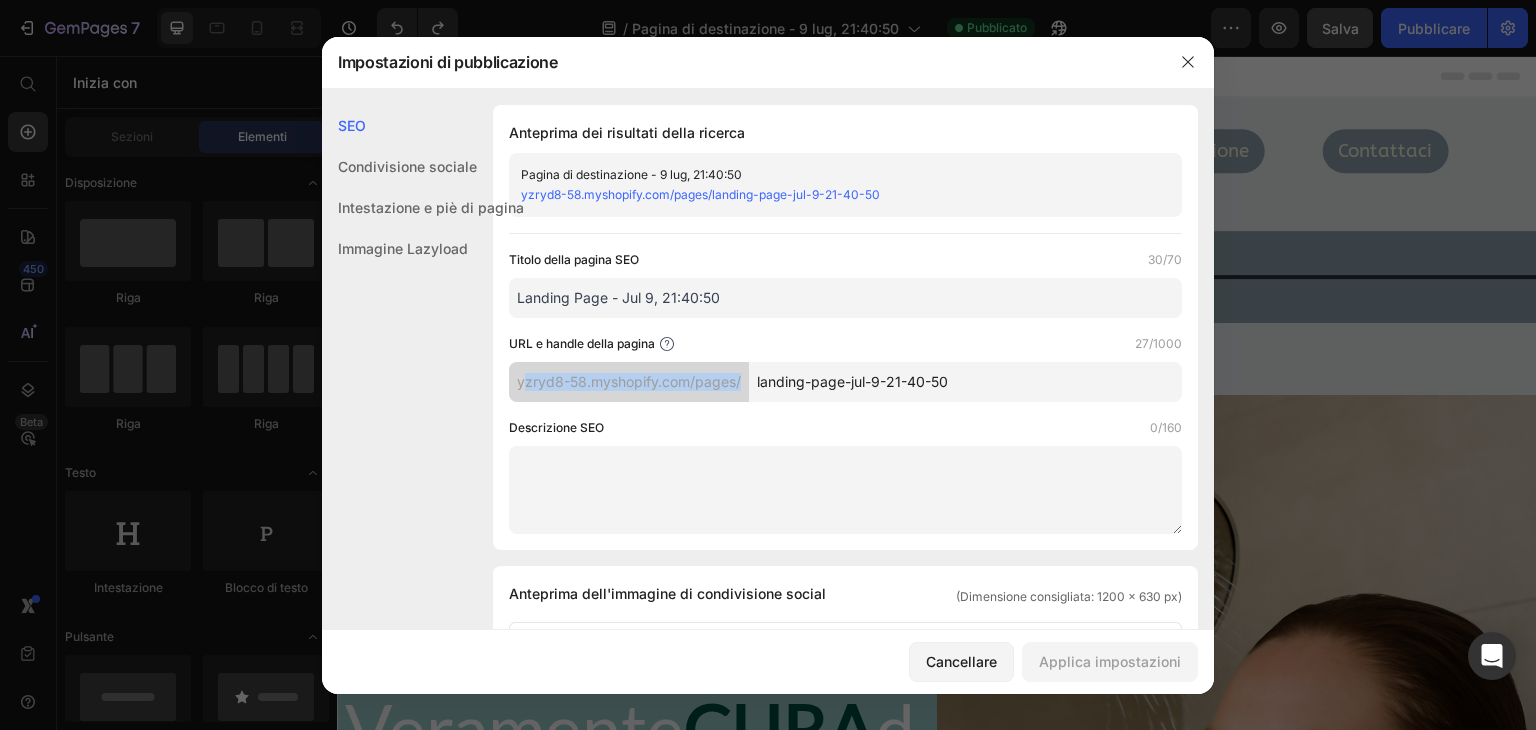 click on "yzryd8-58.myshopify.com/pages/ landing-page-jul-9-21-40-50" at bounding box center [845, 382] 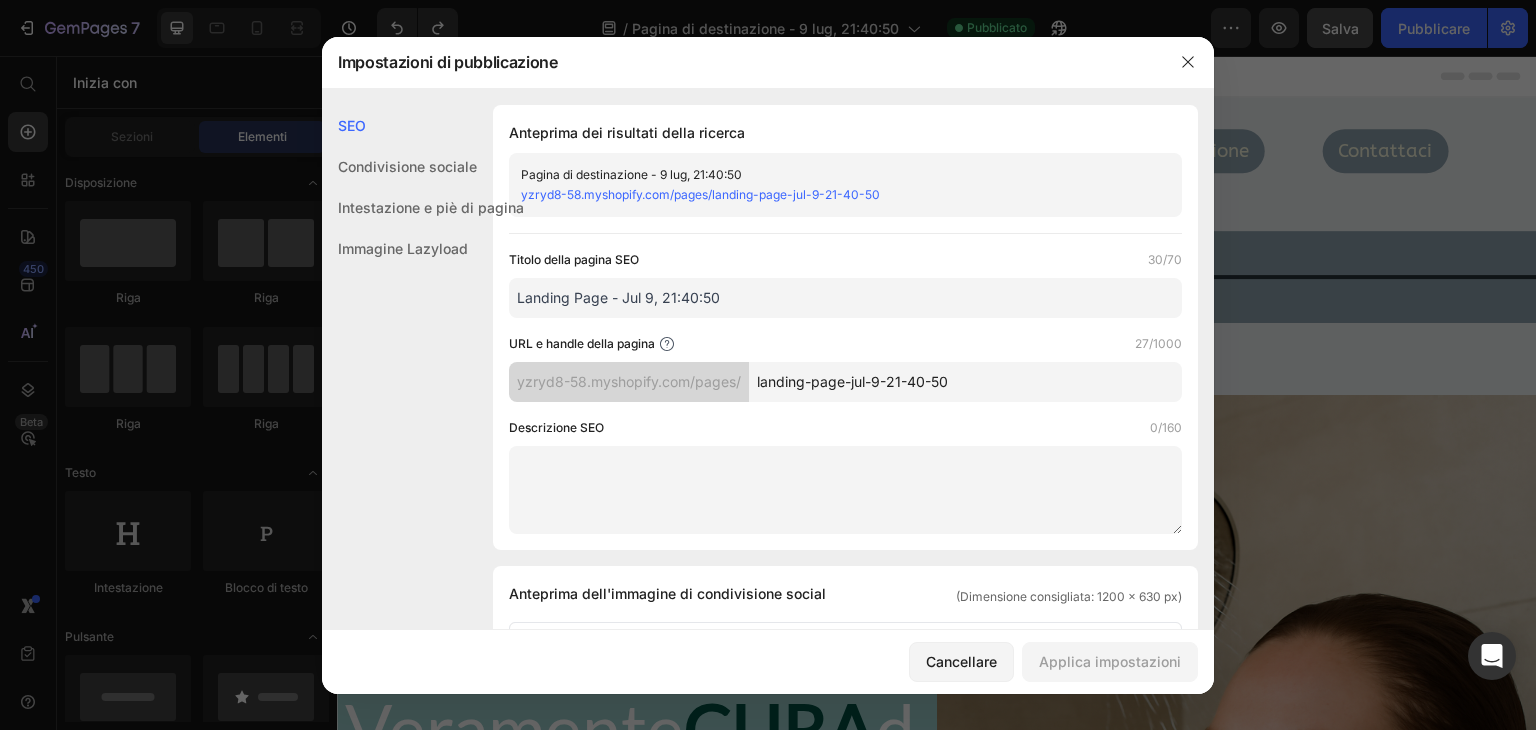 click on "yzryd8-58.myshopify.com/pages/" at bounding box center [629, 382] 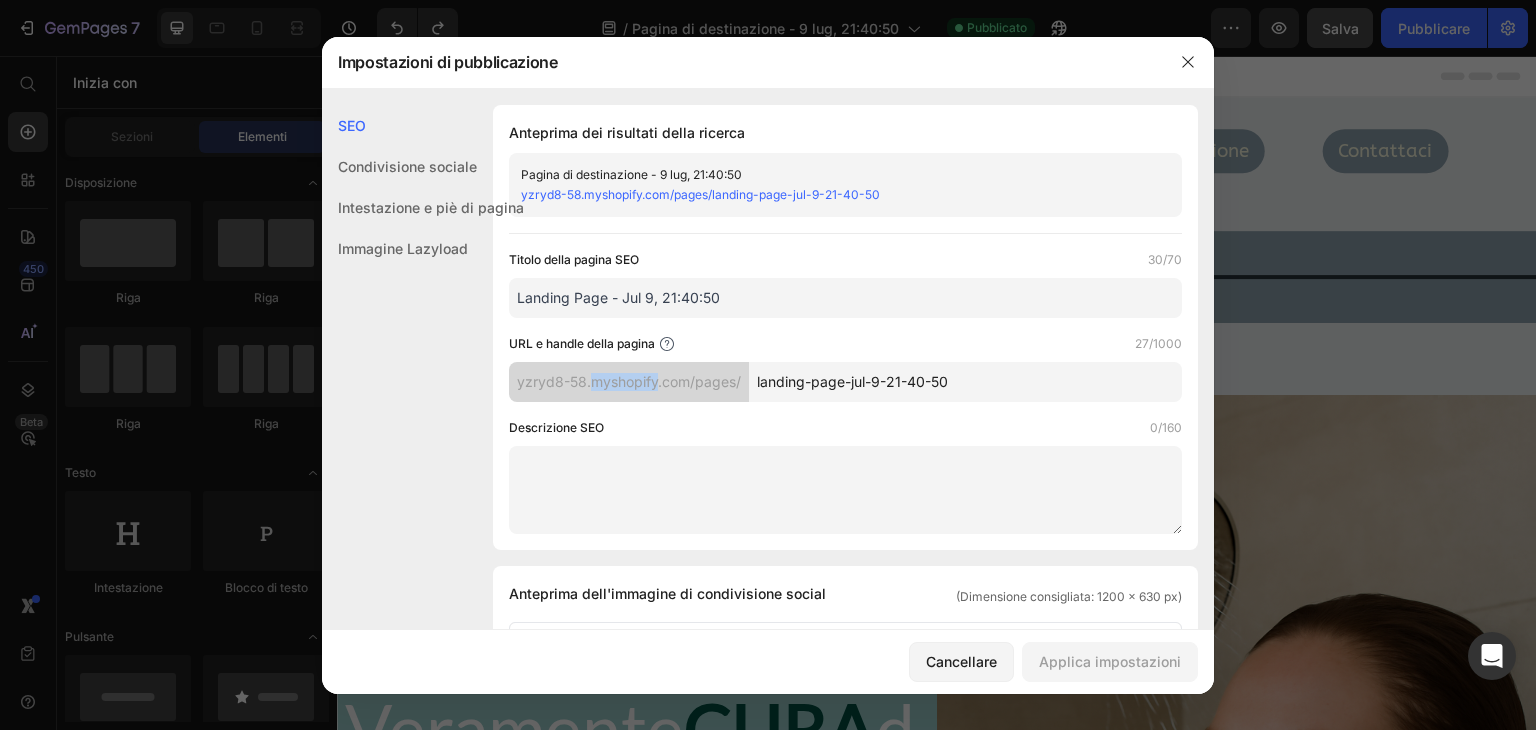 click on "yzryd8-58.myshopify.com/pages/" at bounding box center [629, 382] 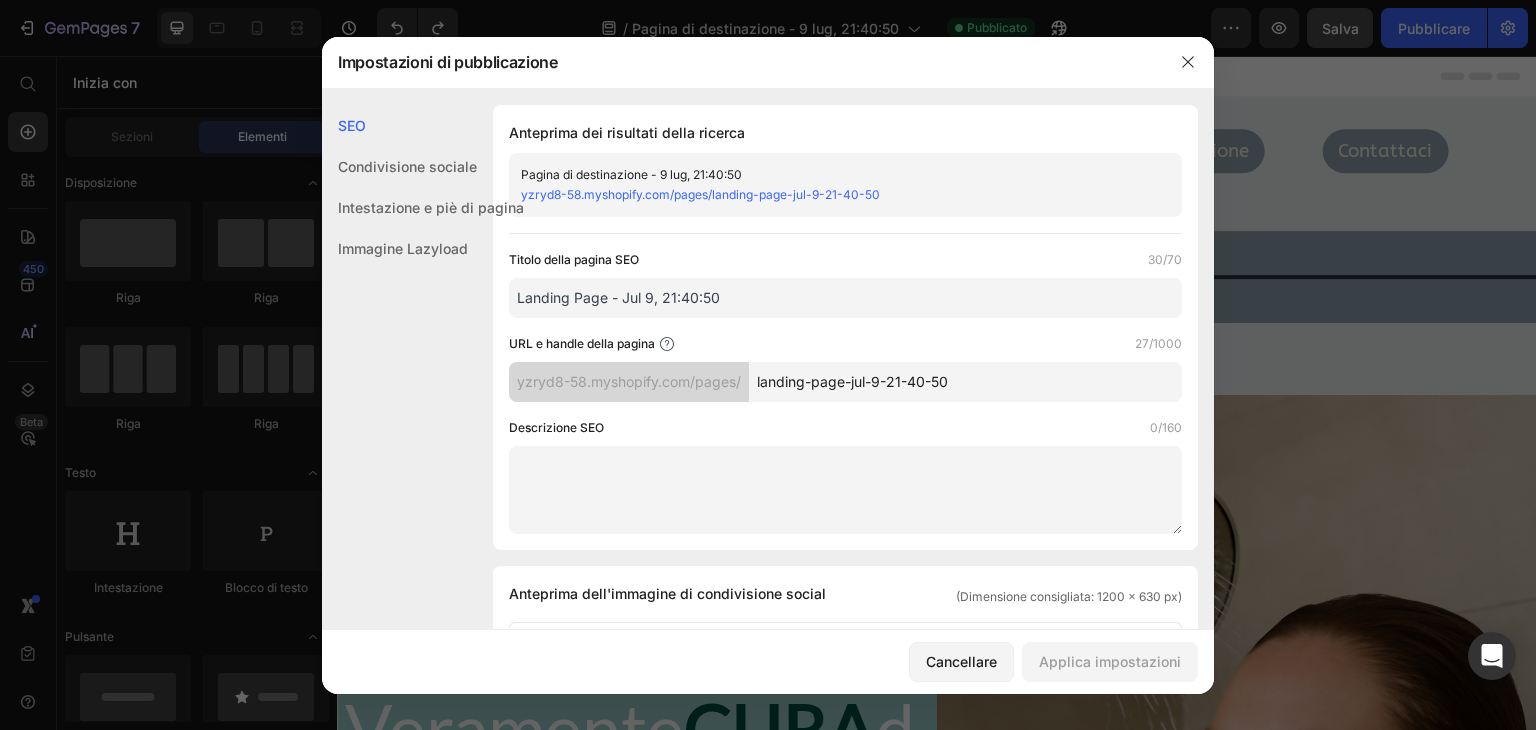 click on "yzryd8-58.myshopify.com/pages/" at bounding box center (629, 381) 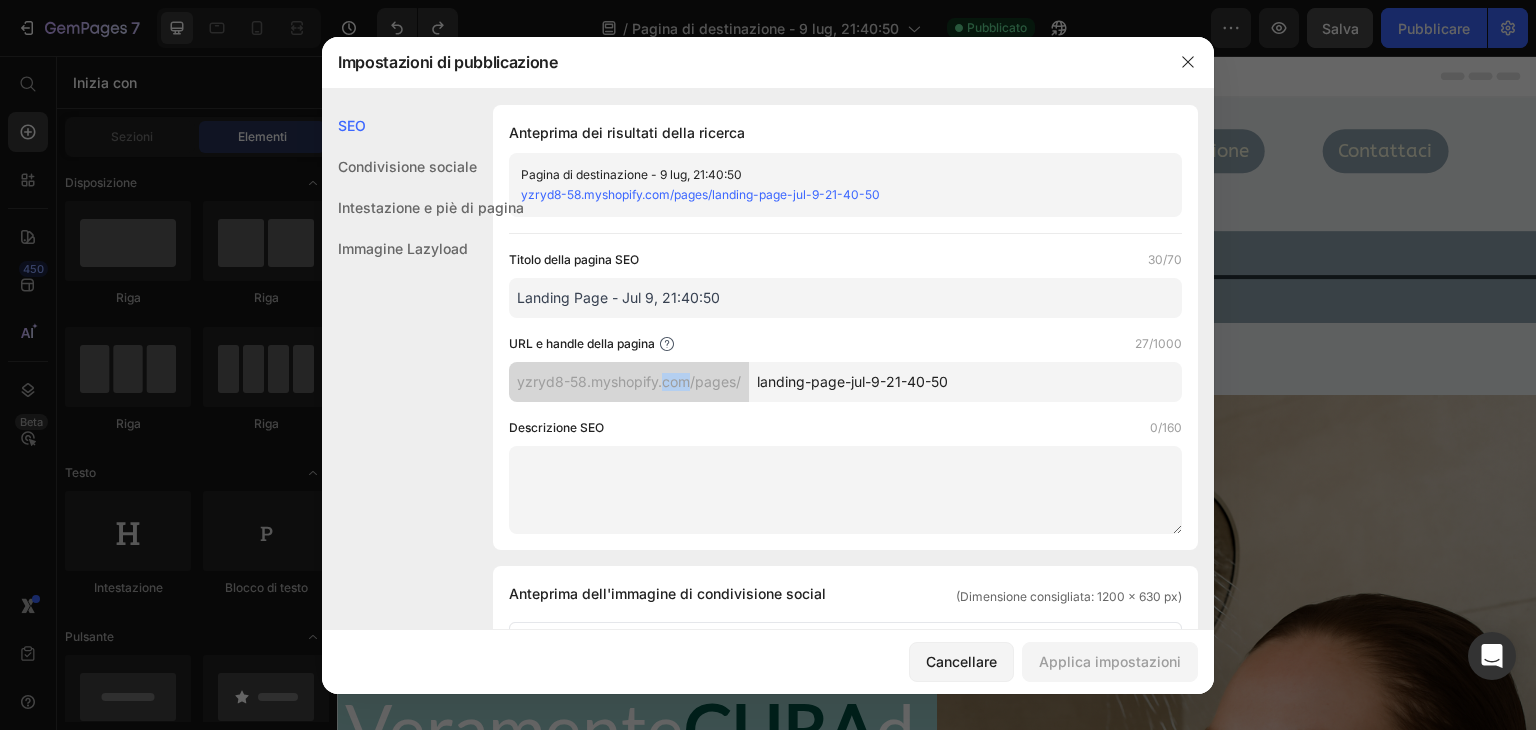 click on "yzryd8-58.myshopify.com/pages/" at bounding box center [629, 381] 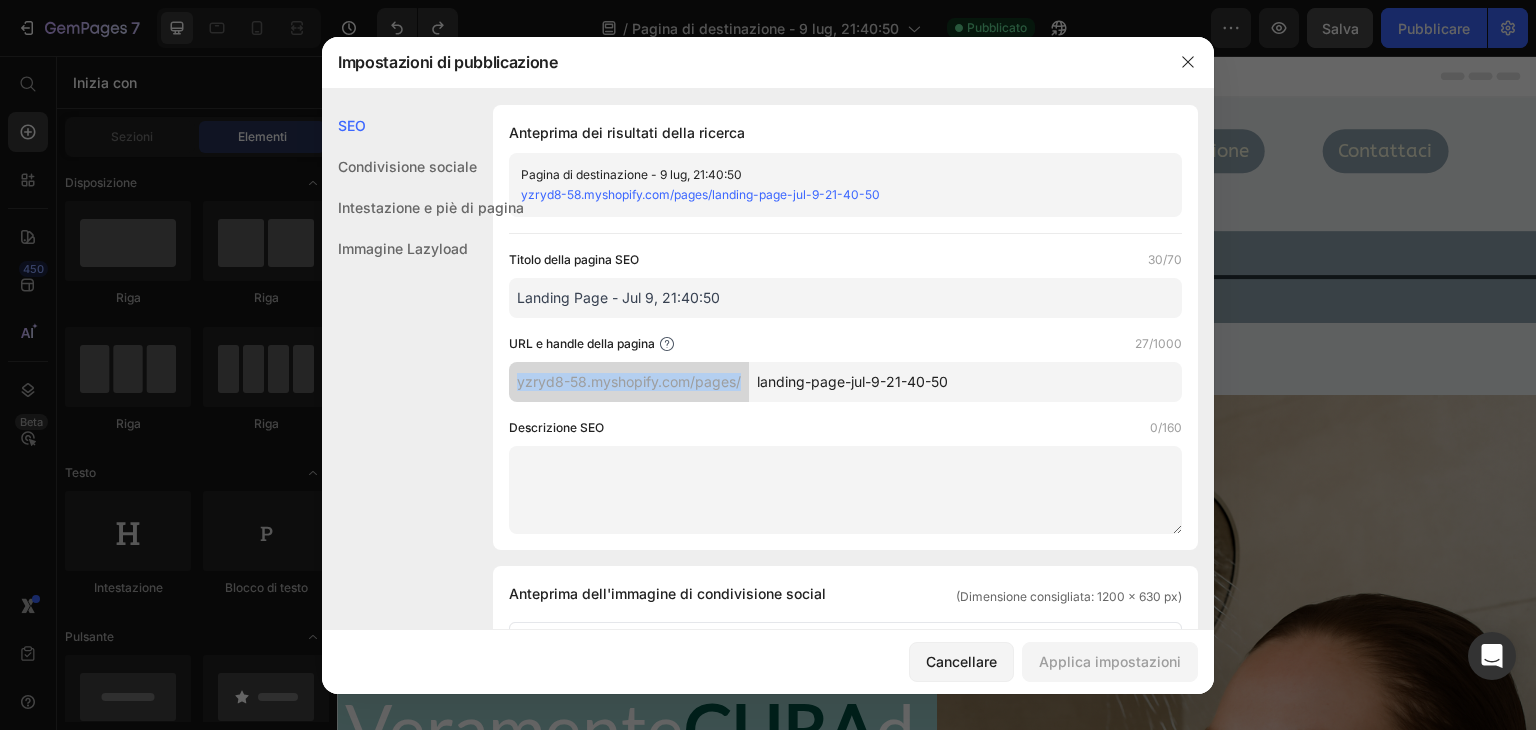 click on "yzryd8-58.myshopify.com/pages/" at bounding box center [629, 381] 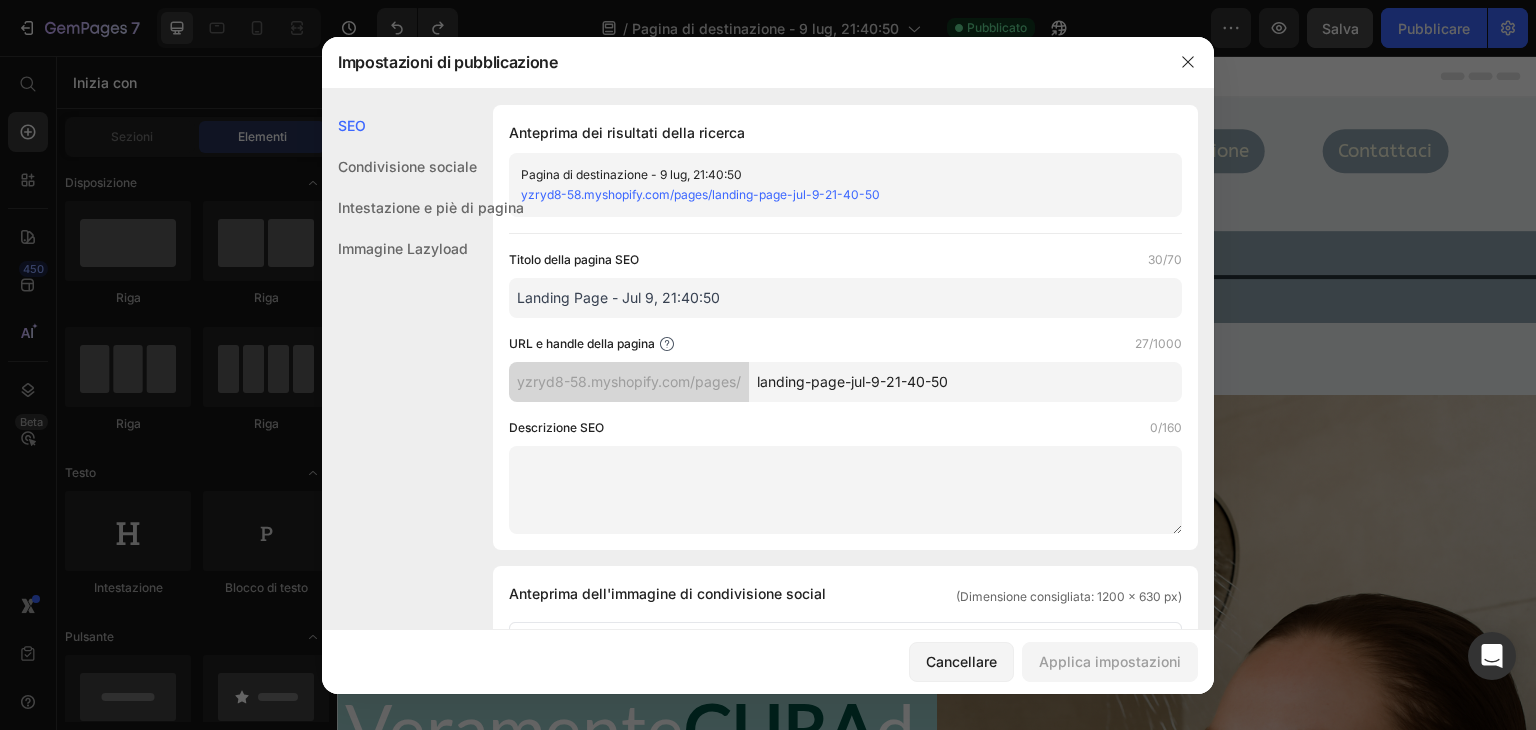 click on "landing-page-jul-9-21-40-50" at bounding box center [965, 382] 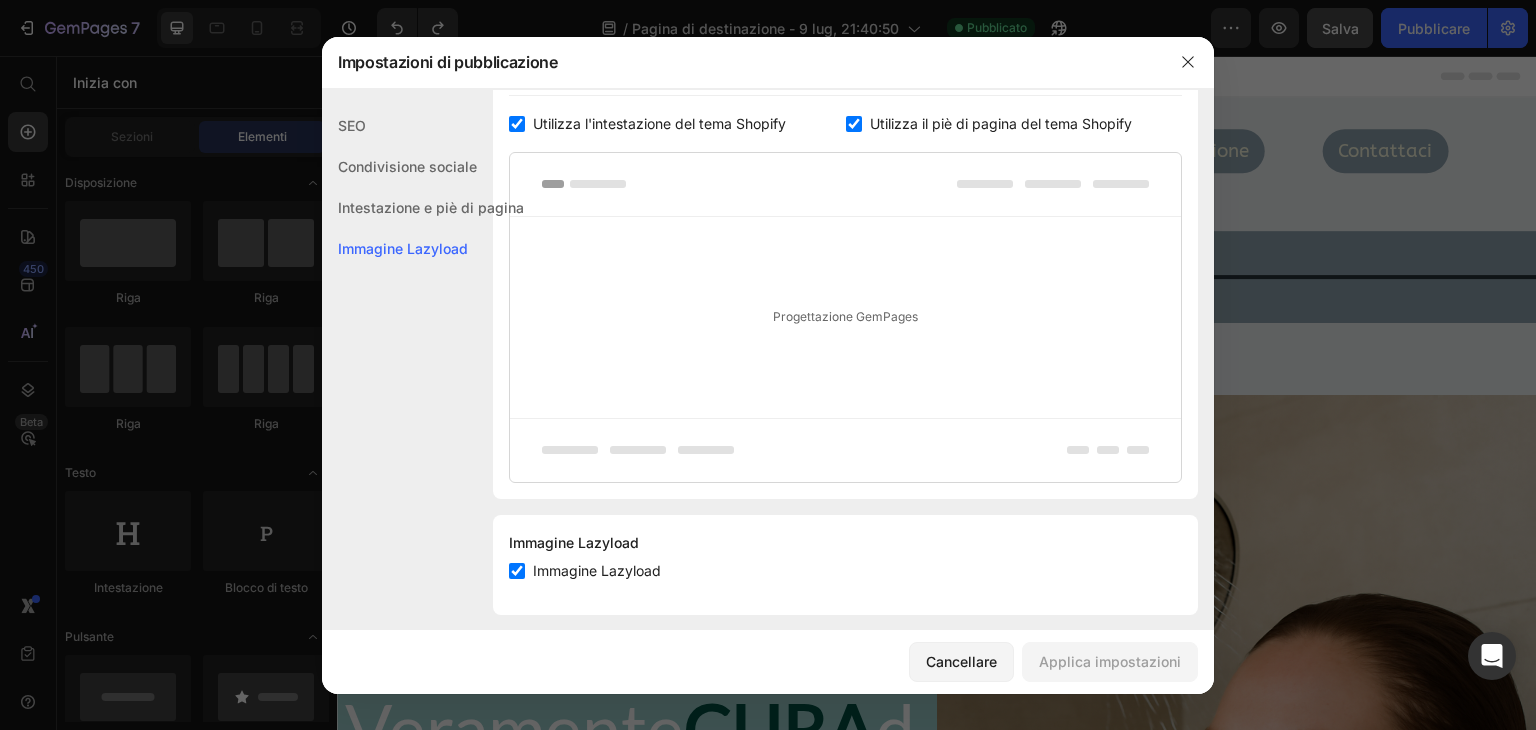 scroll, scrollTop: 1044, scrollLeft: 0, axis: vertical 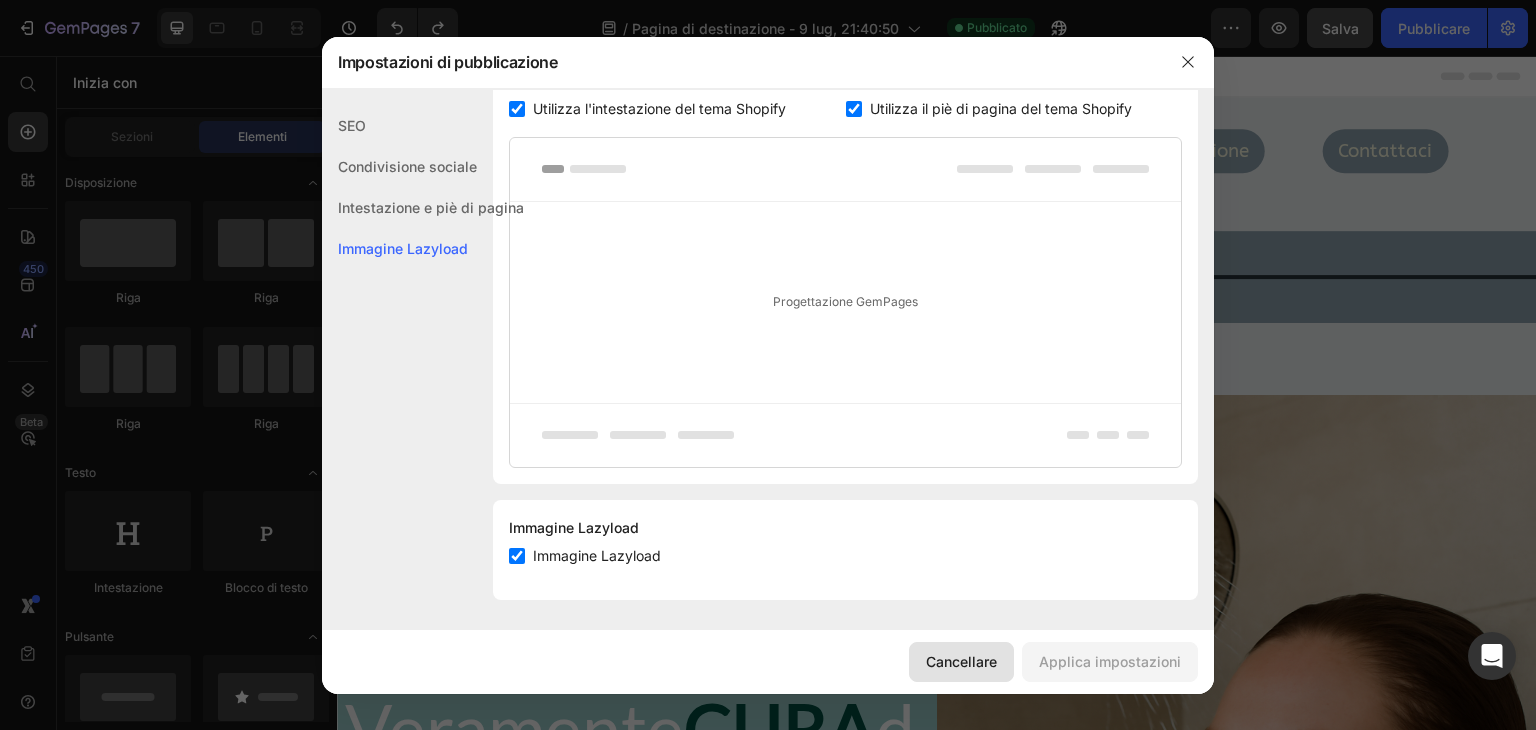 click on "Cancellare" at bounding box center [961, 661] 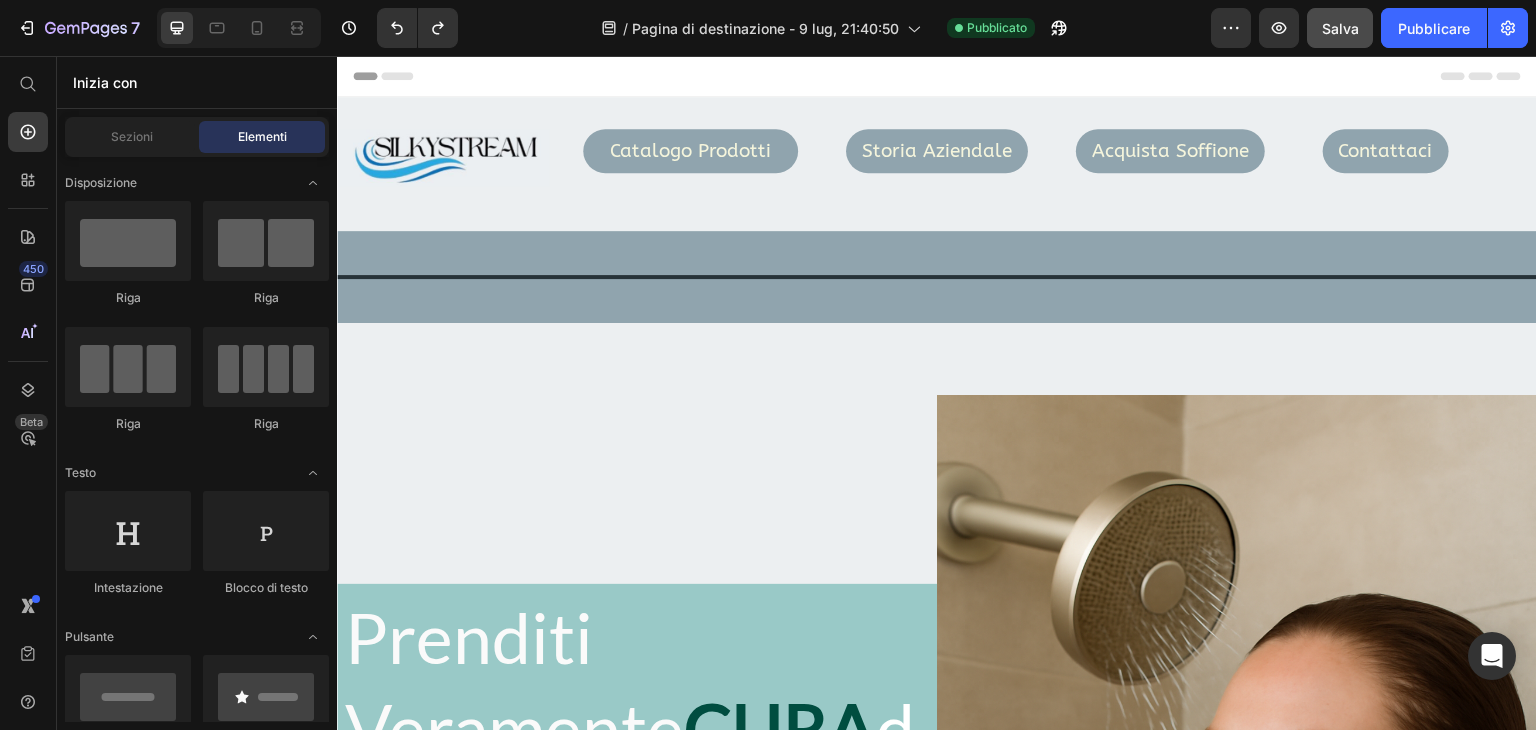 click on "Header" at bounding box center (937, 76) 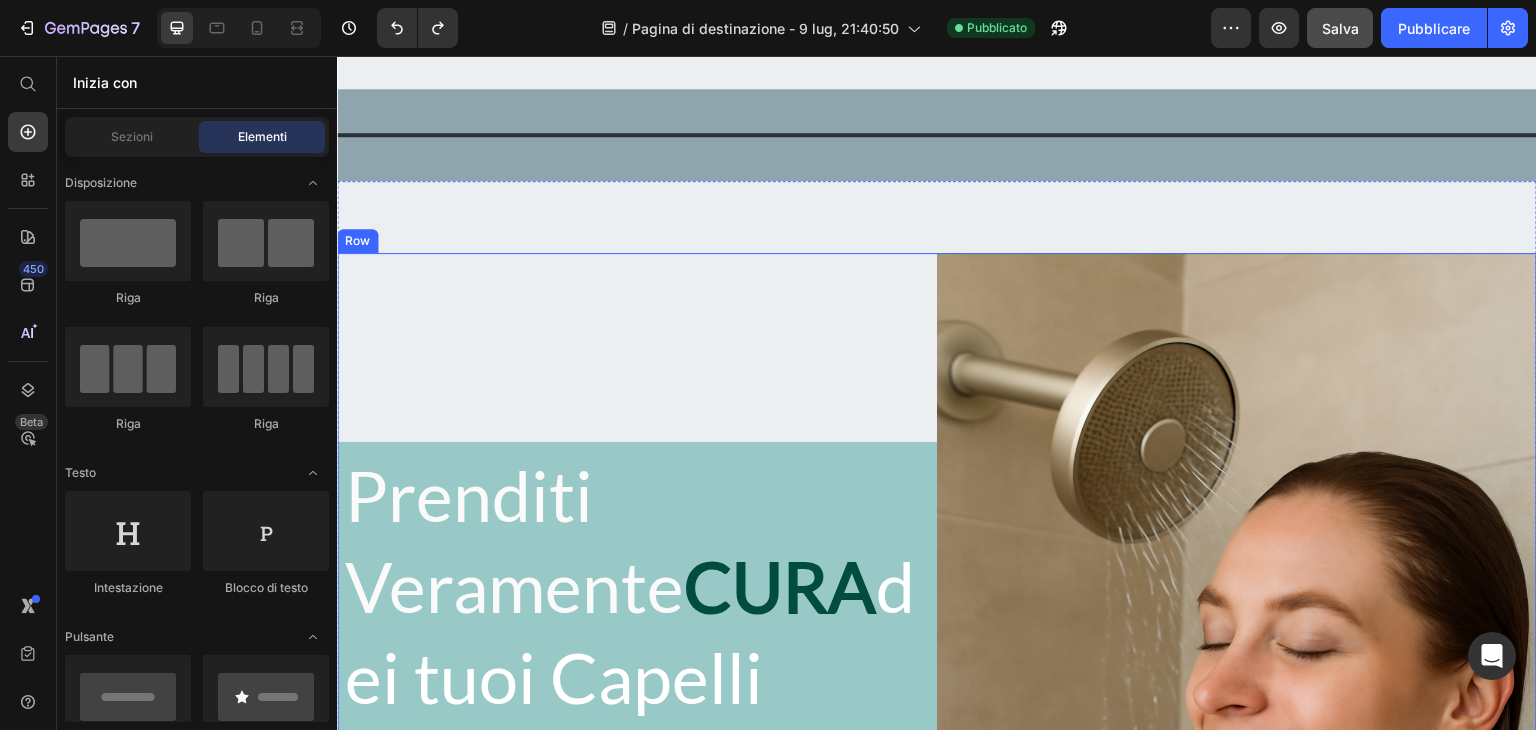 scroll, scrollTop: 0, scrollLeft: 0, axis: both 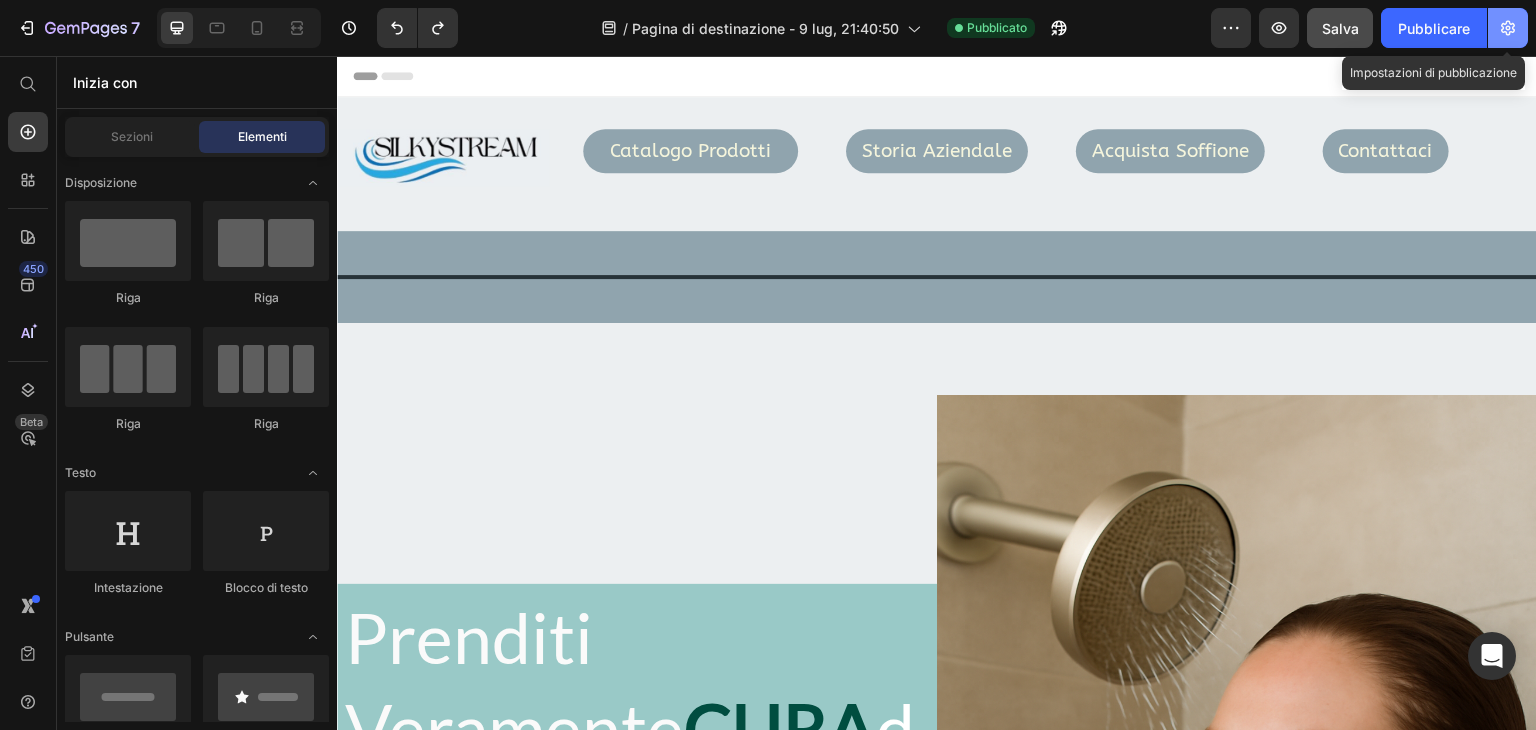 click 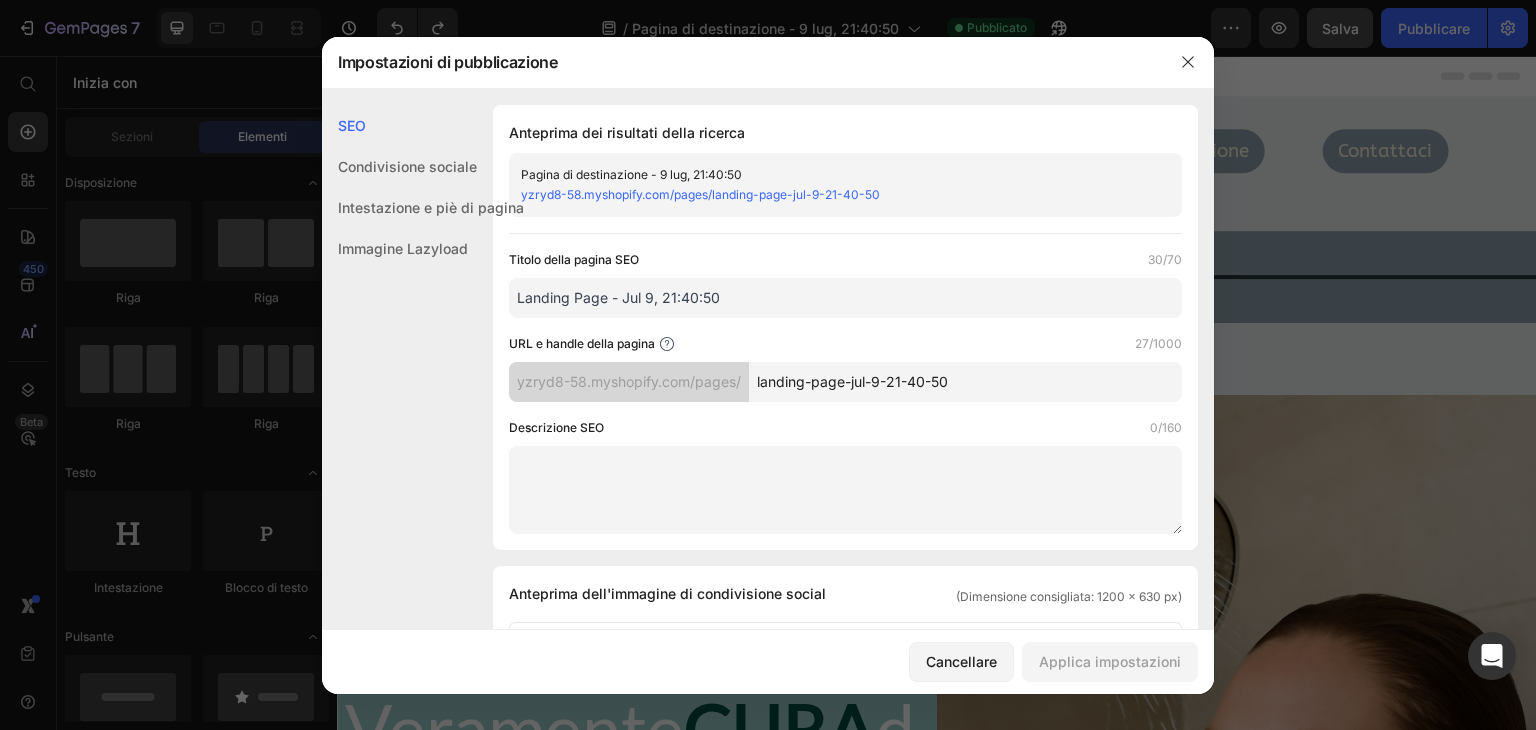 click on "Anteprima dell'immagine di condivisione social" at bounding box center [667, 593] 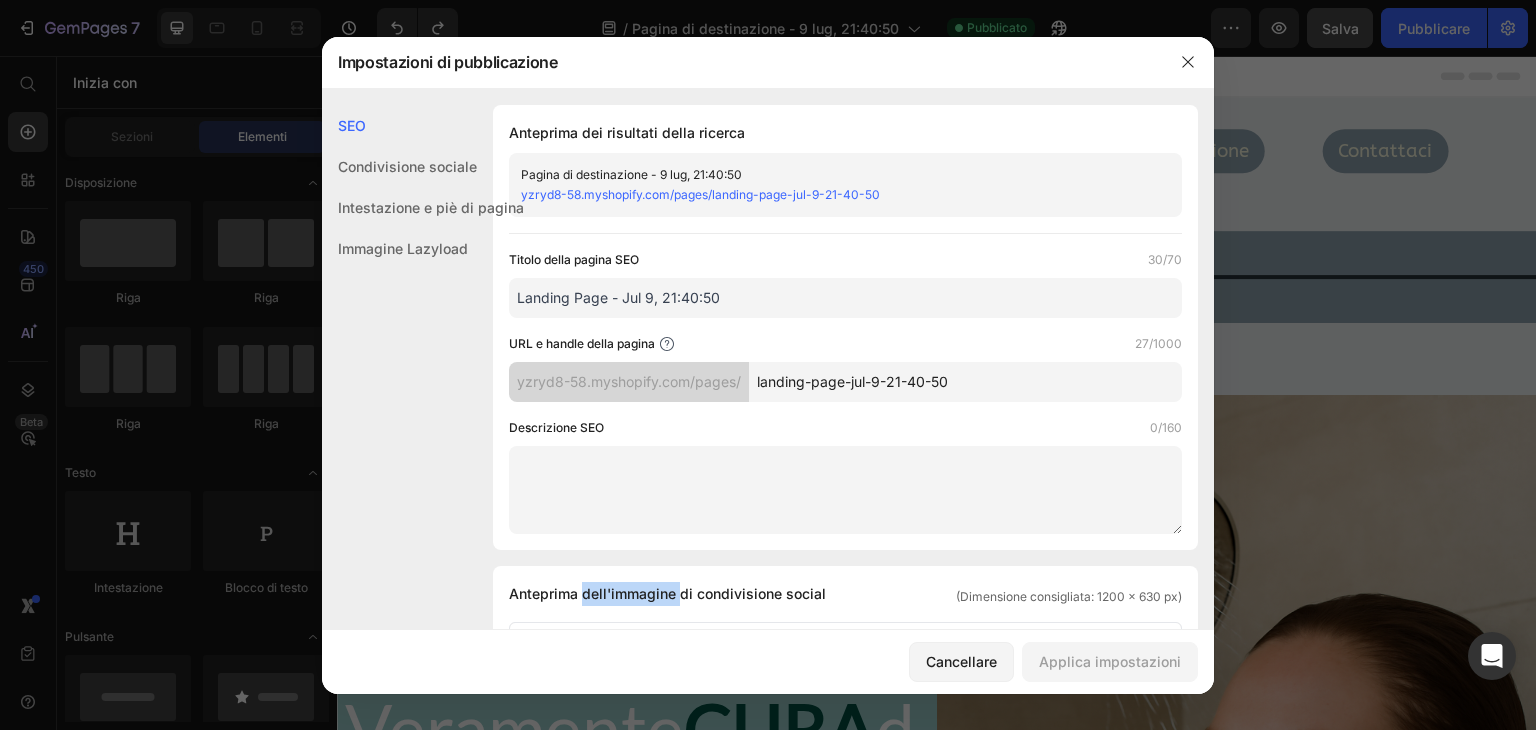 click on "Anteprima dell'immagine di condivisione social" at bounding box center (667, 593) 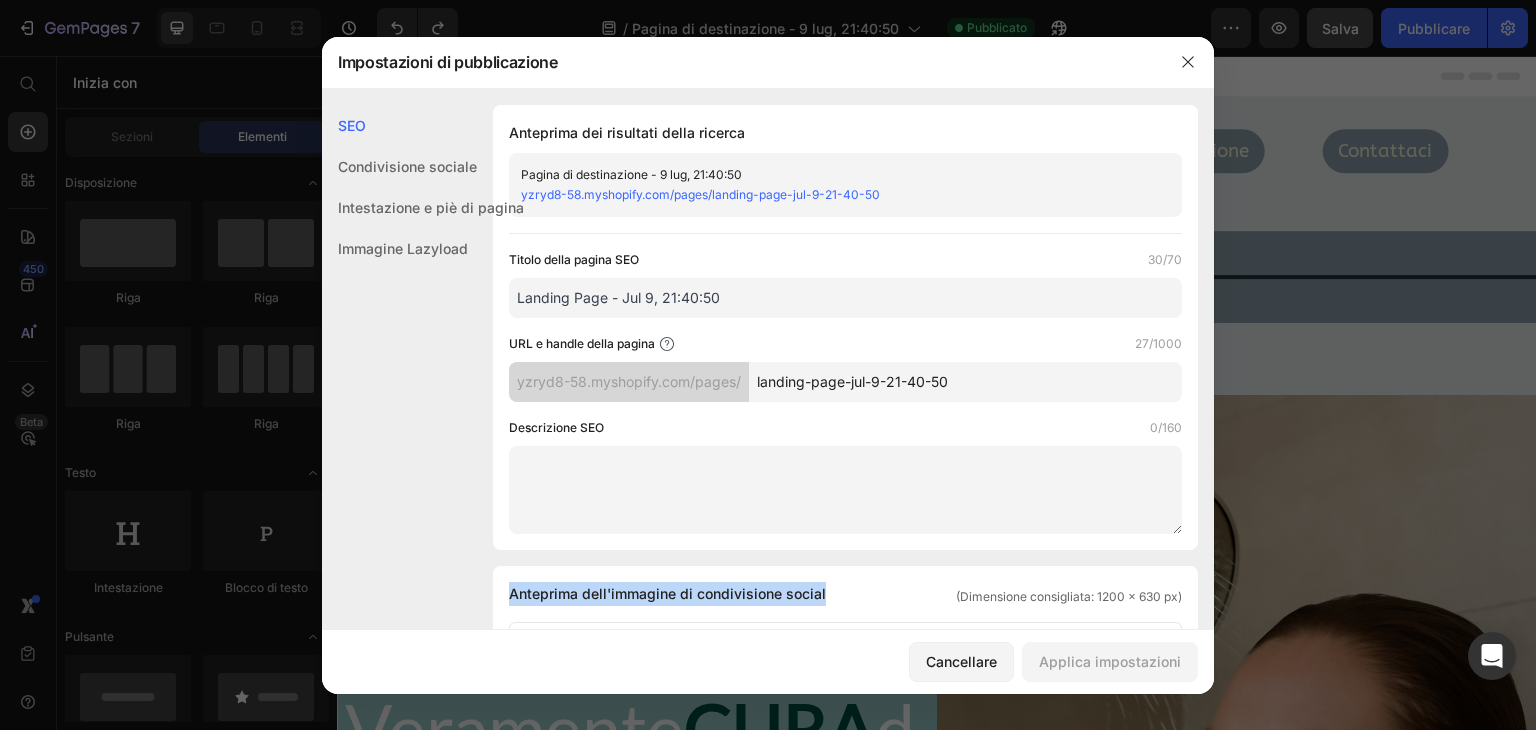 click on "Anteprima dell'immagine di condivisione social" at bounding box center (667, 593) 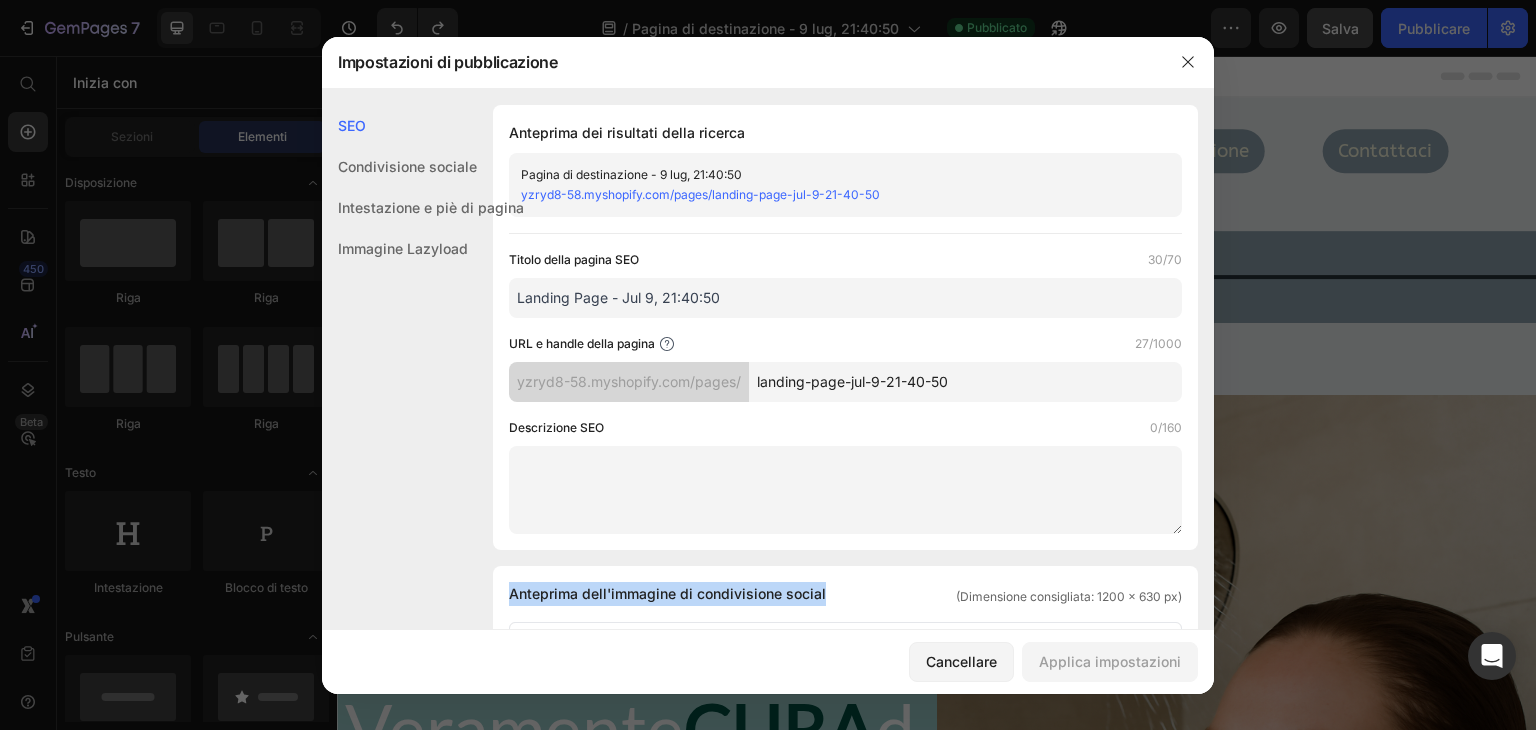 click on "Anteprima dell'immagine di condivisione social" at bounding box center (667, 593) 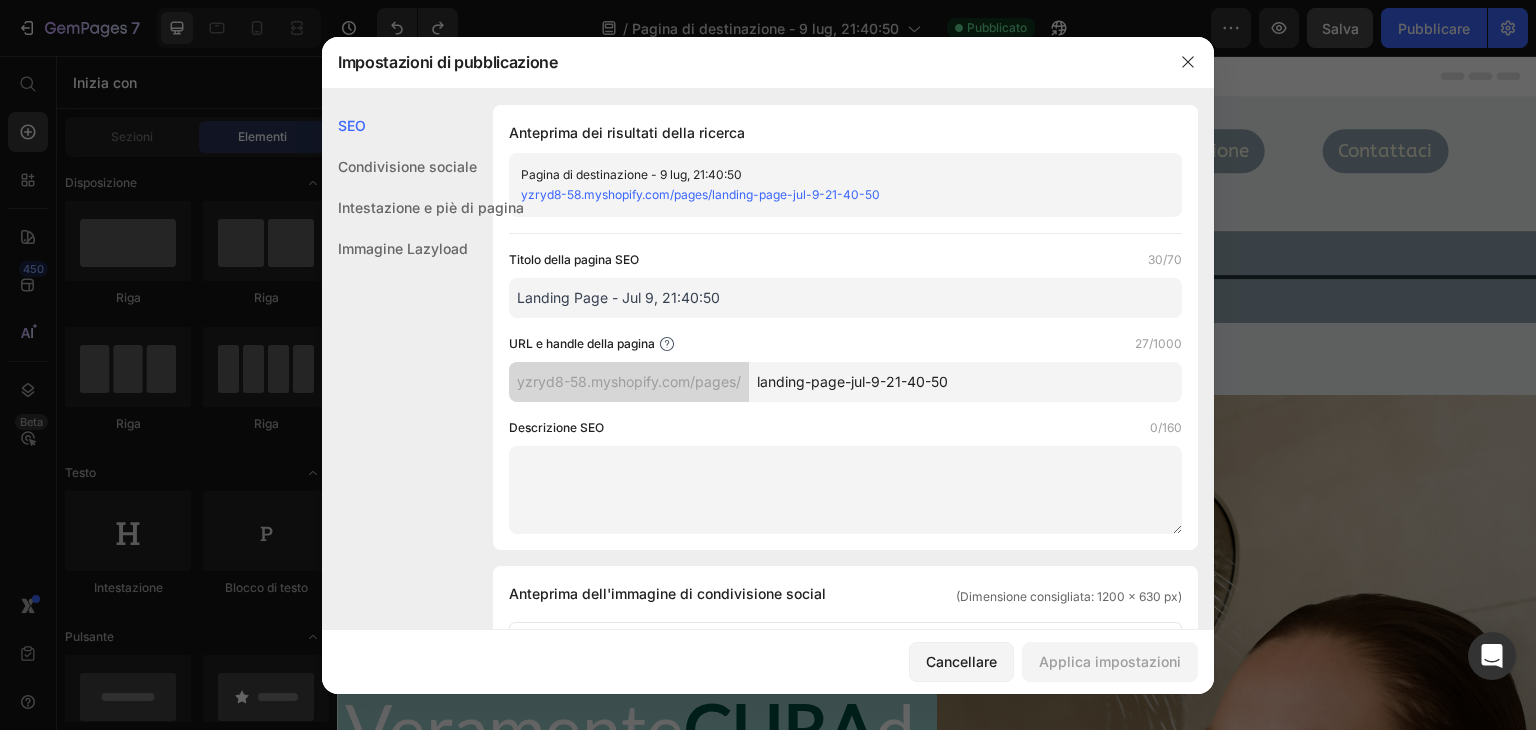 click on "Immagine Lazyload" at bounding box center [403, 248] 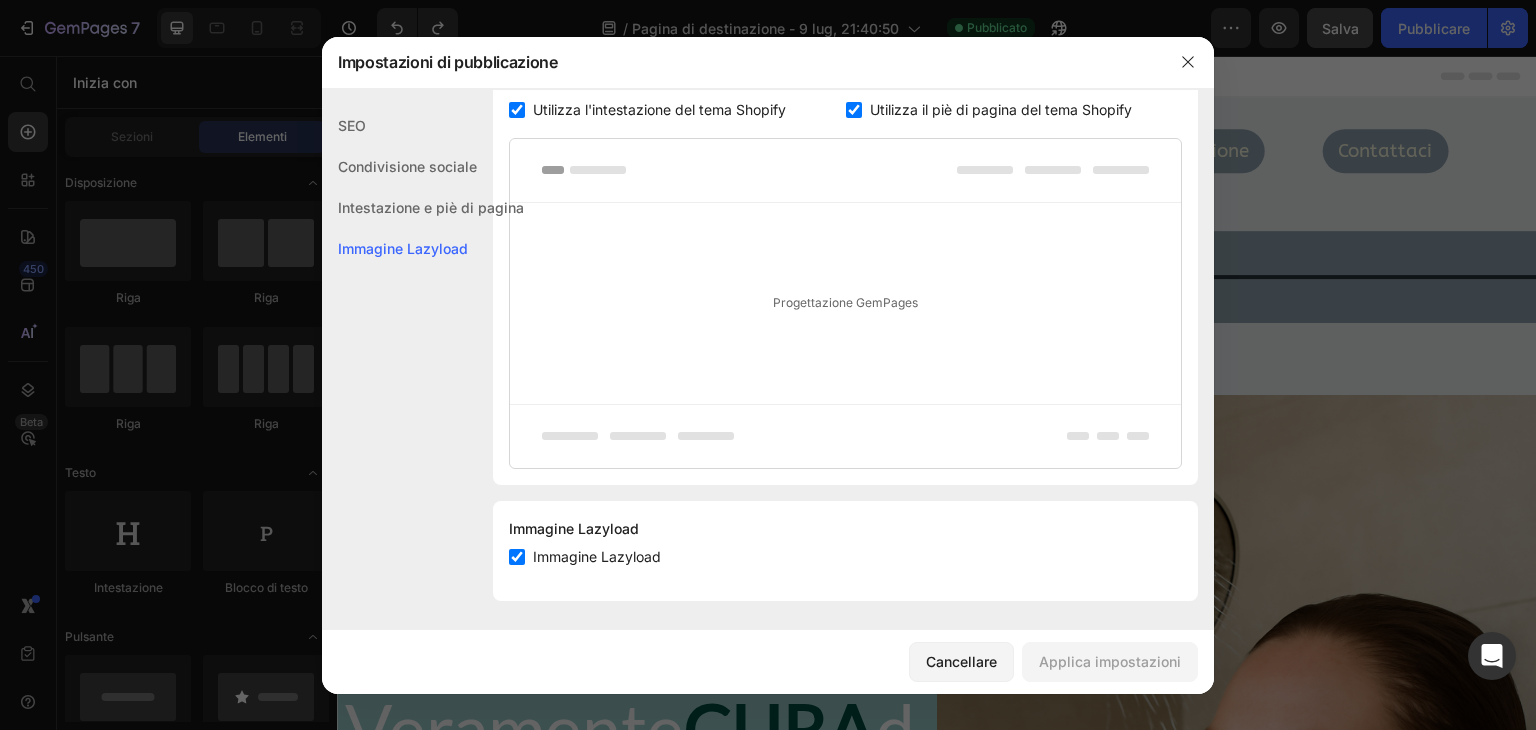 scroll, scrollTop: 1044, scrollLeft: 0, axis: vertical 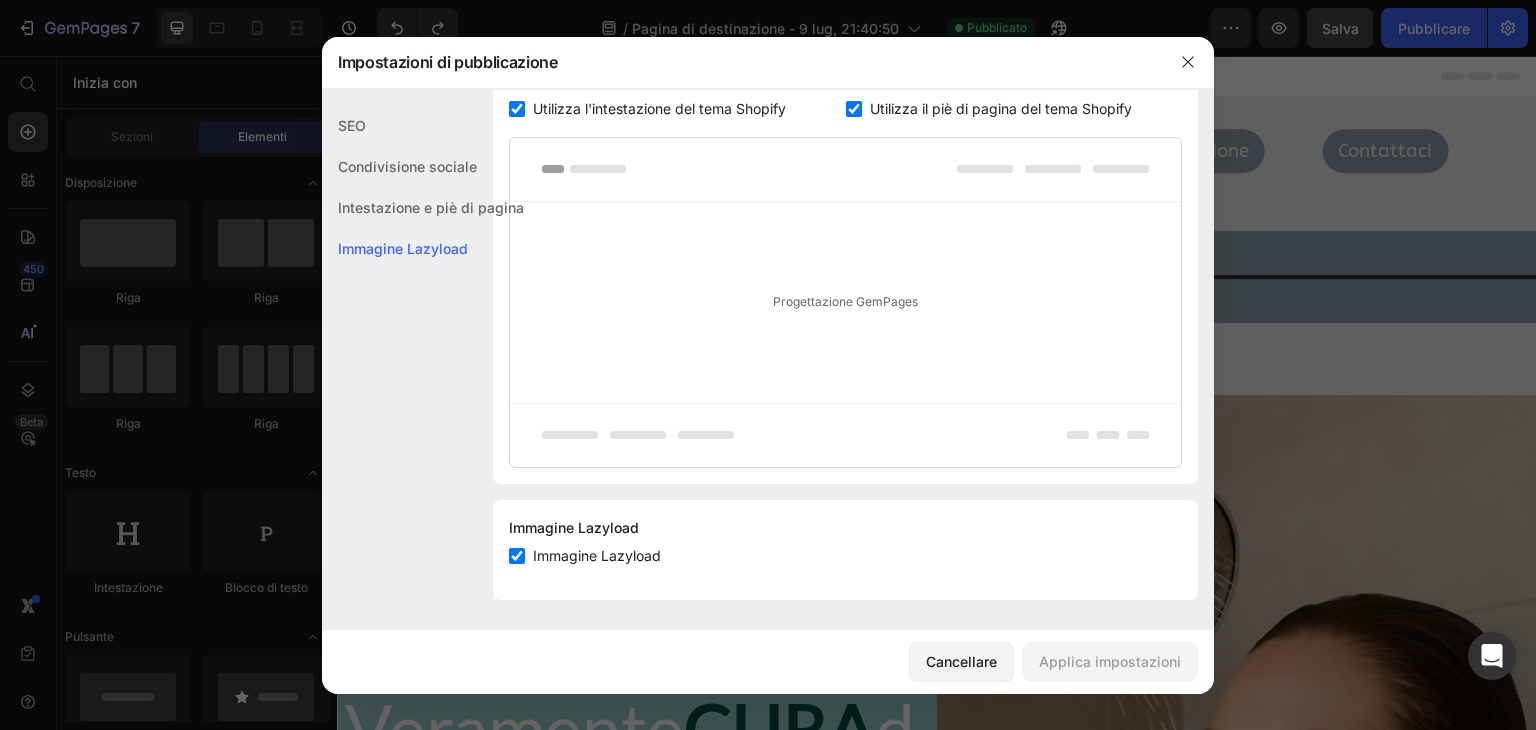 click on "Progettazione GemPages" at bounding box center (845, 301) 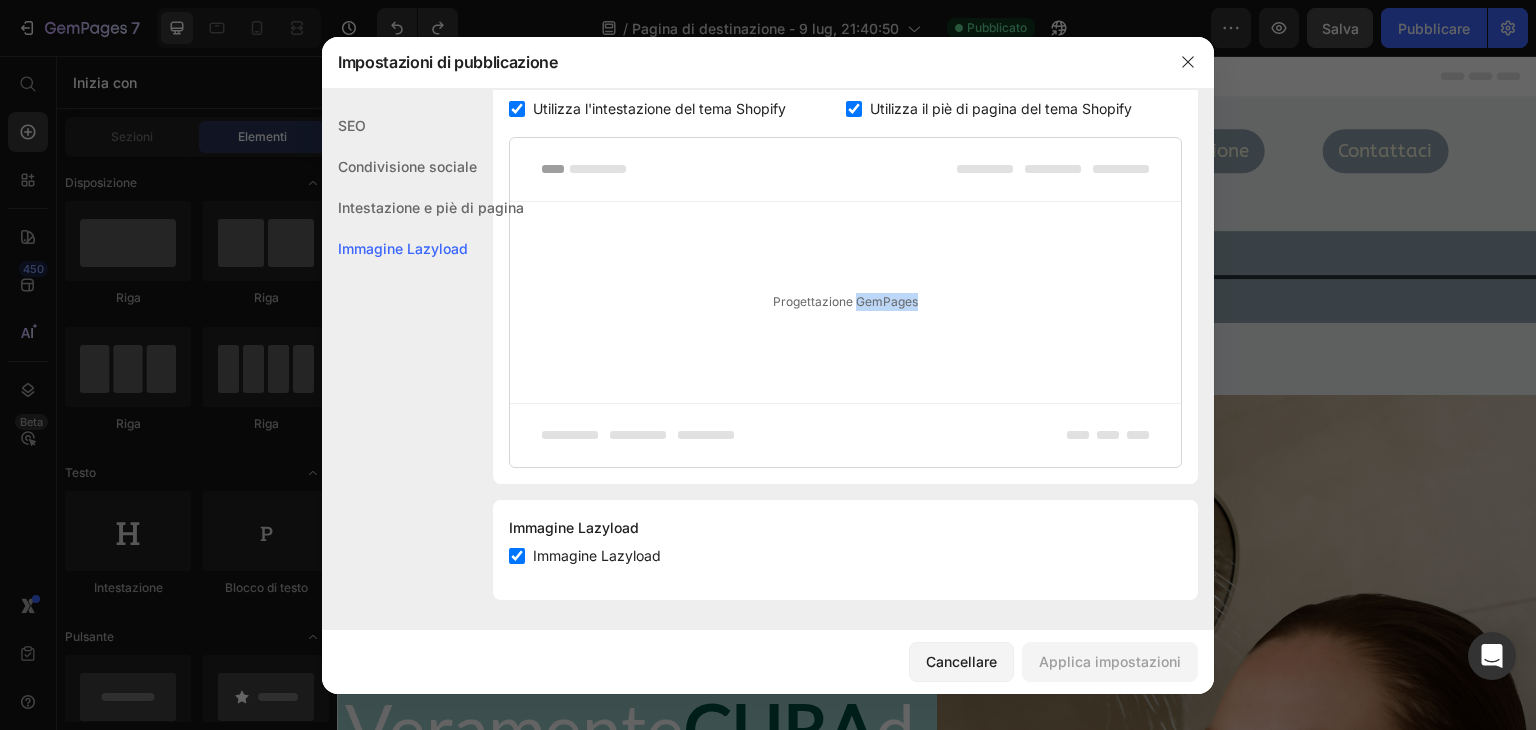 click on "Progettazione GemPages" at bounding box center [845, 301] 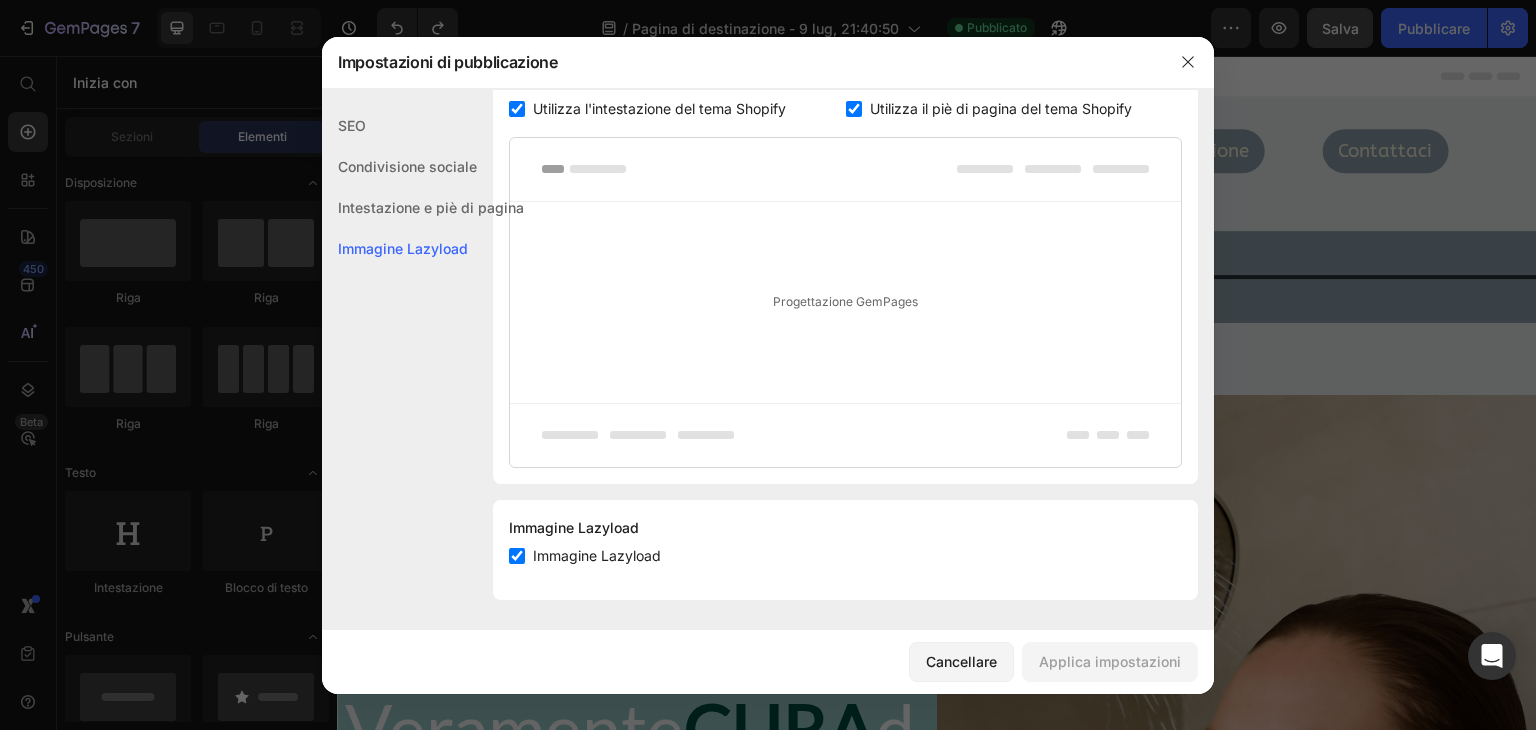 click on "Progettazione GemPages" at bounding box center (845, 301) 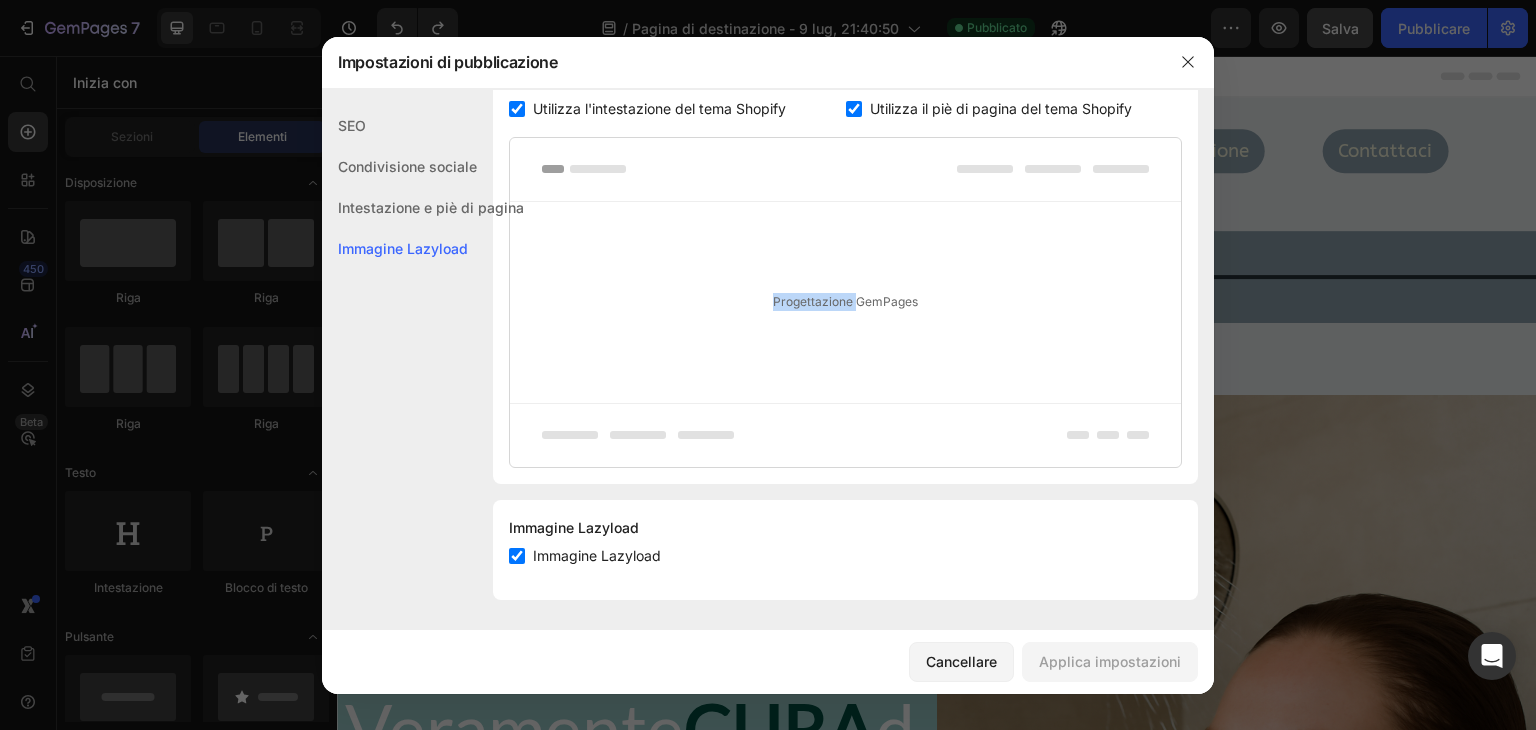 click on "Progettazione GemPages" at bounding box center [845, 301] 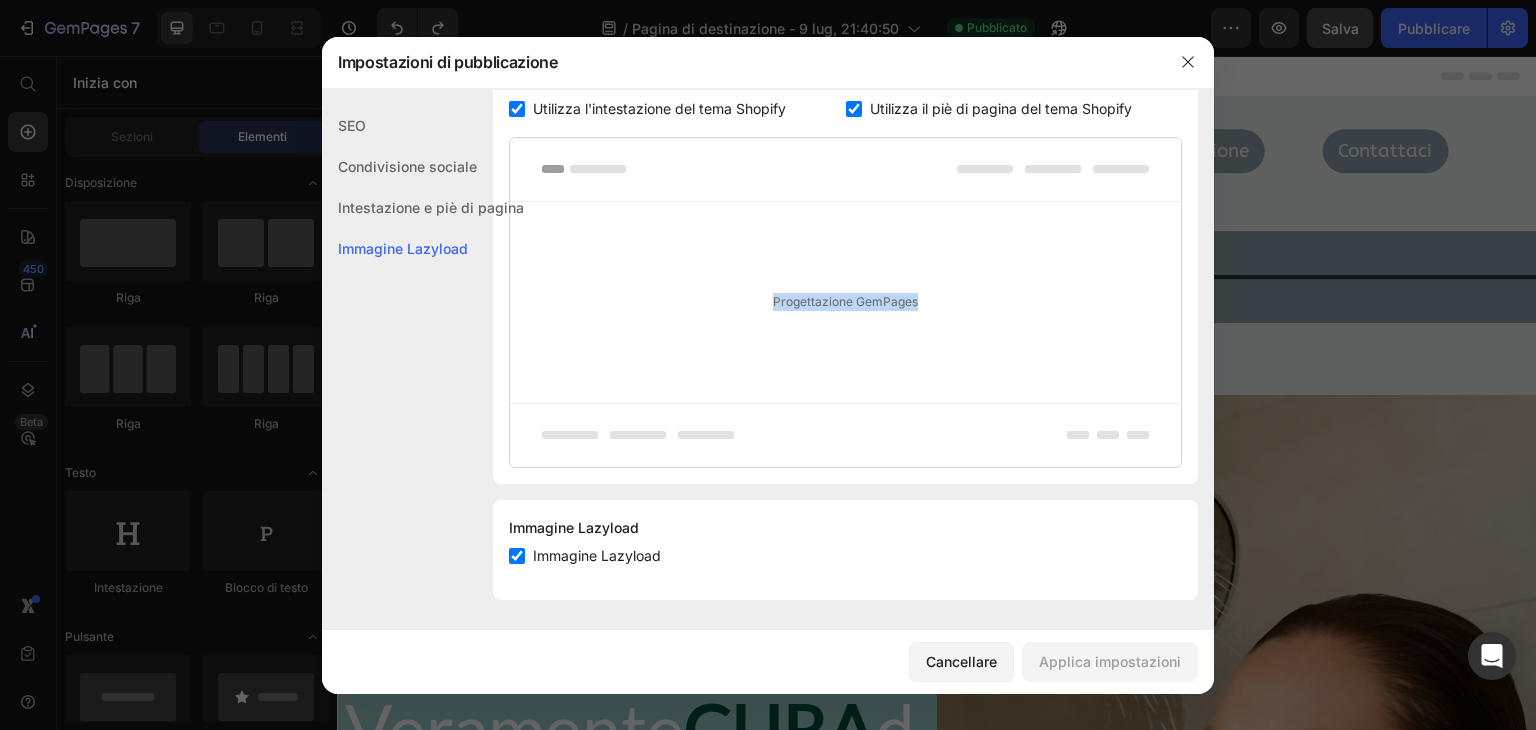 click on "Progettazione GemPages" at bounding box center [845, 301] 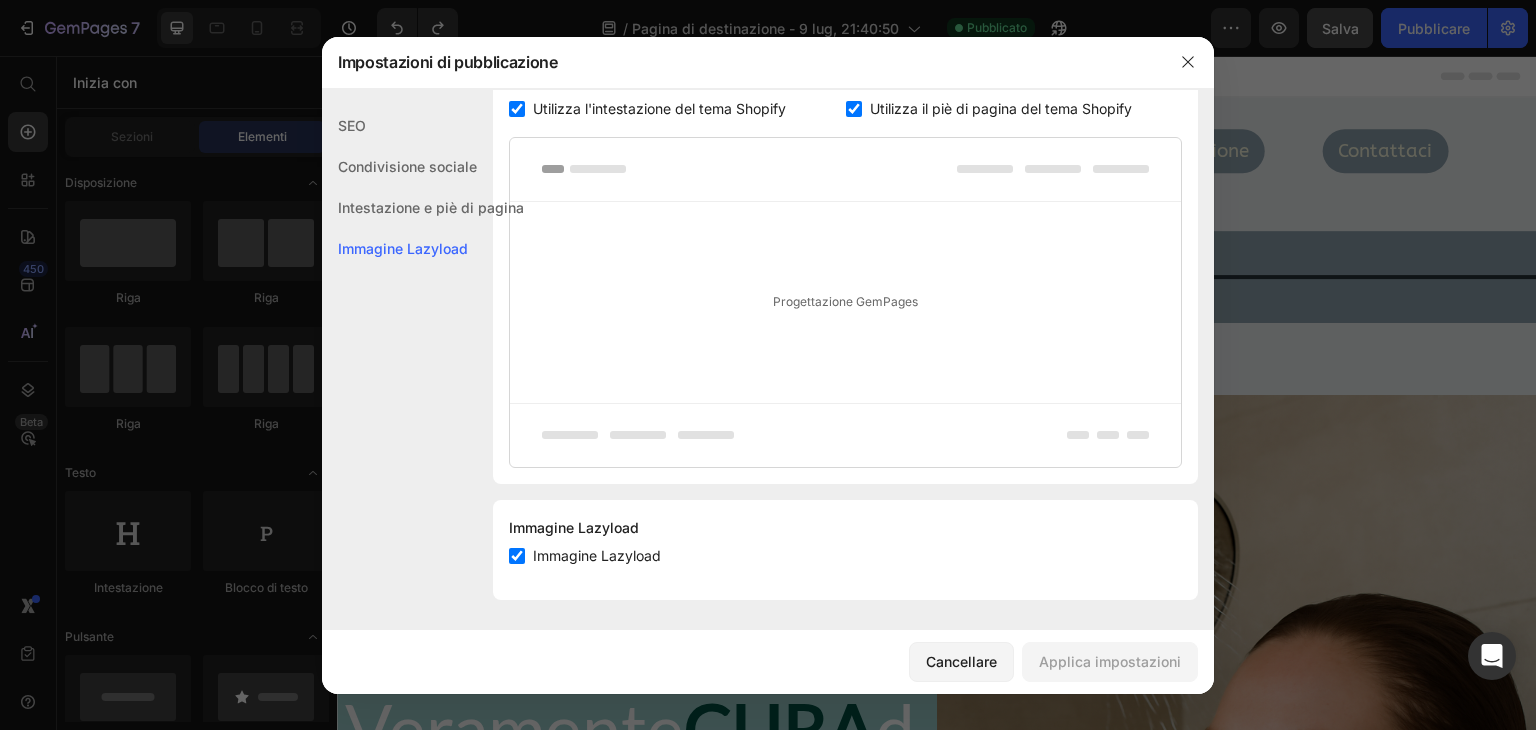 click on "Intestazione e piè di pagina" at bounding box center (431, 207) 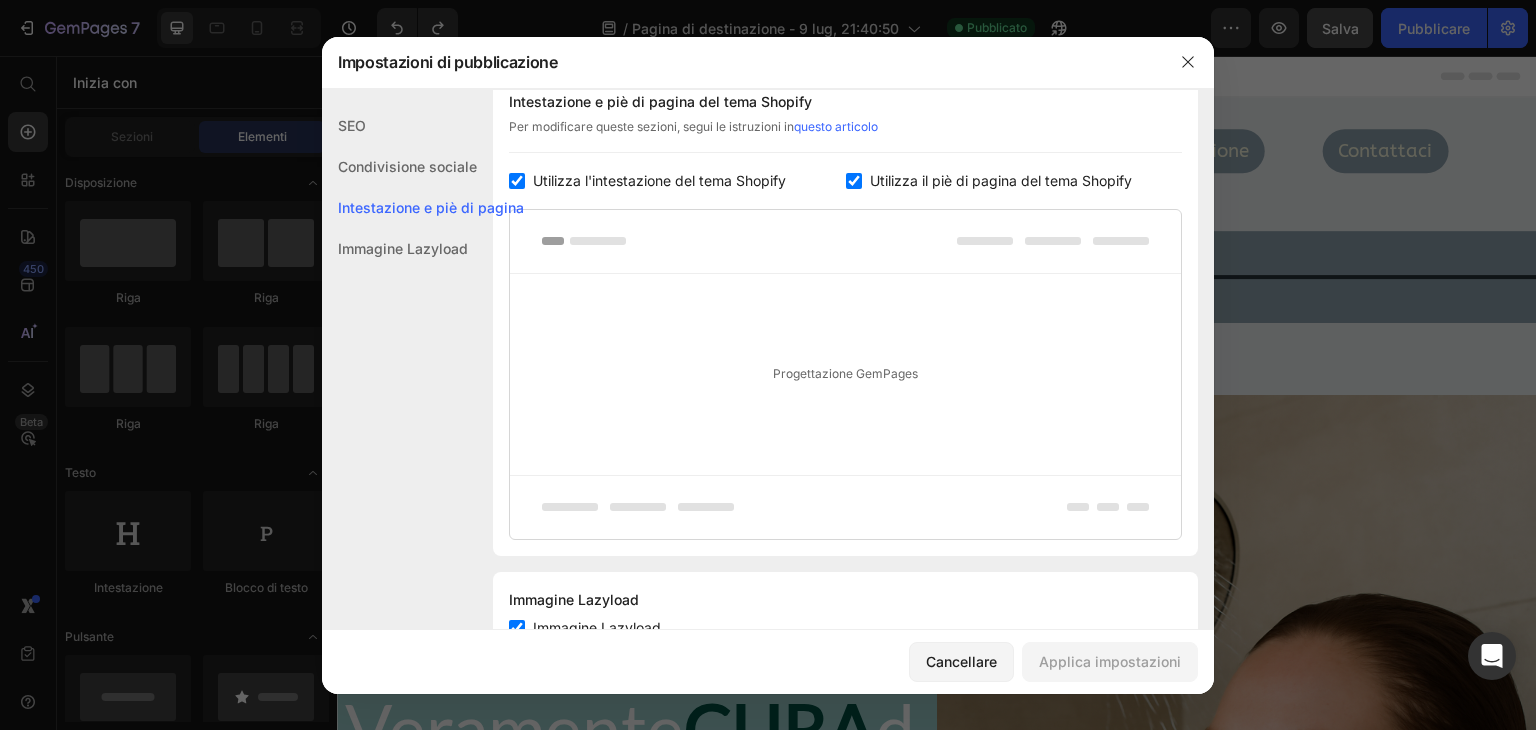 scroll, scrollTop: 936, scrollLeft: 0, axis: vertical 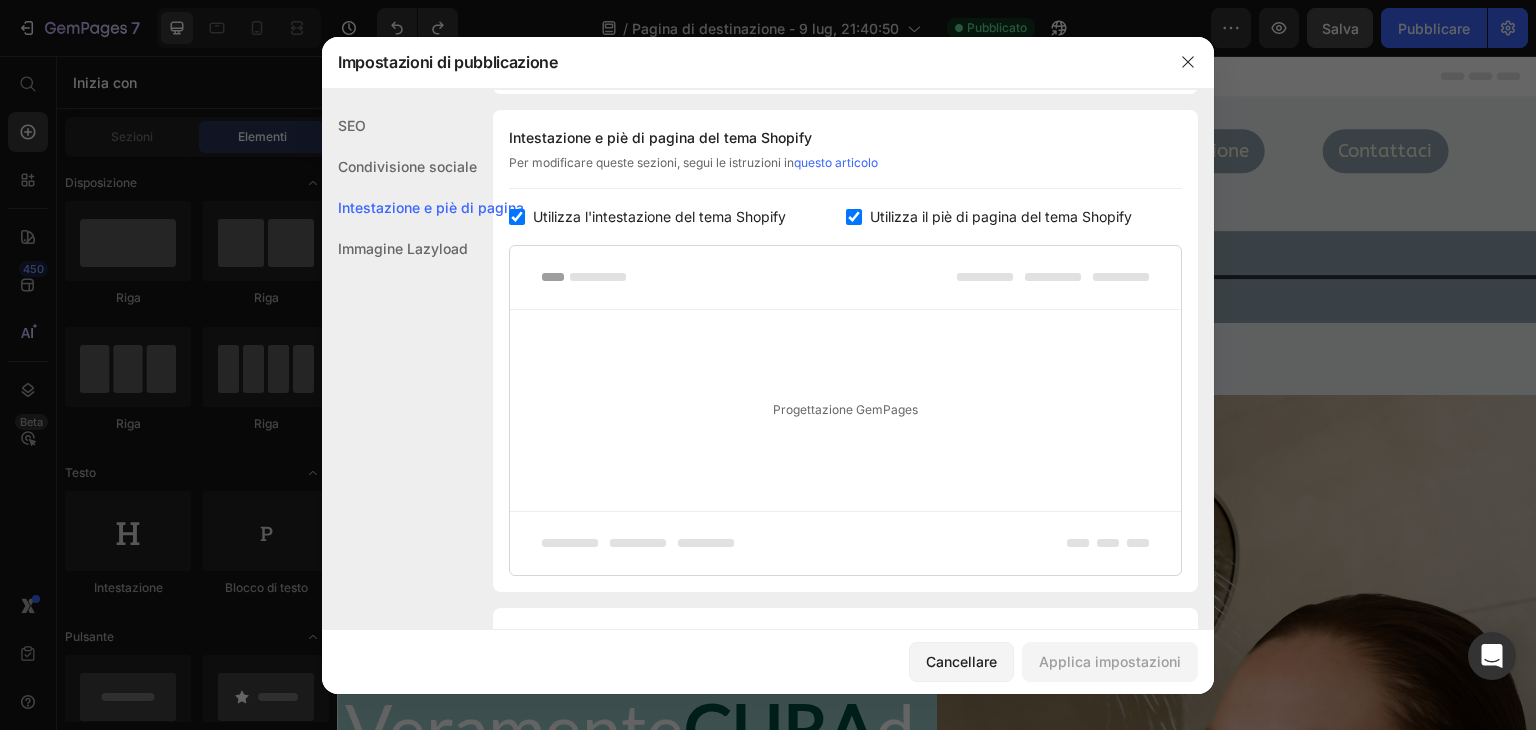 click on "Condivisione sociale" 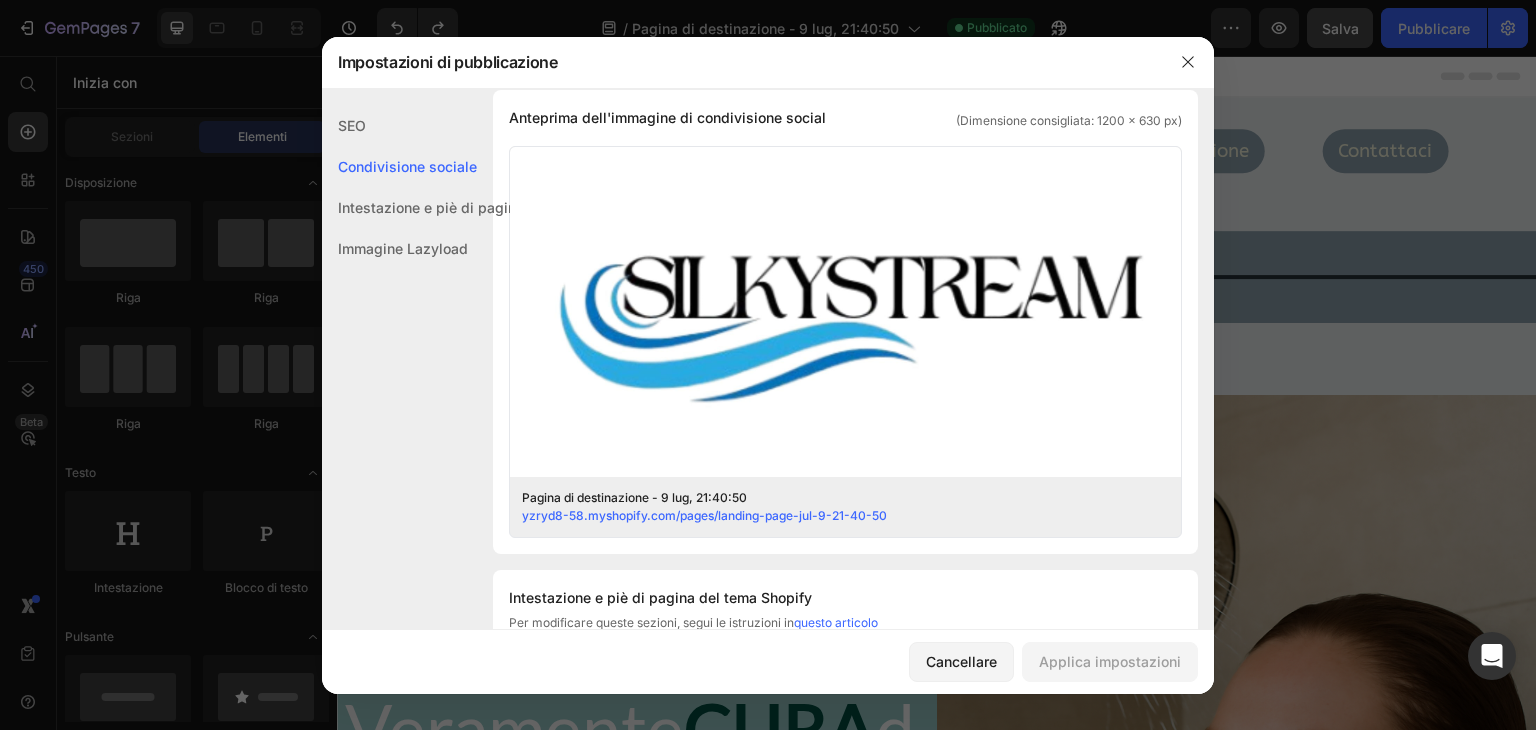 scroll, scrollTop: 456, scrollLeft: 0, axis: vertical 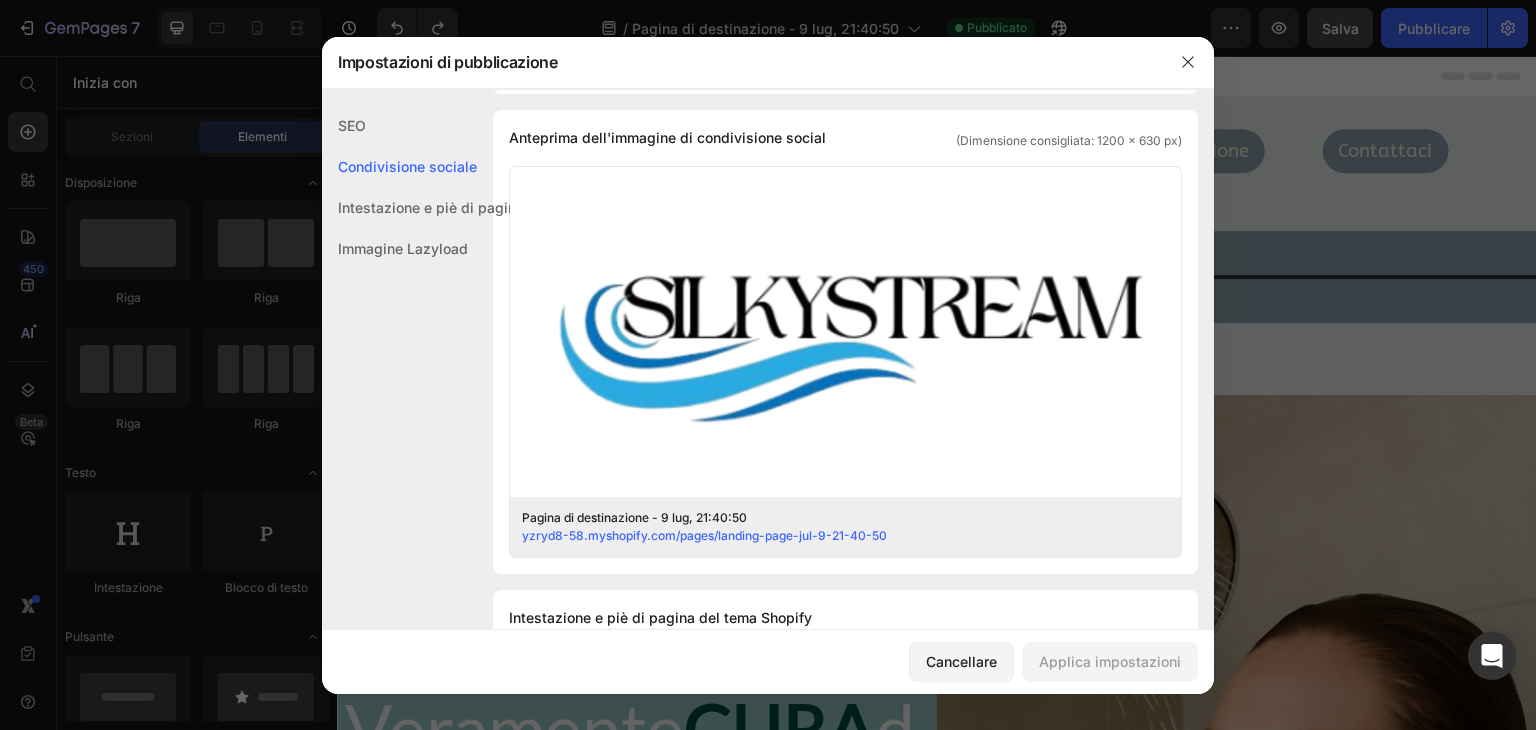 click on "SEO" at bounding box center (352, 125) 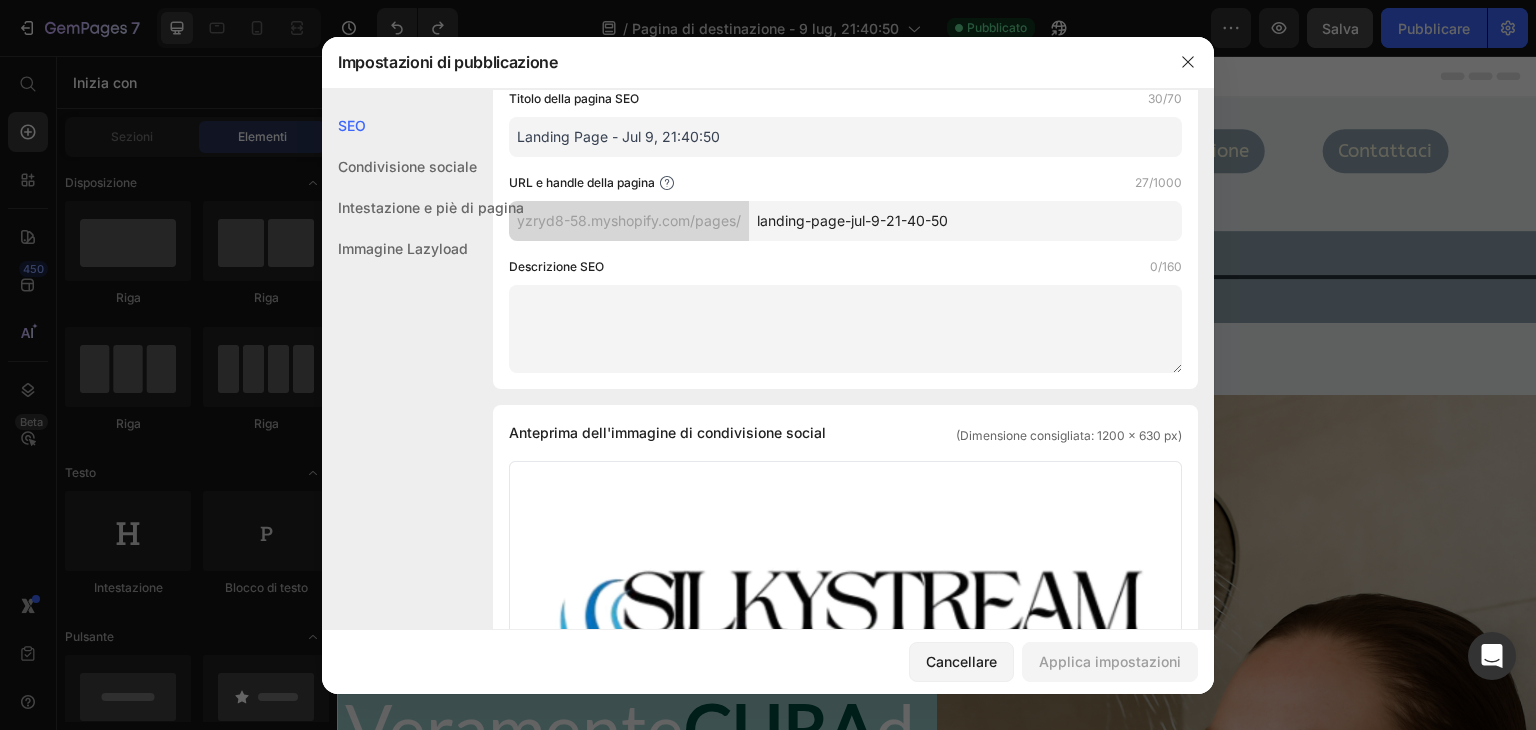 scroll, scrollTop: 0, scrollLeft: 0, axis: both 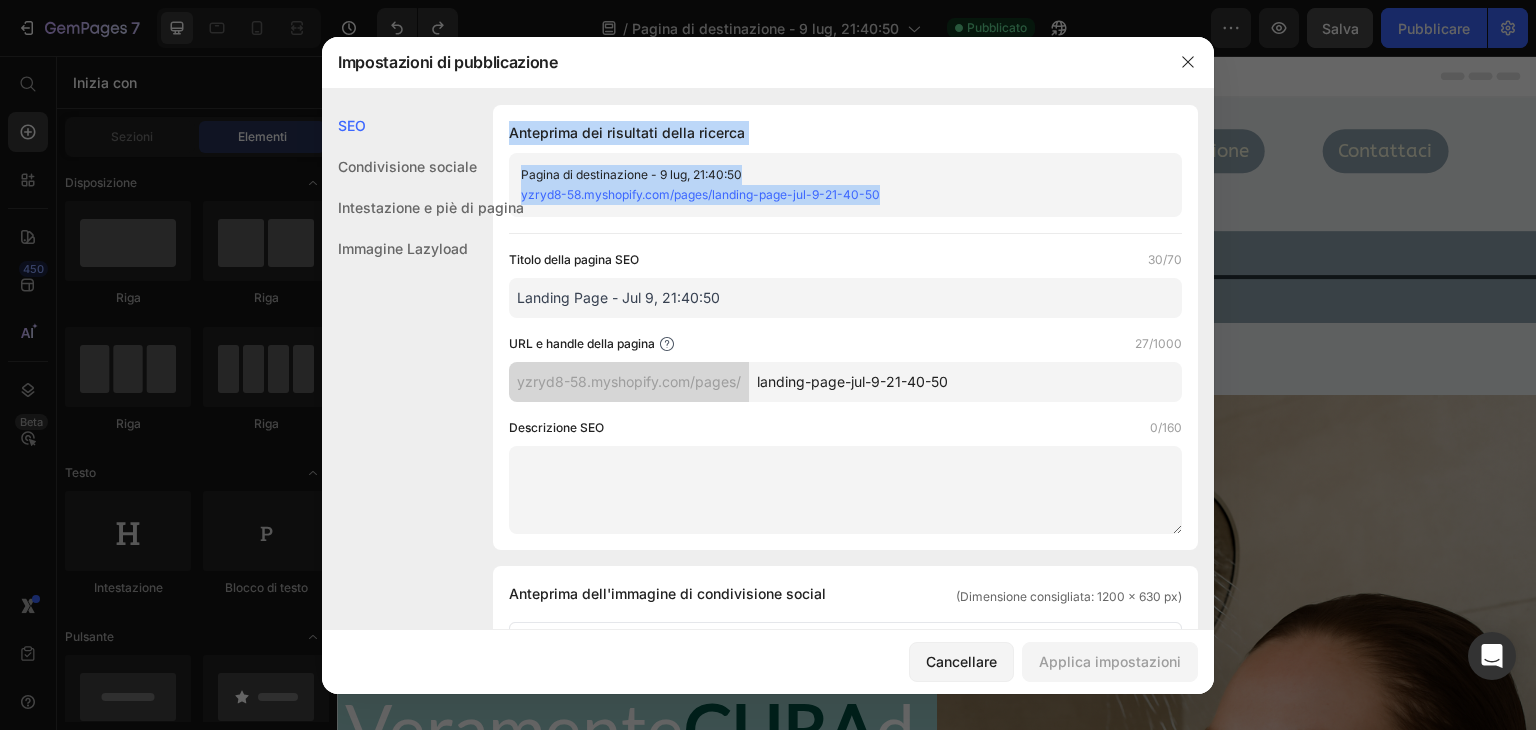 drag, startPoint x: 515, startPoint y: 297, endPoint x: 698, endPoint y: 306, distance: 183.22118 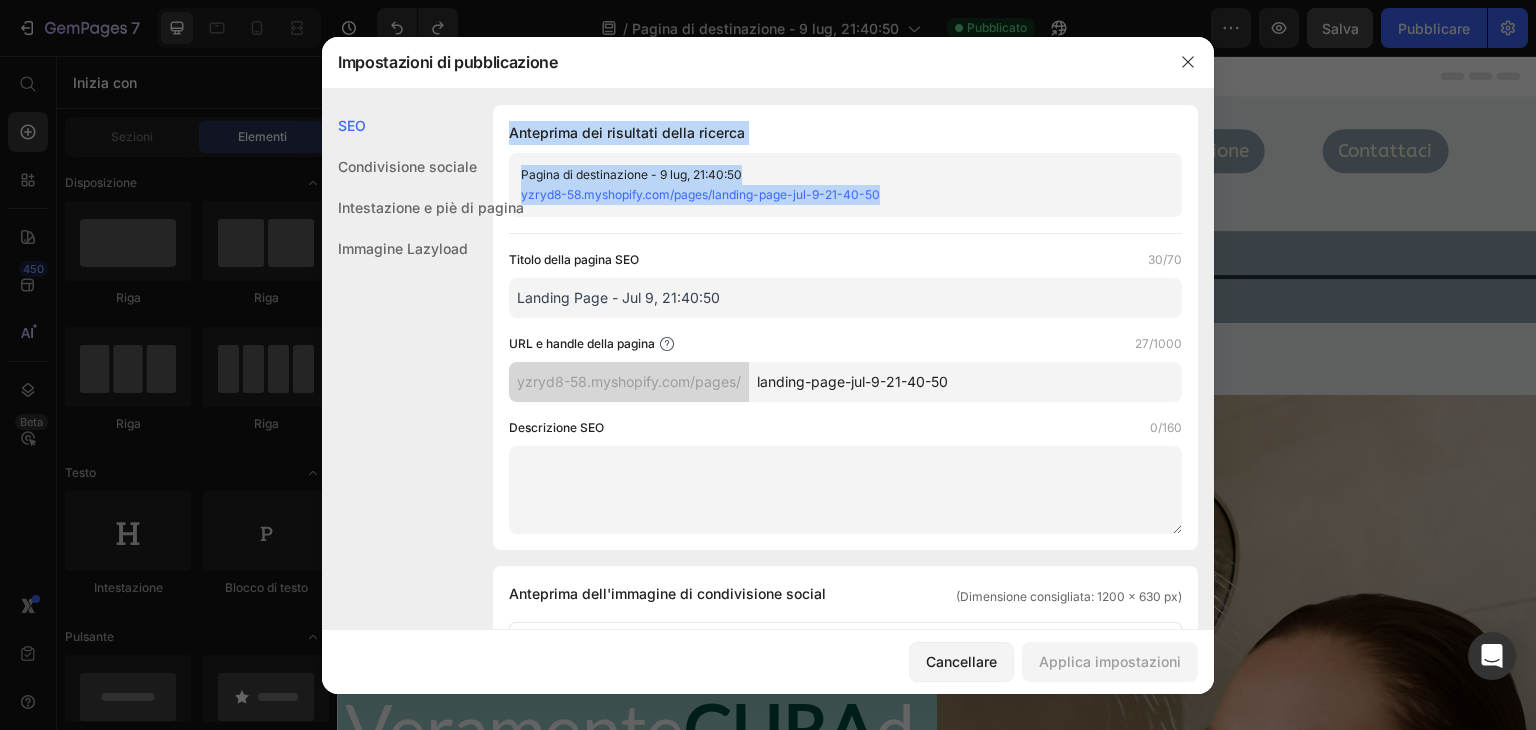 click on "SEO Condivisione sociale Intestazione e piè di pagina Immagine Lazyload SEO Anteprima dei risultati della ricerca Pagina di destinazione - 9 lug, 21:40:50 yzryd8-58.myshopify.com/pages/landing-page-jul-9-21-40-50 Titolo della pagina SEO 30/70 Landing Page - Jul 9, 21:40:50 URL e handle della pagina 27/1000 yzryd8-58.myshopify.com/pages/ landing-page-jul-9-21-40-50 Descrizione SEO 0/160 Condivisione sociale Anteprima dell'immagine di condivisione social (Dimensione consigliata: 1200 x 630 px) Carica immagine Eliminare Pagina di destinazione - 9 lug, 21:40:50 yzryd8-58.myshopify.com/pages/landing-page-jul-9-21-40-50 Intestazione e piè di pagina Intestazione e piè di pagina del tema Shopify Per modificare queste sezioni, segui le istruzioni in questo articolo Utilizza l'intestazione del tema Shopify Utilizza il piè di pagina del tema Shopify Progettazione GemPages Immagine Lazyload Immagine Lazyload Immagine Lazyload" at bounding box center [768, 882] 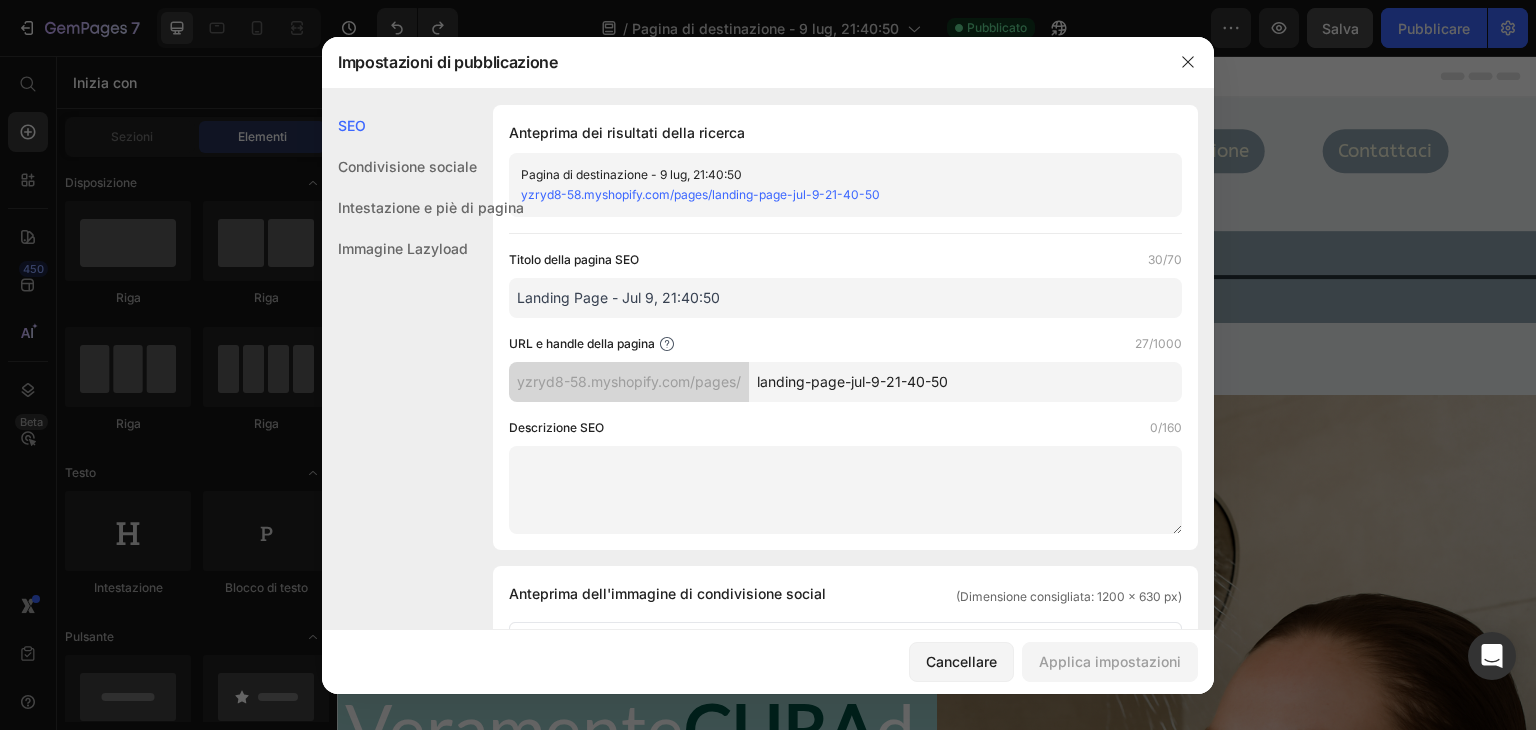 click on "Landing Page - Jul 9, 21:40:50" at bounding box center (845, 298) 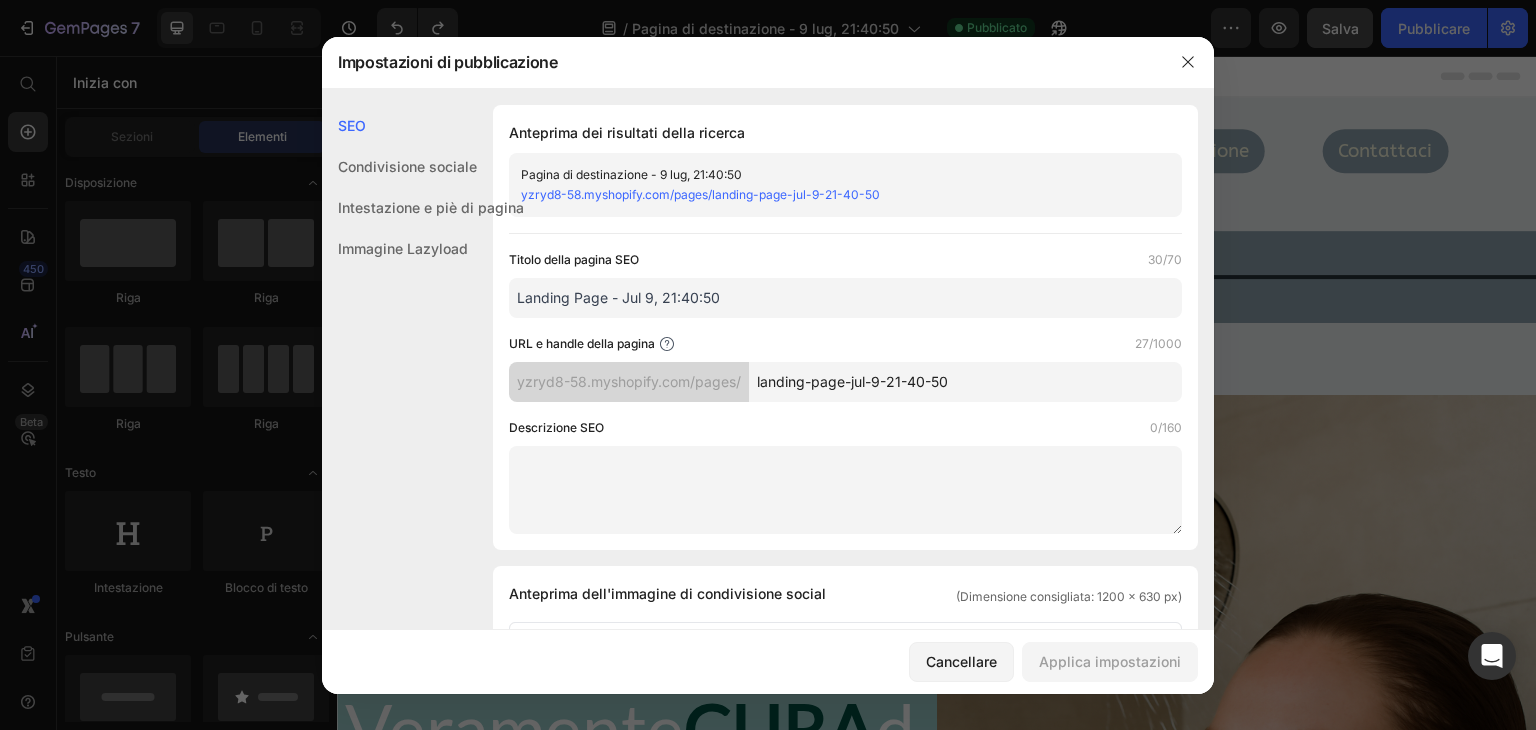 drag, startPoint x: 748, startPoint y: 297, endPoint x: 505, endPoint y: 302, distance: 243.05144 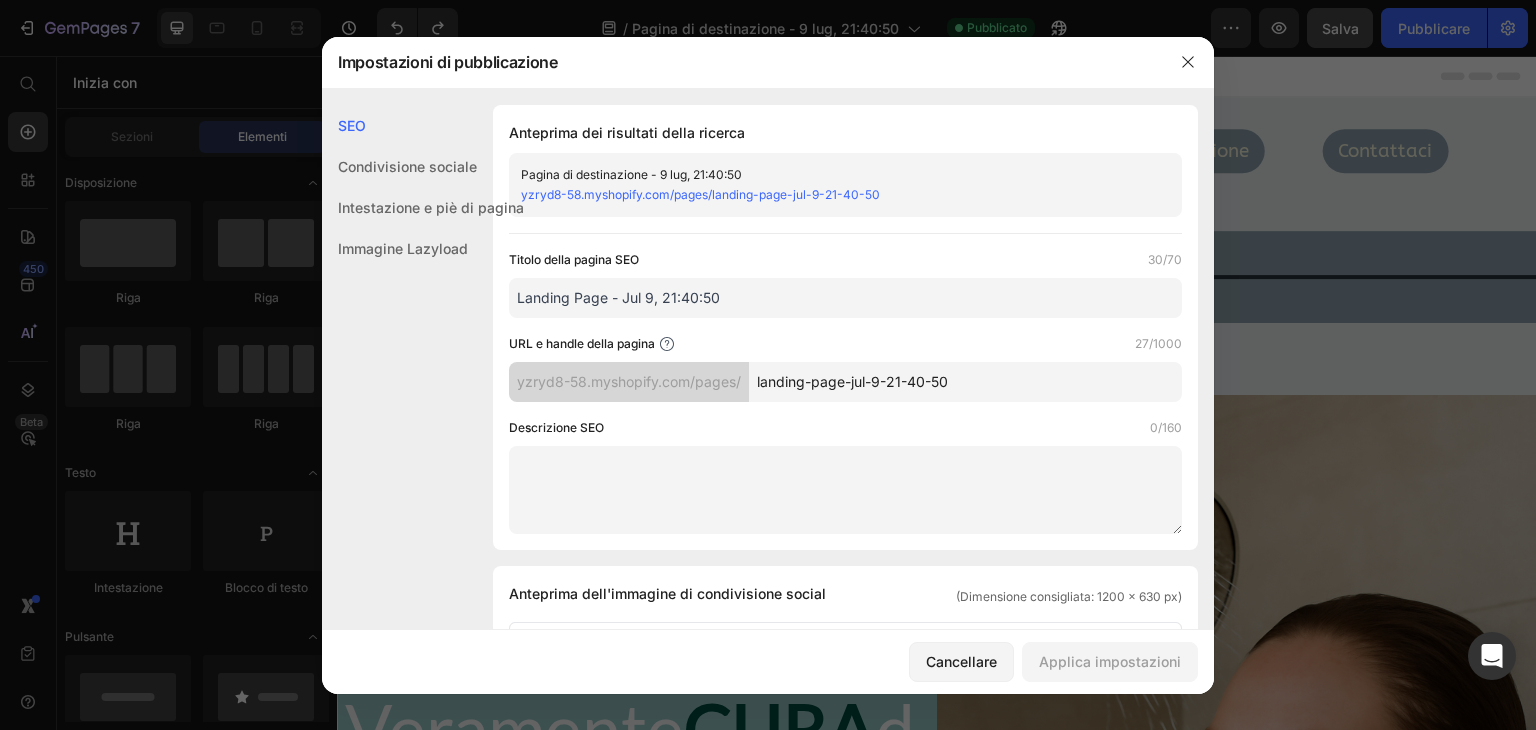 click on "SEO Condivisione sociale Intestazione e piè di pagina Immagine Lazyload SEO Anteprima dei risultati della ricerca Pagina di destinazione - 9 lug, 21:40:50 yzryd8-58.myshopify.com/pages/landing-page-jul-9-21-40-50 Titolo della pagina SEO 30/70 Landing Page - Jul 9, 21:40:50 URL e handle della pagina 27/1000 yzryd8-58.myshopify.com/pages/ landing-page-jul-9-21-40-50 Descrizione SEO 0/160 Condivisione sociale Anteprima dell'immagine di condivisione social (Dimensione consigliata: 1200 x 630 px) Carica immagine Eliminare Pagina di destinazione - 9 lug, 21:40:50 yzryd8-58.myshopify.com/pages/landing-page-jul-9-21-40-50 Intestazione e piè di pagina Intestazione e piè di pagina del tema Shopify Per modificare queste sezioni, segui le istruzioni in questo articolo Utilizza l'intestazione del tema Shopify Utilizza il piè di pagina del tema Shopify Progettazione GemPages Immagine Lazyload Immagine Lazyload Immagine Lazyload" at bounding box center [768, 882] 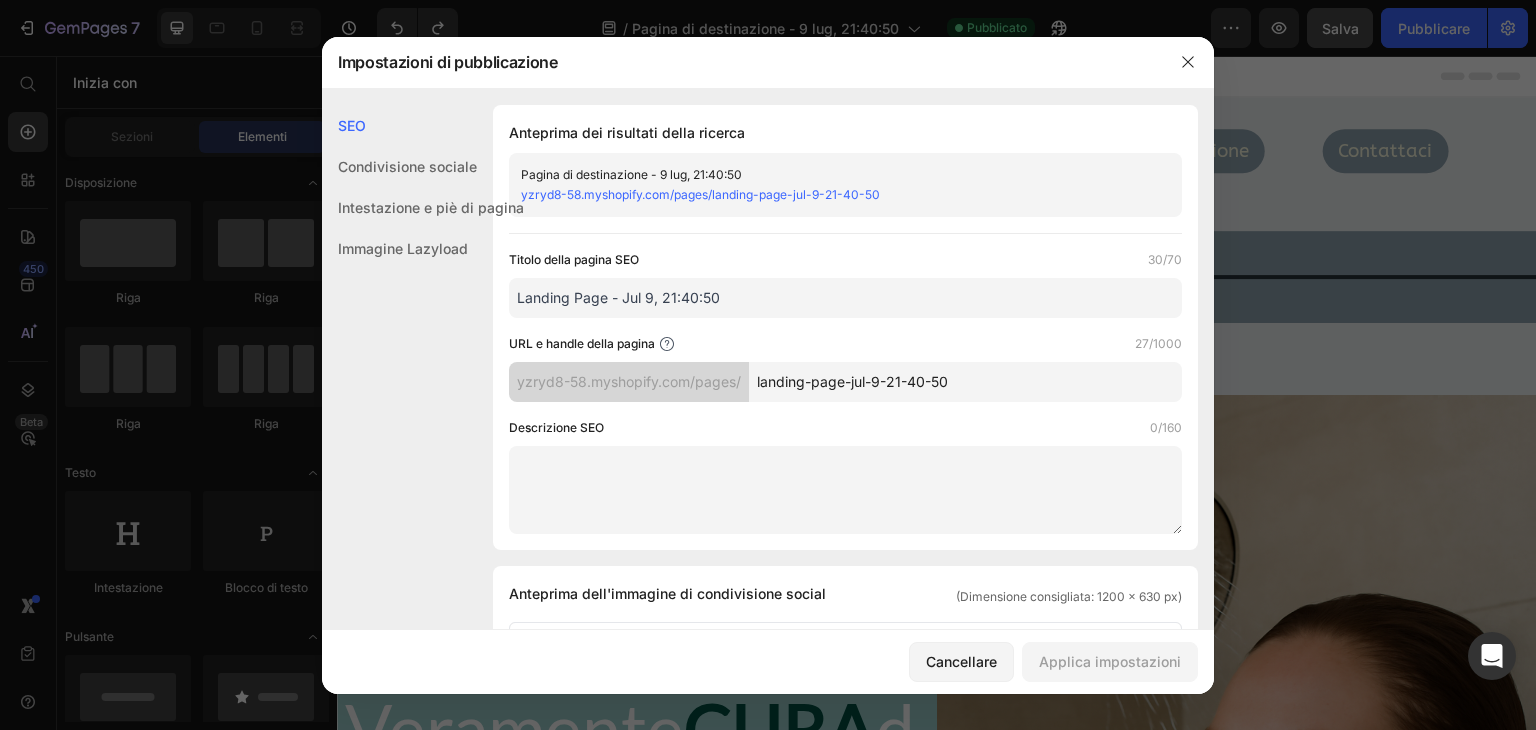 drag, startPoint x: 603, startPoint y: 297, endPoint x: 502, endPoint y: 297, distance: 101 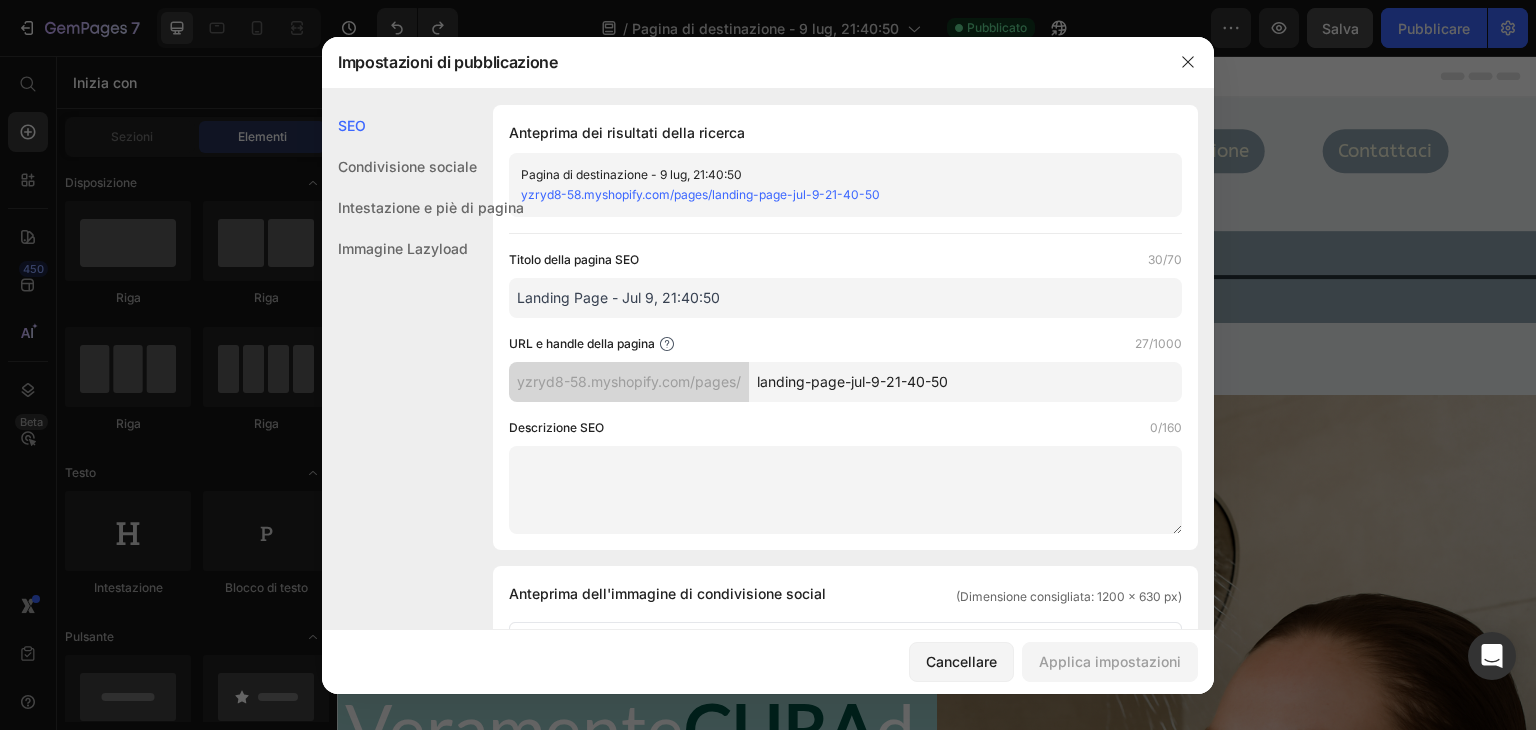 click on "SEO Condivisione sociale Intestazione e piè di pagina Immagine Lazyload SEO Anteprima dei risultati della ricerca Pagina di destinazione - 9 lug, 21:40:50 yzryd8-58.myshopify.com/pages/landing-page-jul-9-21-40-50 Titolo della pagina SEO 30/70 Landing Page - Jul 9, 21:40:50 URL e handle della pagina 27/1000 yzryd8-58.myshopify.com/pages/ landing-page-jul-9-21-40-50 Descrizione SEO 0/160 Condivisione sociale Anteprima dell'immagine di condivisione social (Dimensione consigliata: 1200 x 630 px) Carica immagine Eliminare Pagina di destinazione - 9 lug, 21:40:50 yzryd8-58.myshopify.com/pages/landing-page-jul-9-21-40-50 Intestazione e piè di pagina Intestazione e piè di pagina del tema Shopify Per modificare queste sezioni, segui le istruzioni in questo articolo Utilizza l'intestazione del tema Shopify Utilizza il piè di pagina del tema Shopify Progettazione GemPages Immagine Lazyload Immagine Lazyload Immagine Lazyload" at bounding box center [768, 882] 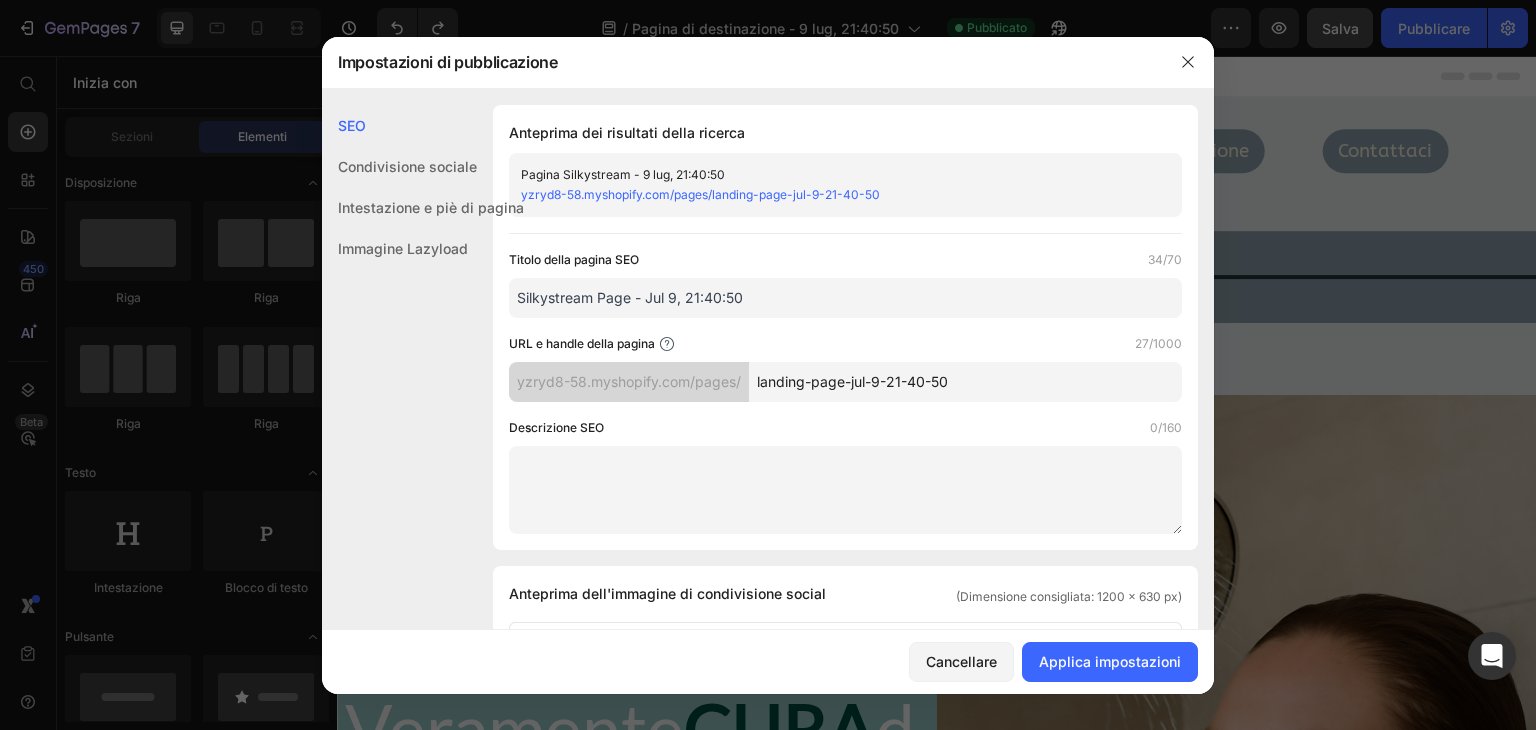 click on "Silkystream Page - Jul 9, 21:40:50" at bounding box center [845, 298] 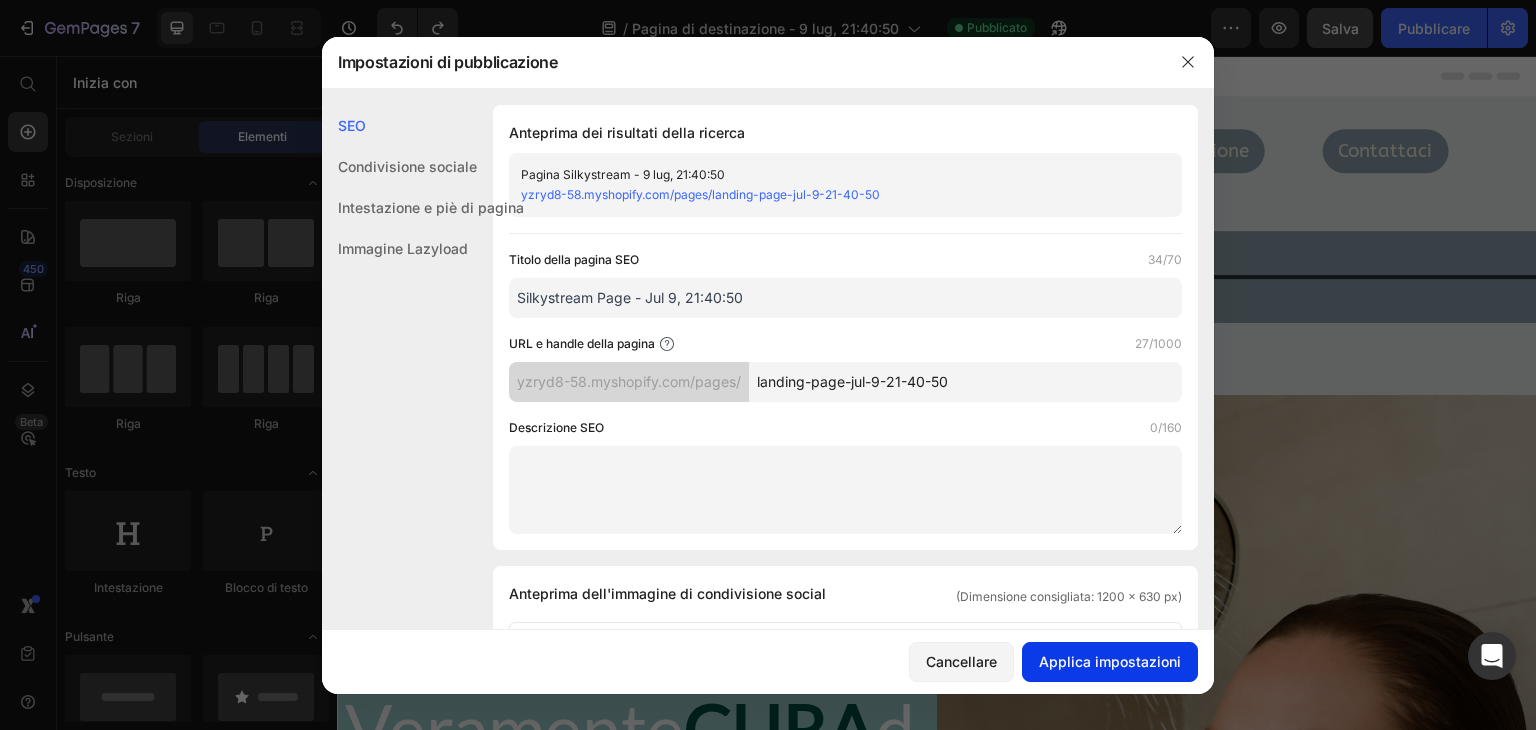 type on "Silkystream Page - Jul 9, 21:40:50" 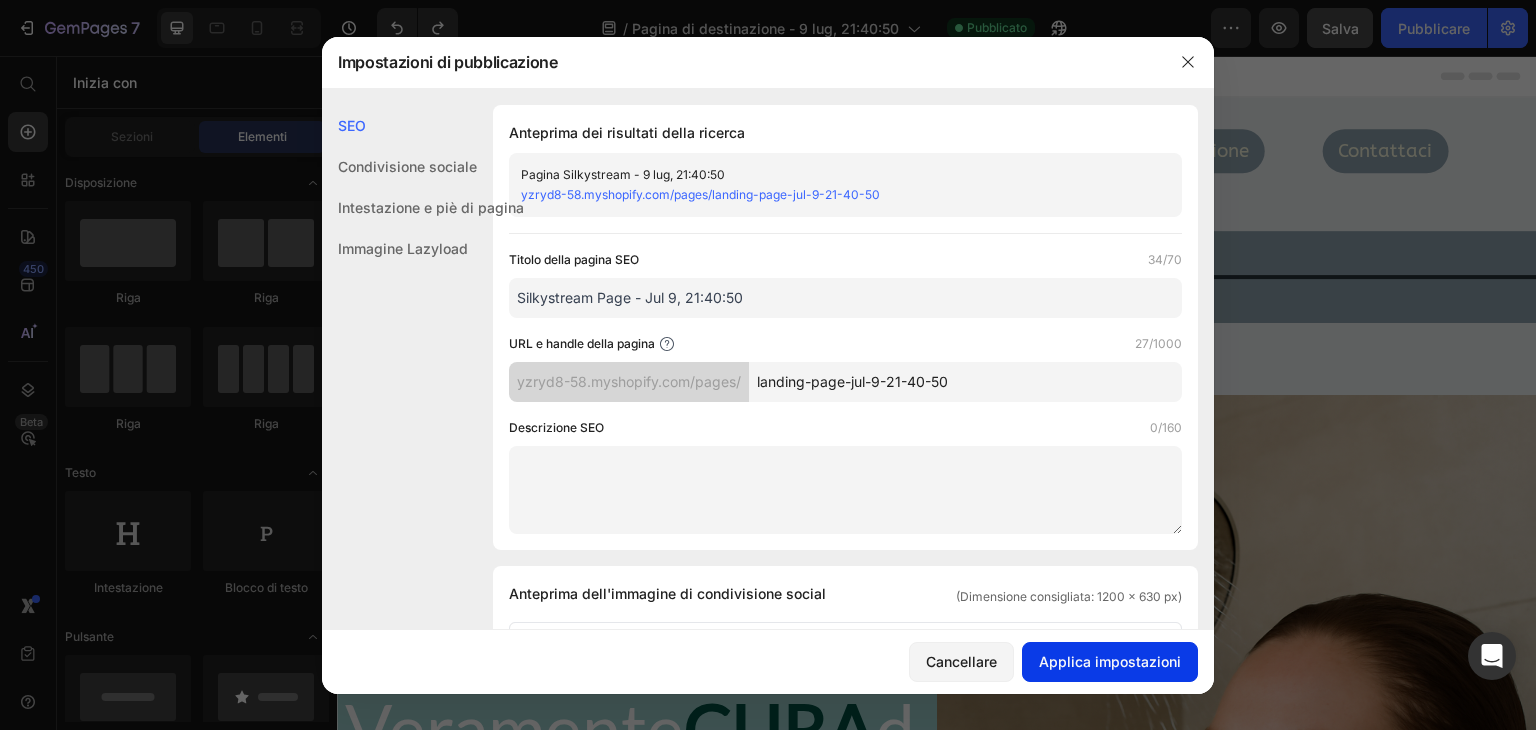 click on "Applica impostazioni" at bounding box center [1110, 661] 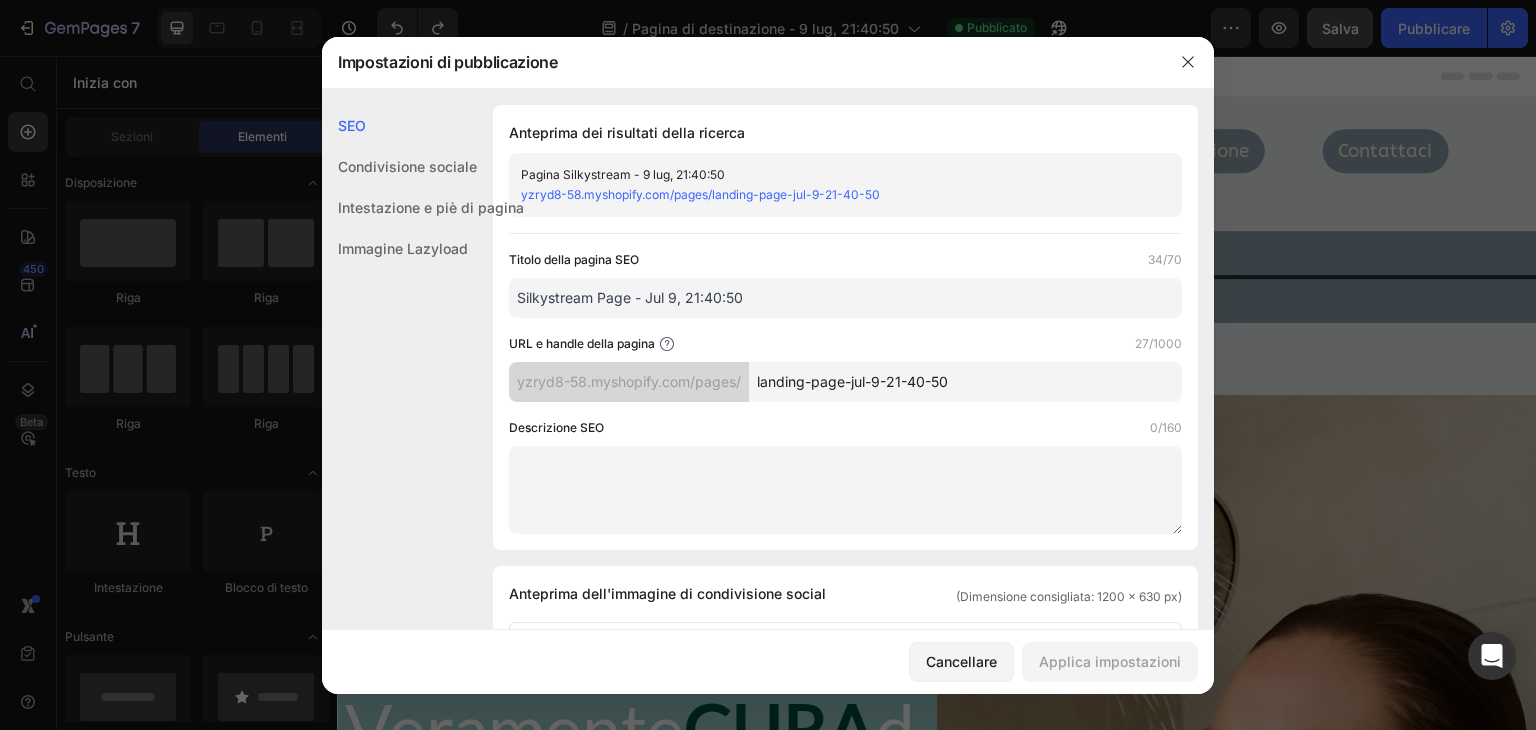 click on "yzryd8-58.myshopify.com/pages/landing-page-jul-9-21-40-50" at bounding box center (700, 194) 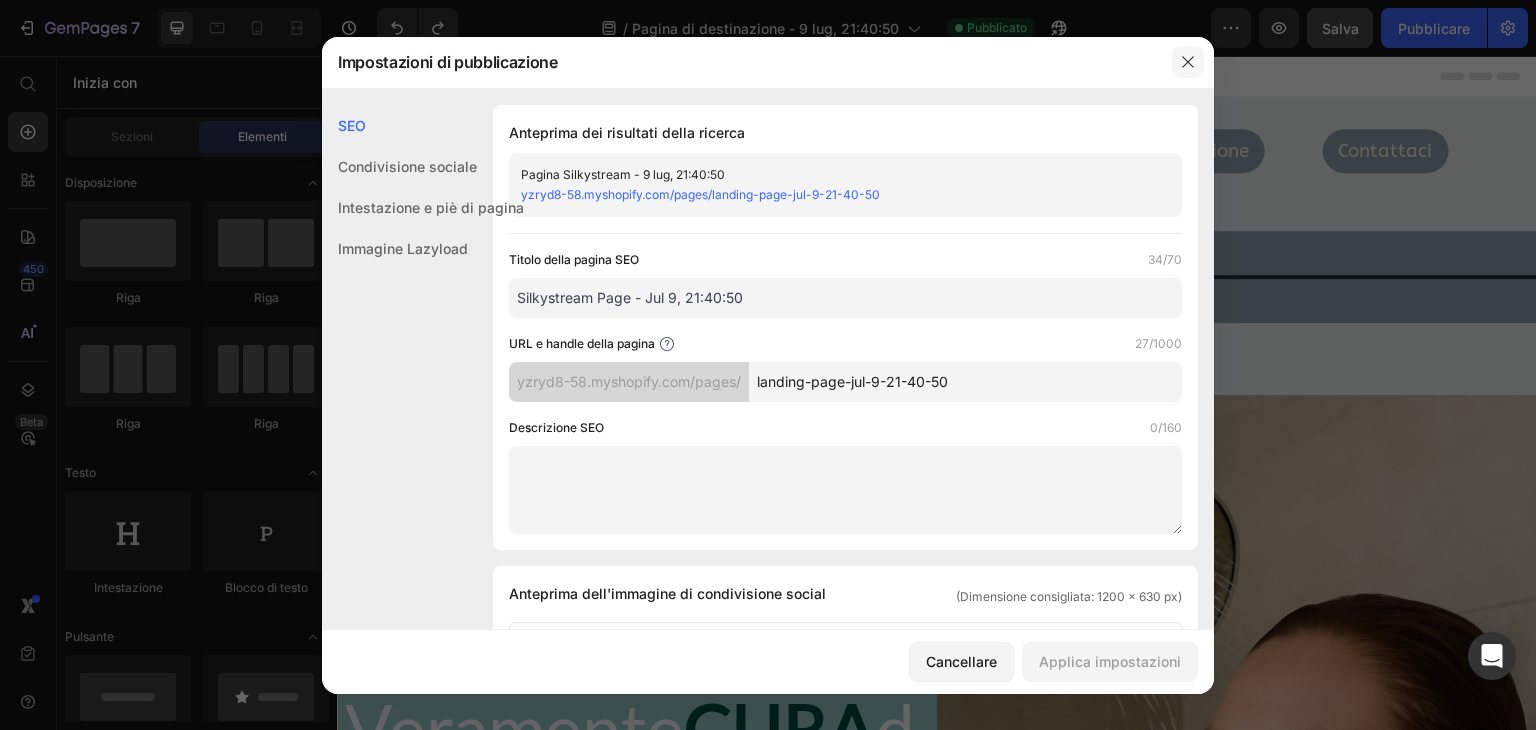 click at bounding box center (1188, 62) 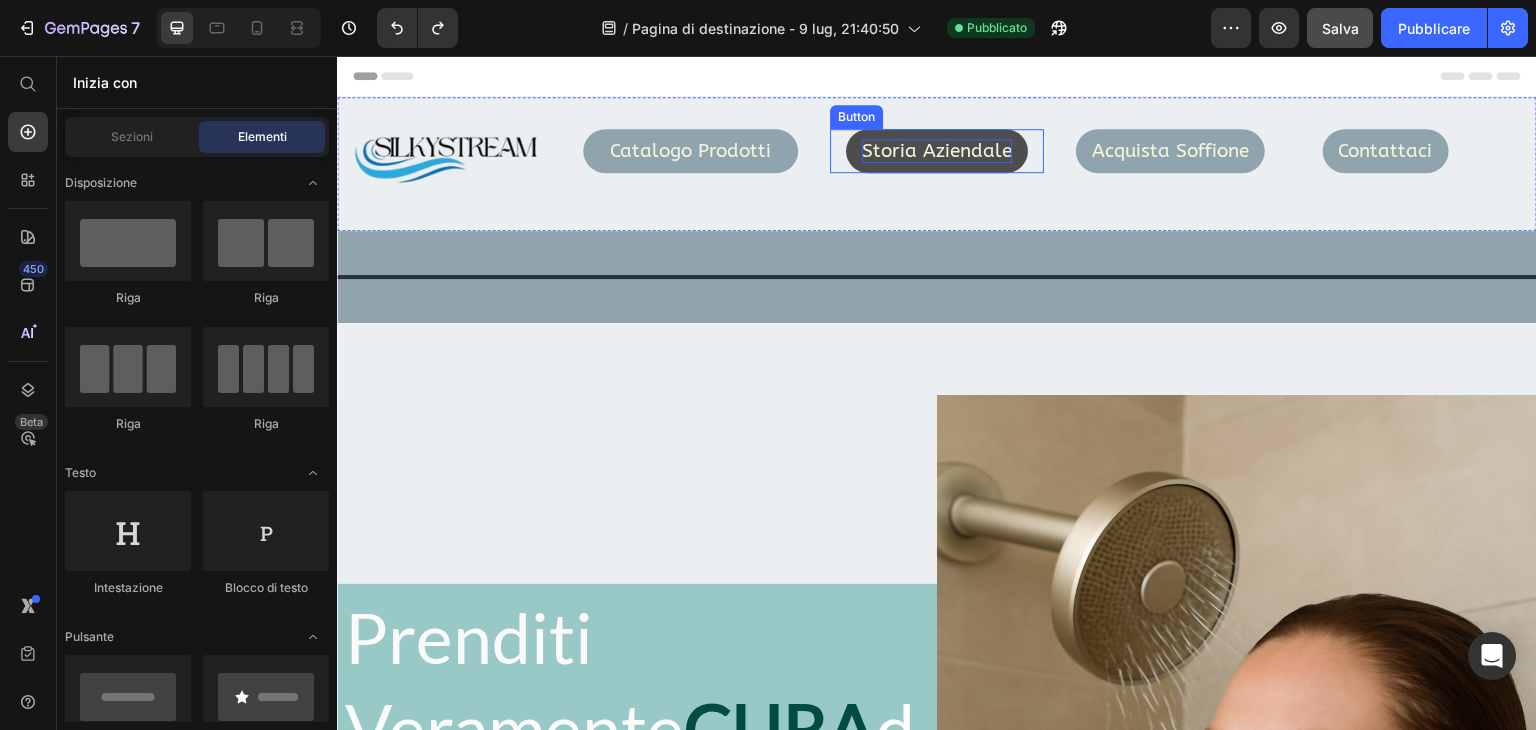 click on "Storia Aziendale" at bounding box center [937, 151] 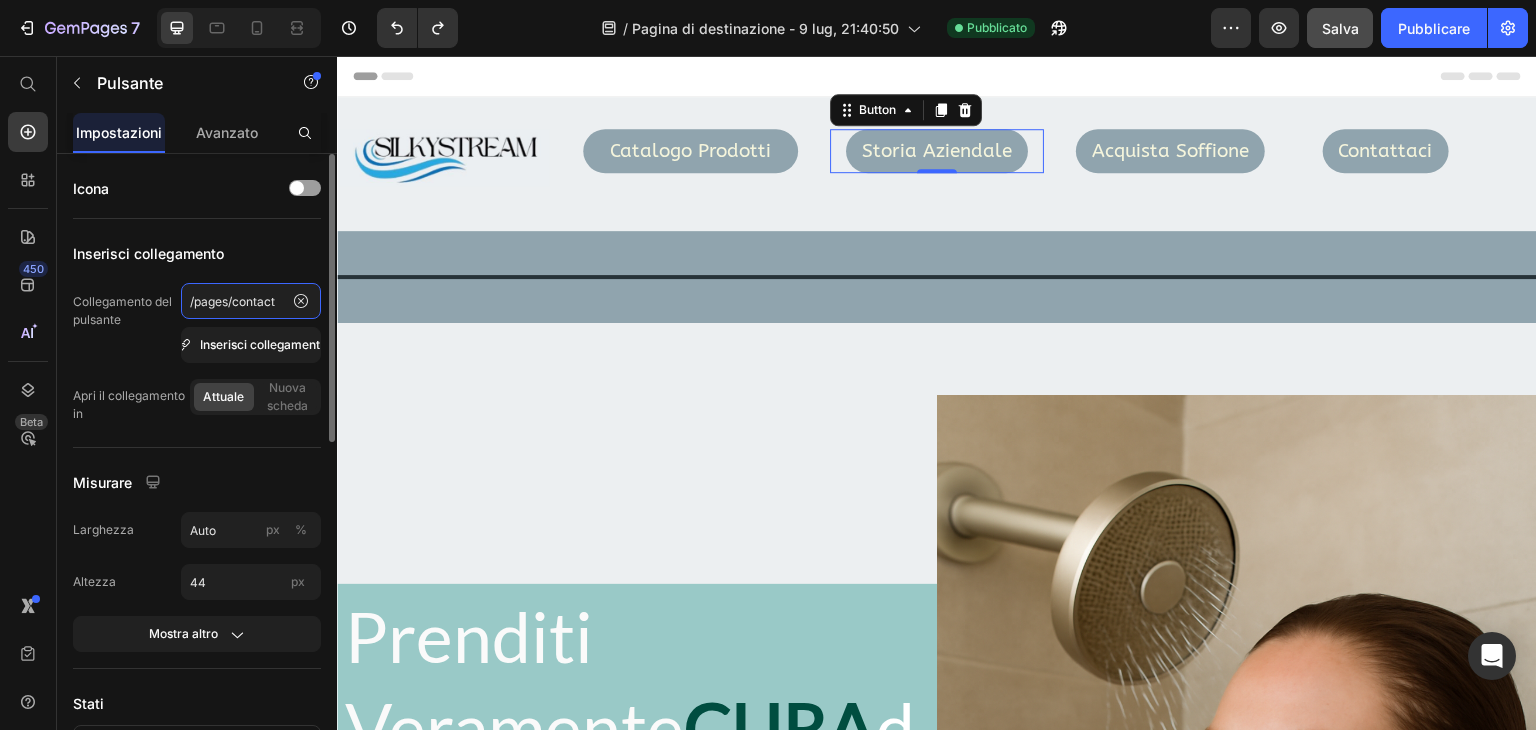 click on "/pages/contact" 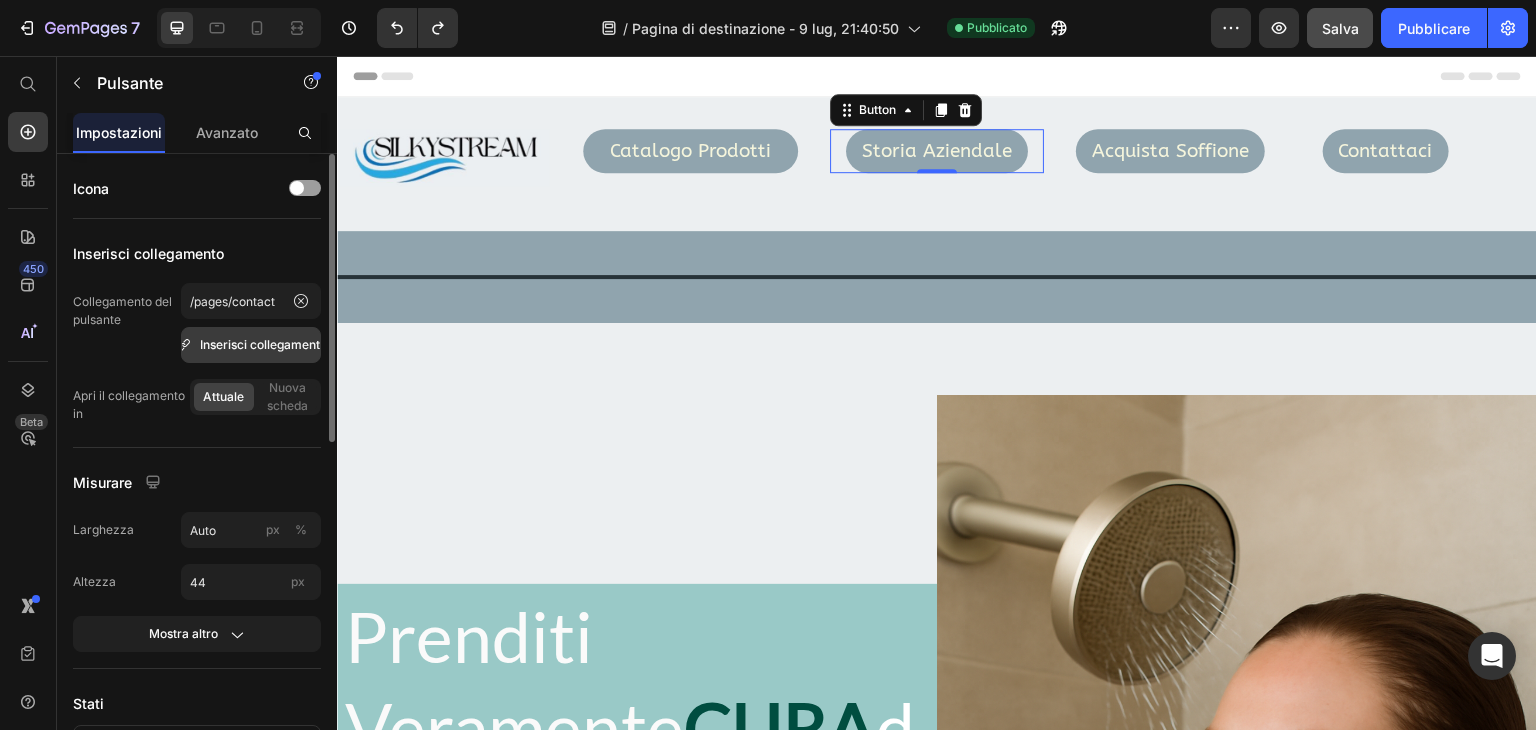 click on "Inserisci collegamento" at bounding box center (263, 344) 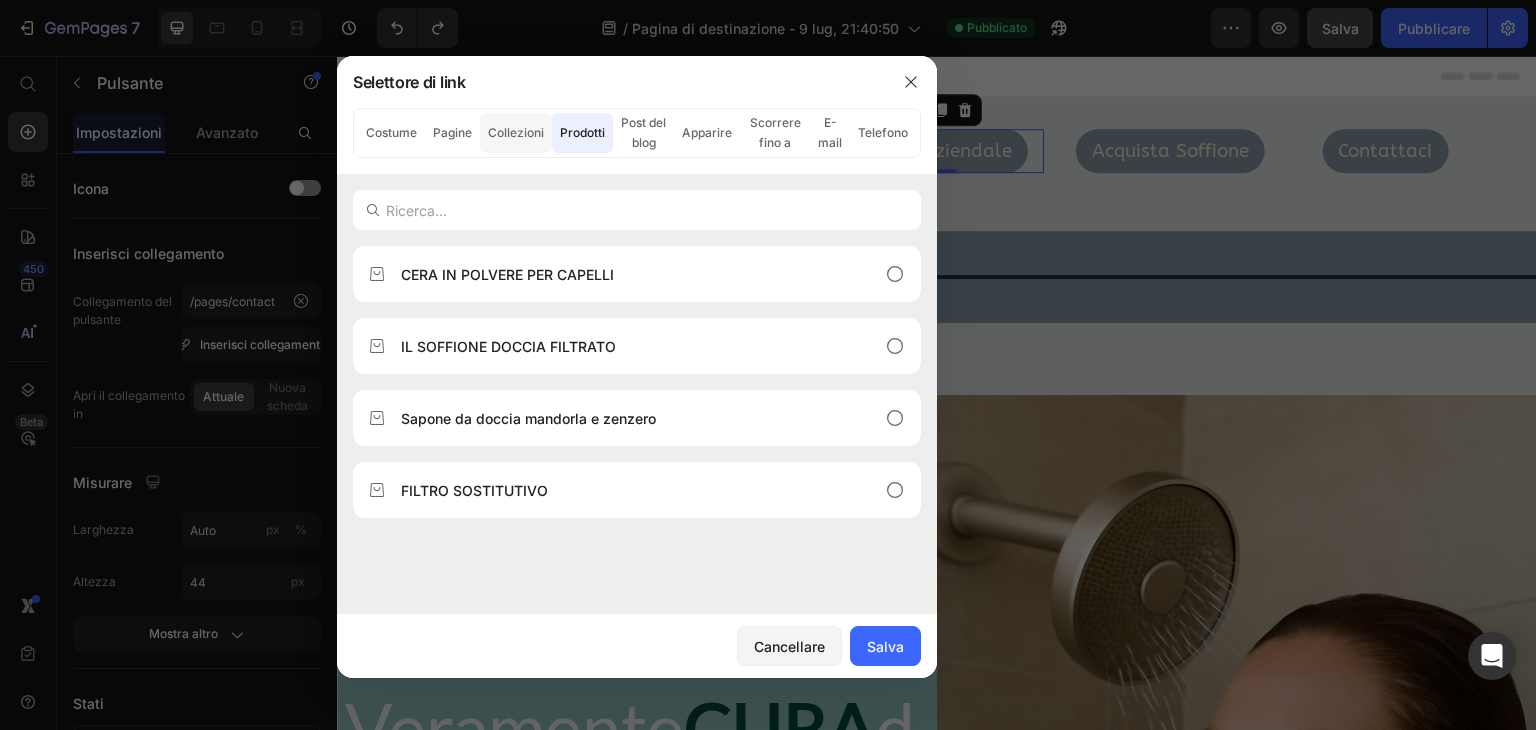 click on "Collezioni" 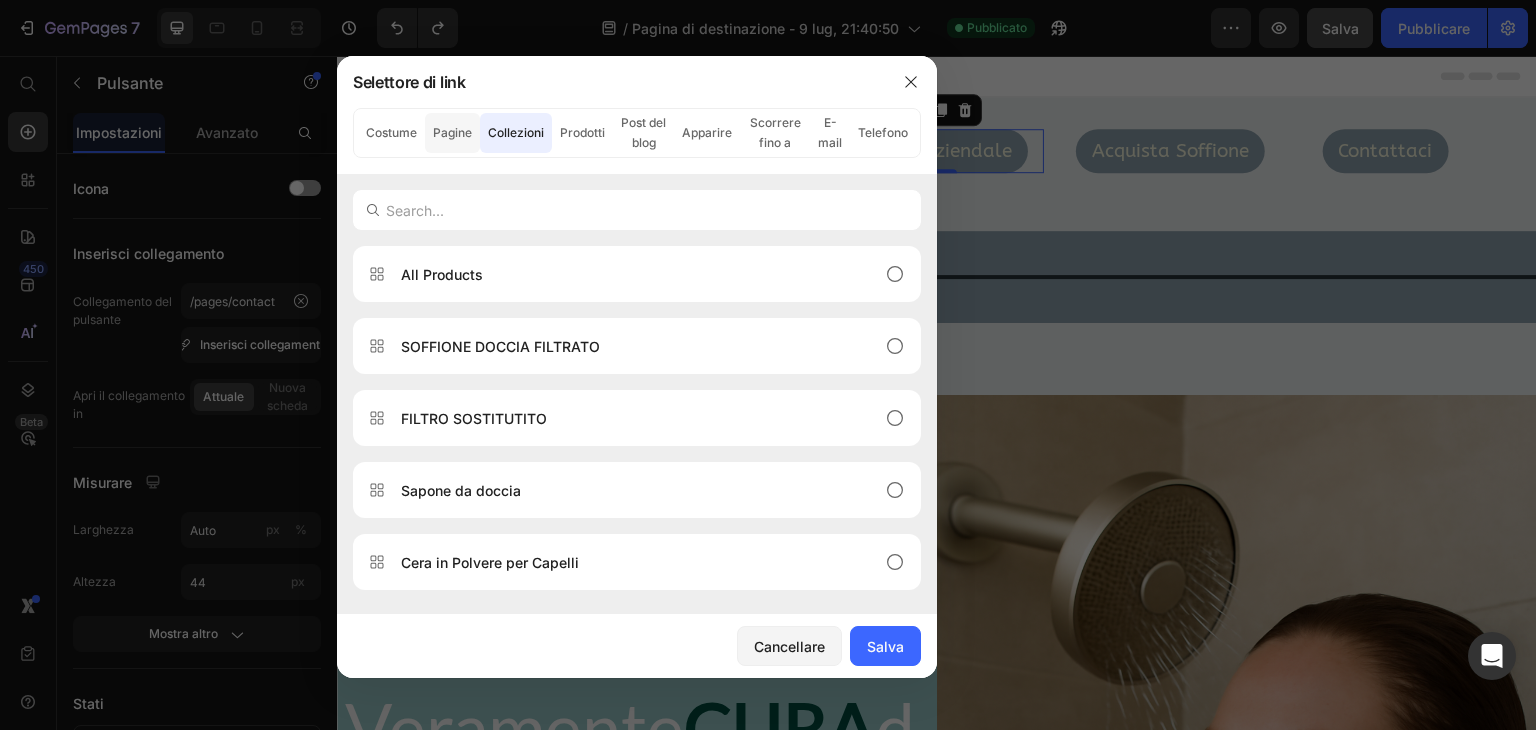 click on "Pagine" 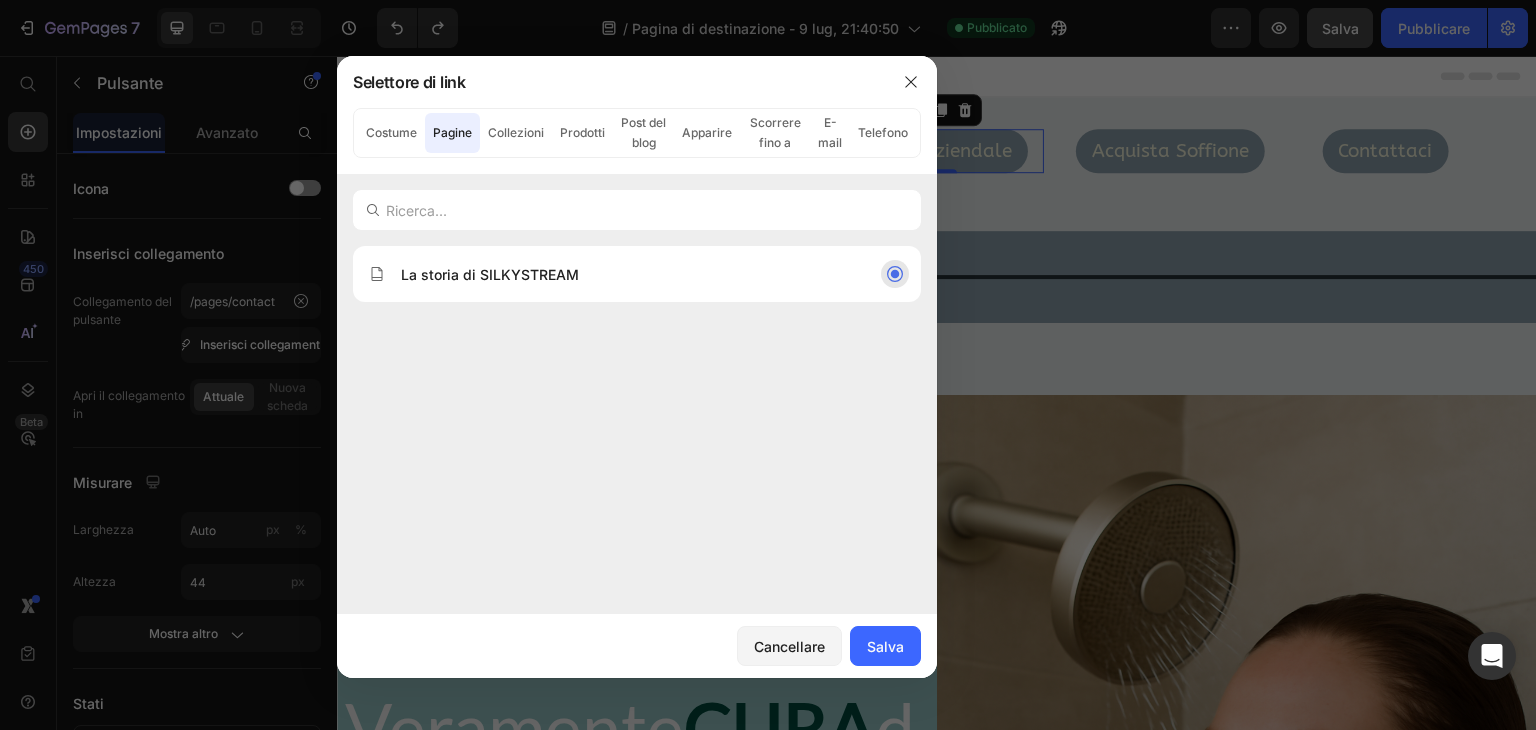 click on "La storia di SILKYSTREAM" at bounding box center (490, 274) 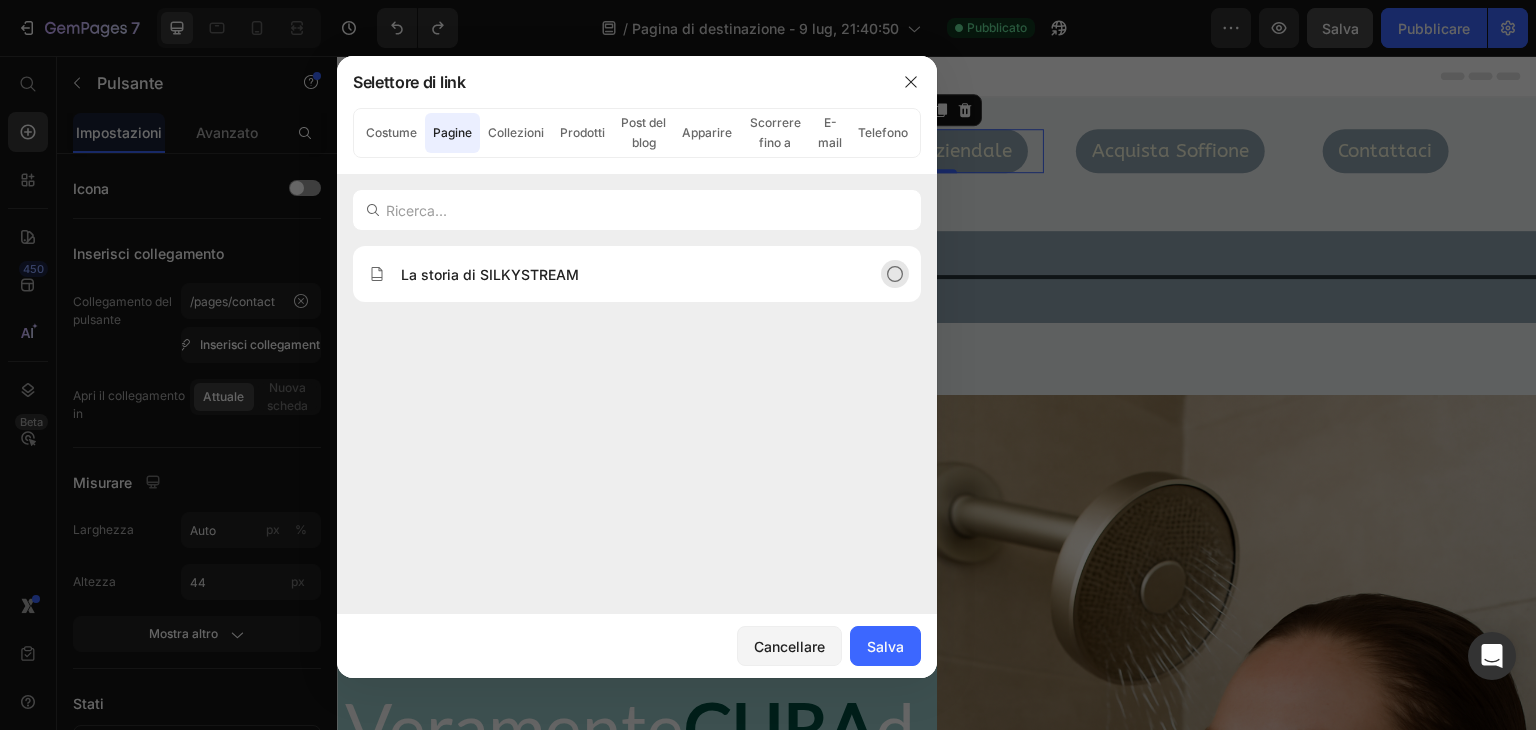 click on "La storia di SILKYSTREAM" 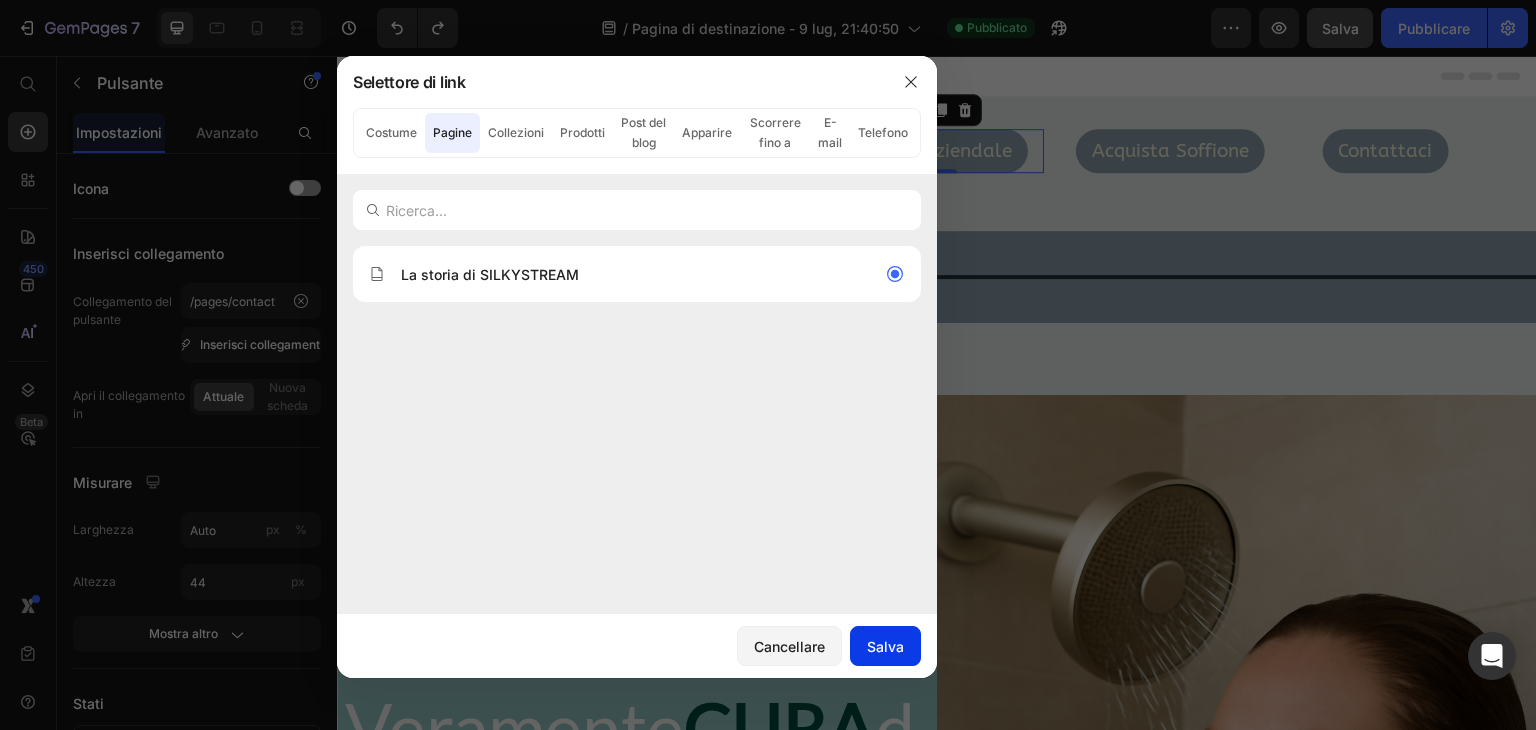 click on "Salva" at bounding box center (885, 646) 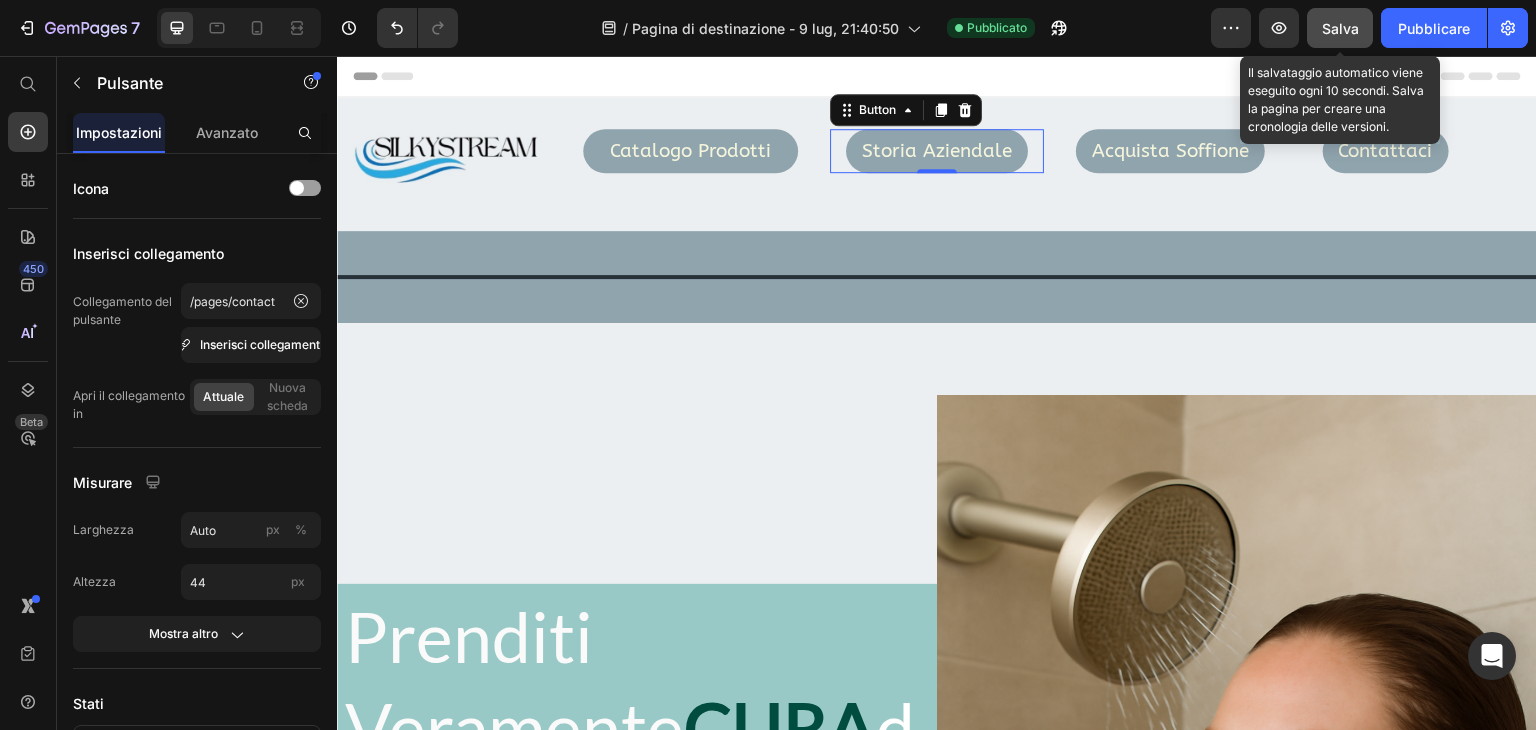 click on "Salva" at bounding box center (1340, 28) 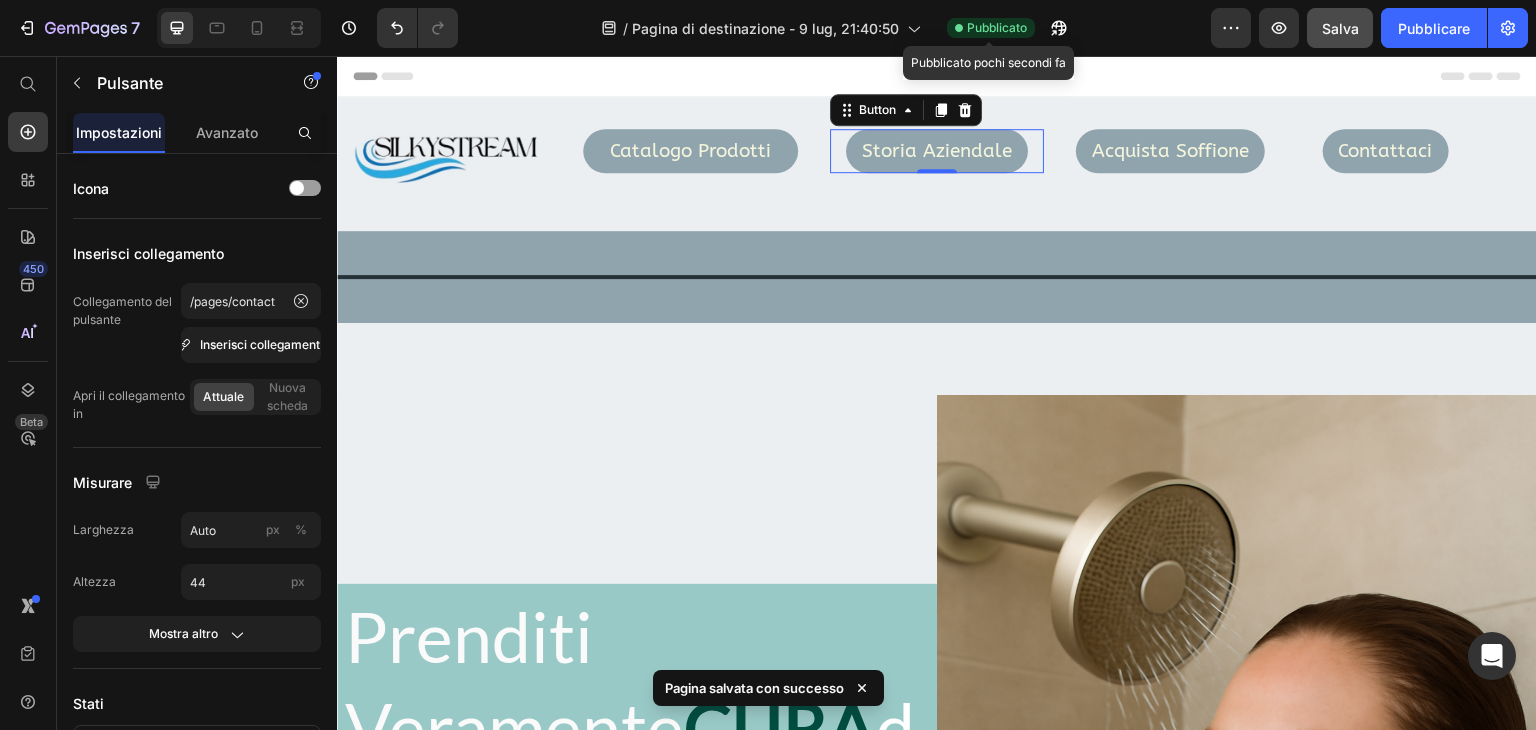 click on "Pubblicato" at bounding box center [997, 27] 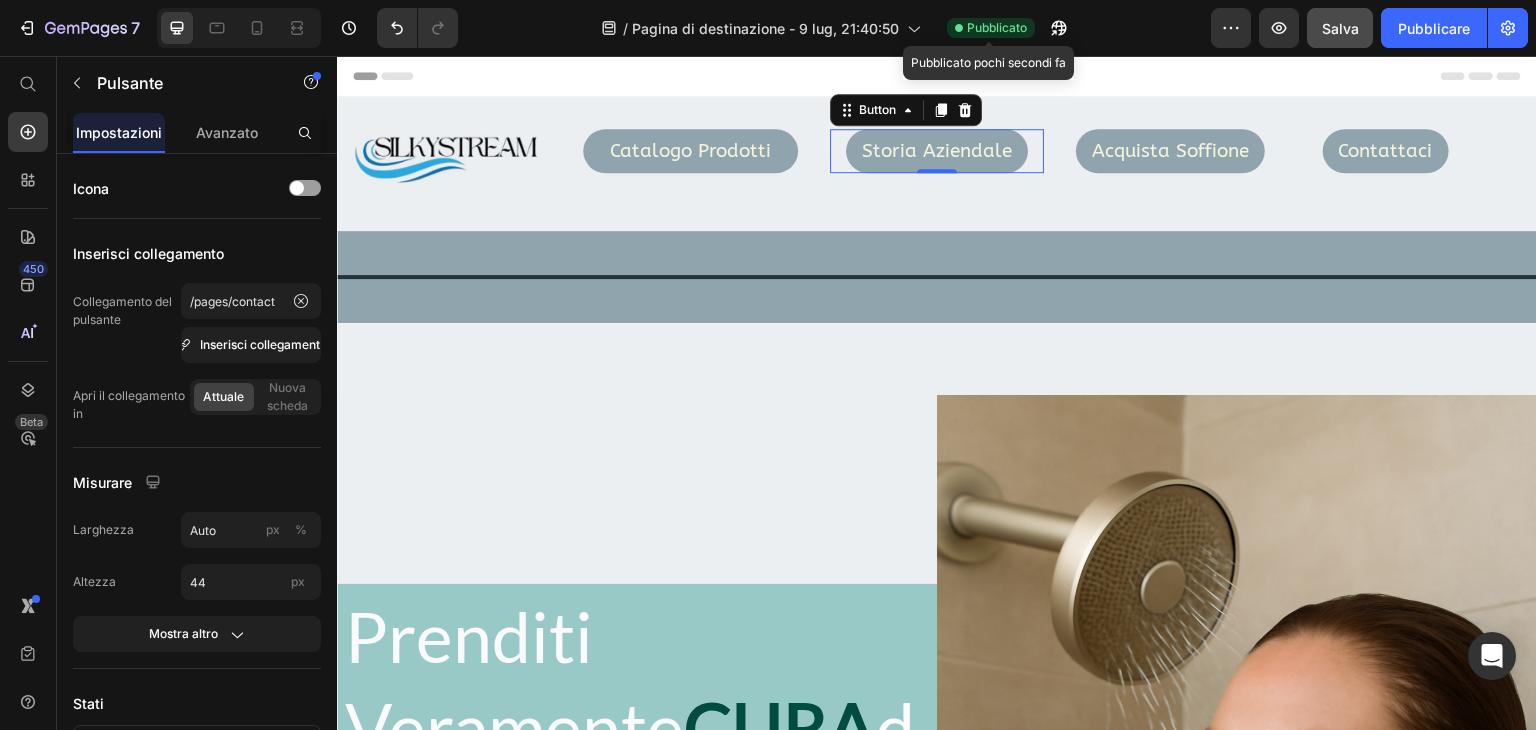 click on "Pubblicato" at bounding box center (997, 27) 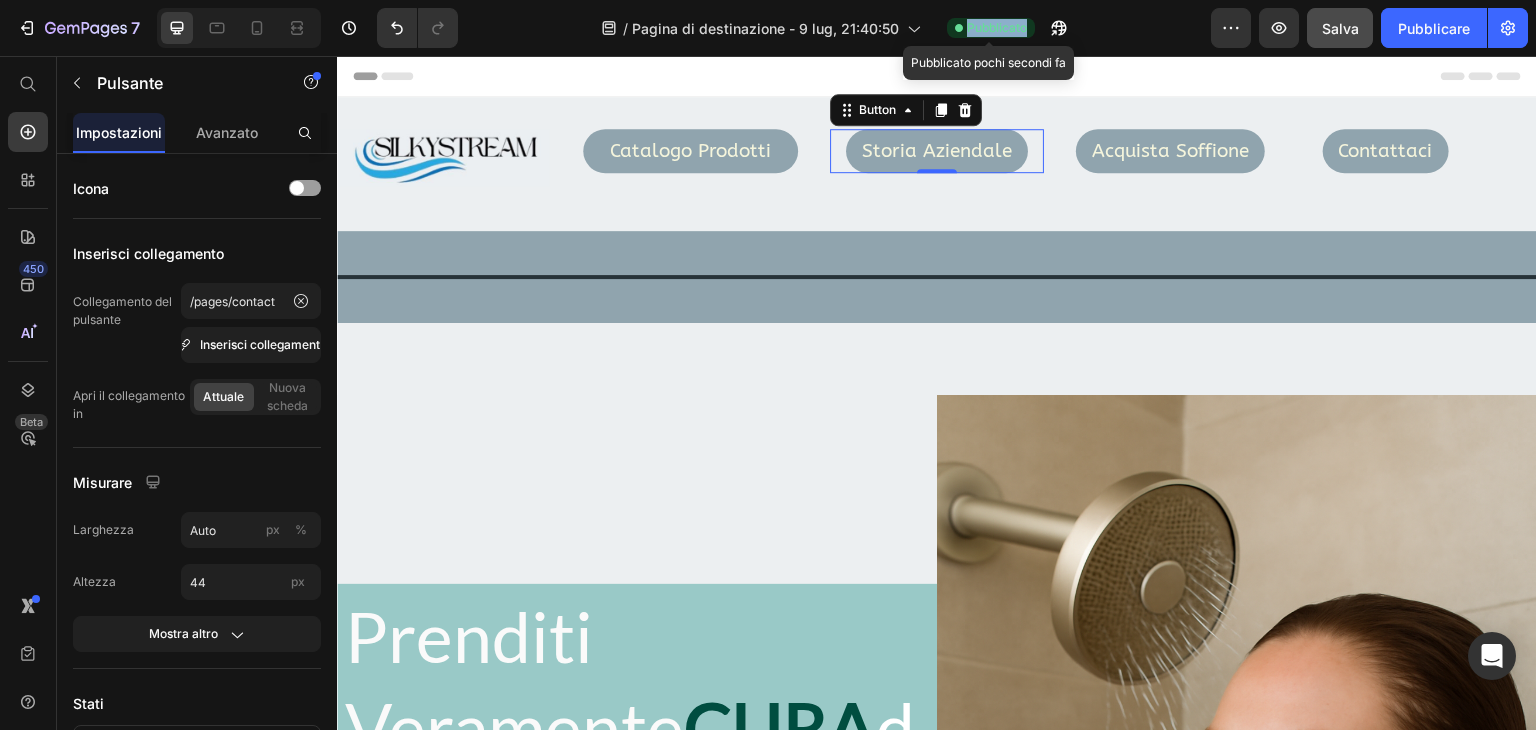 click on "Pubblicato" at bounding box center (997, 27) 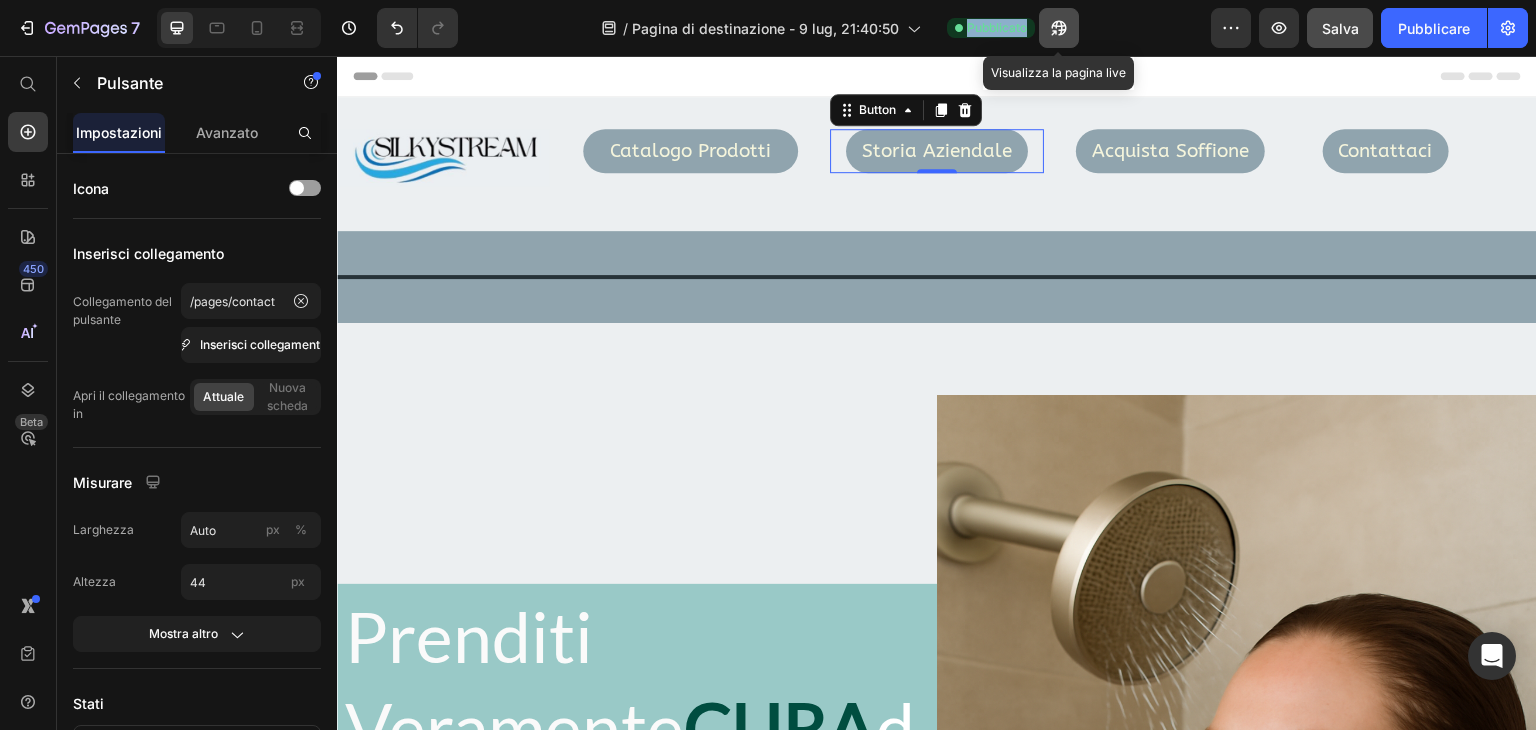 click 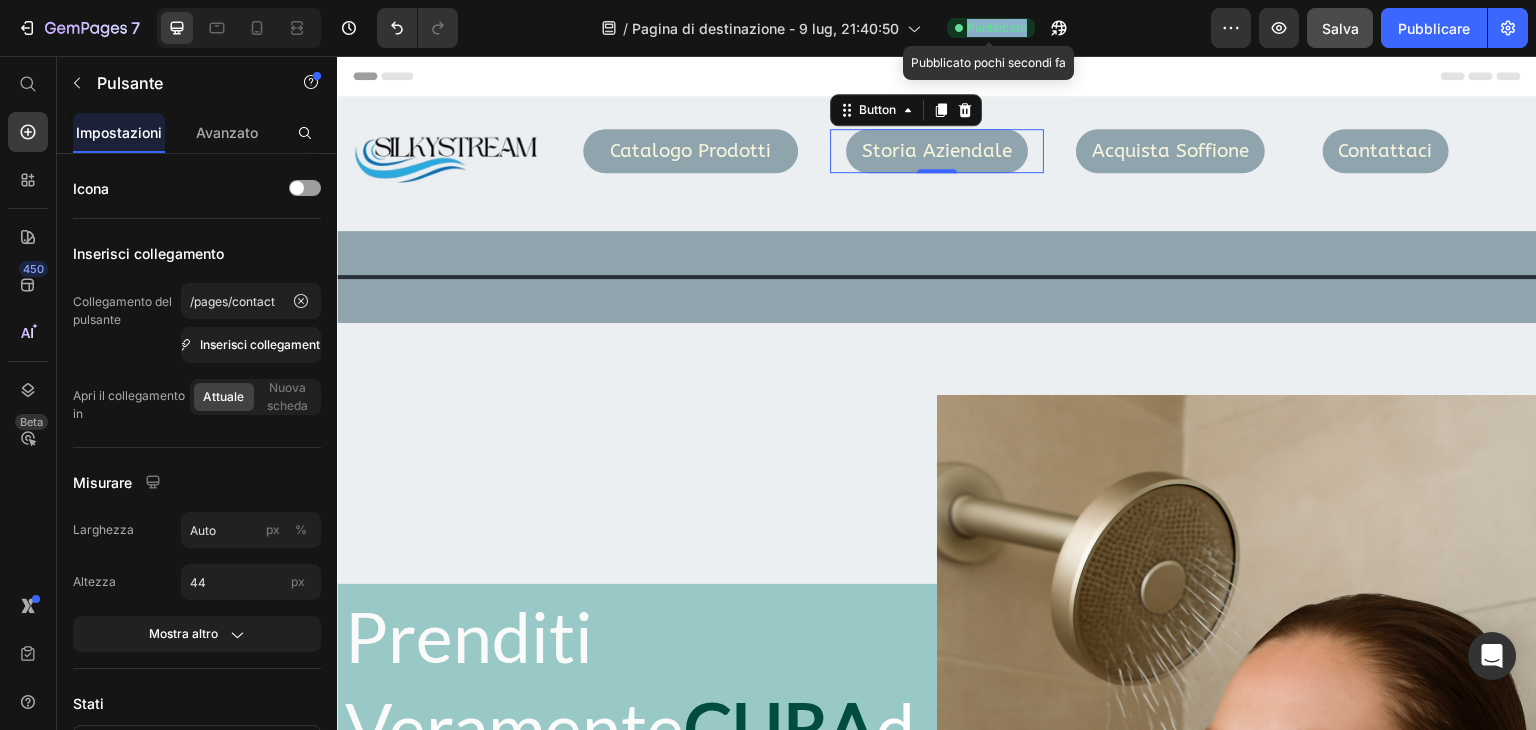 click on "Pubblicato" at bounding box center [997, 27] 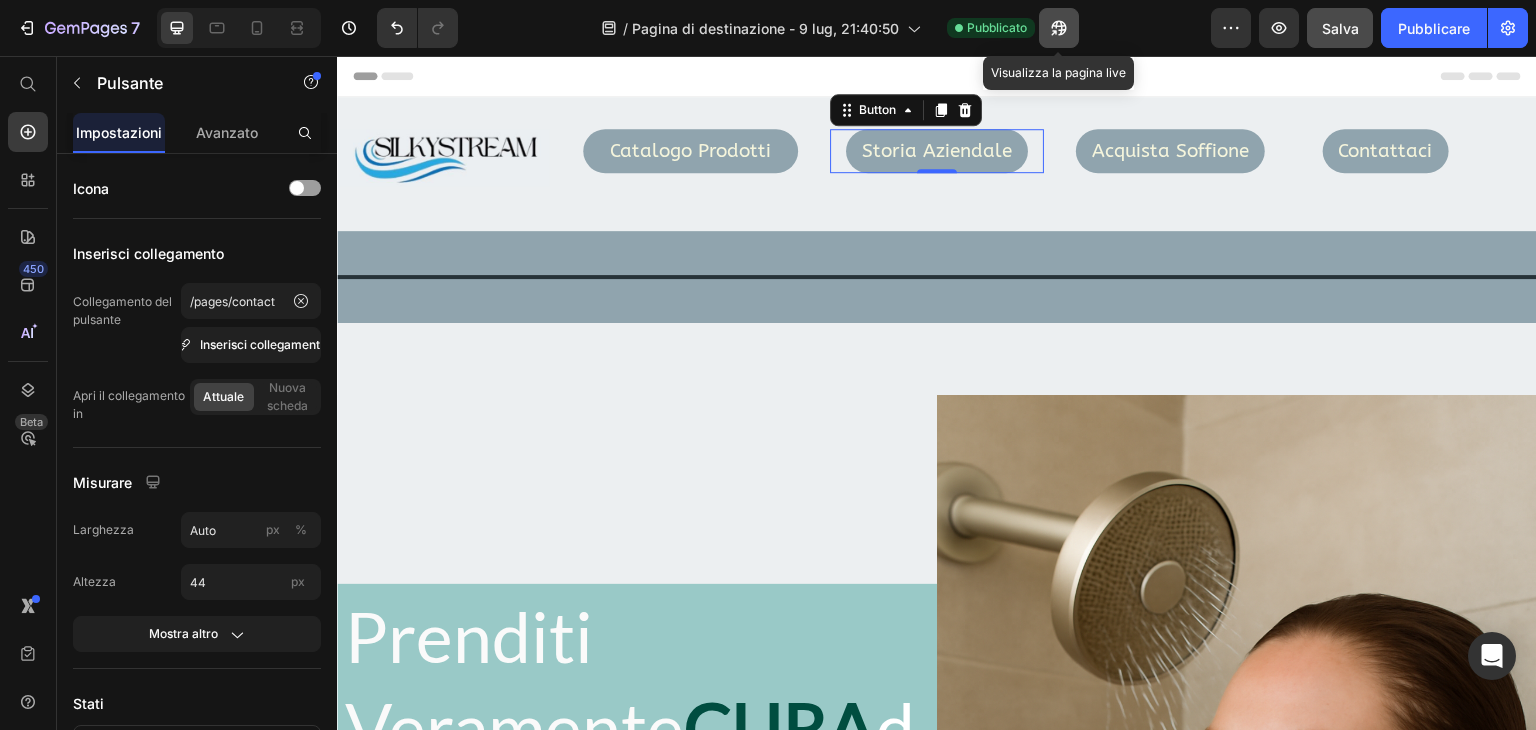 click 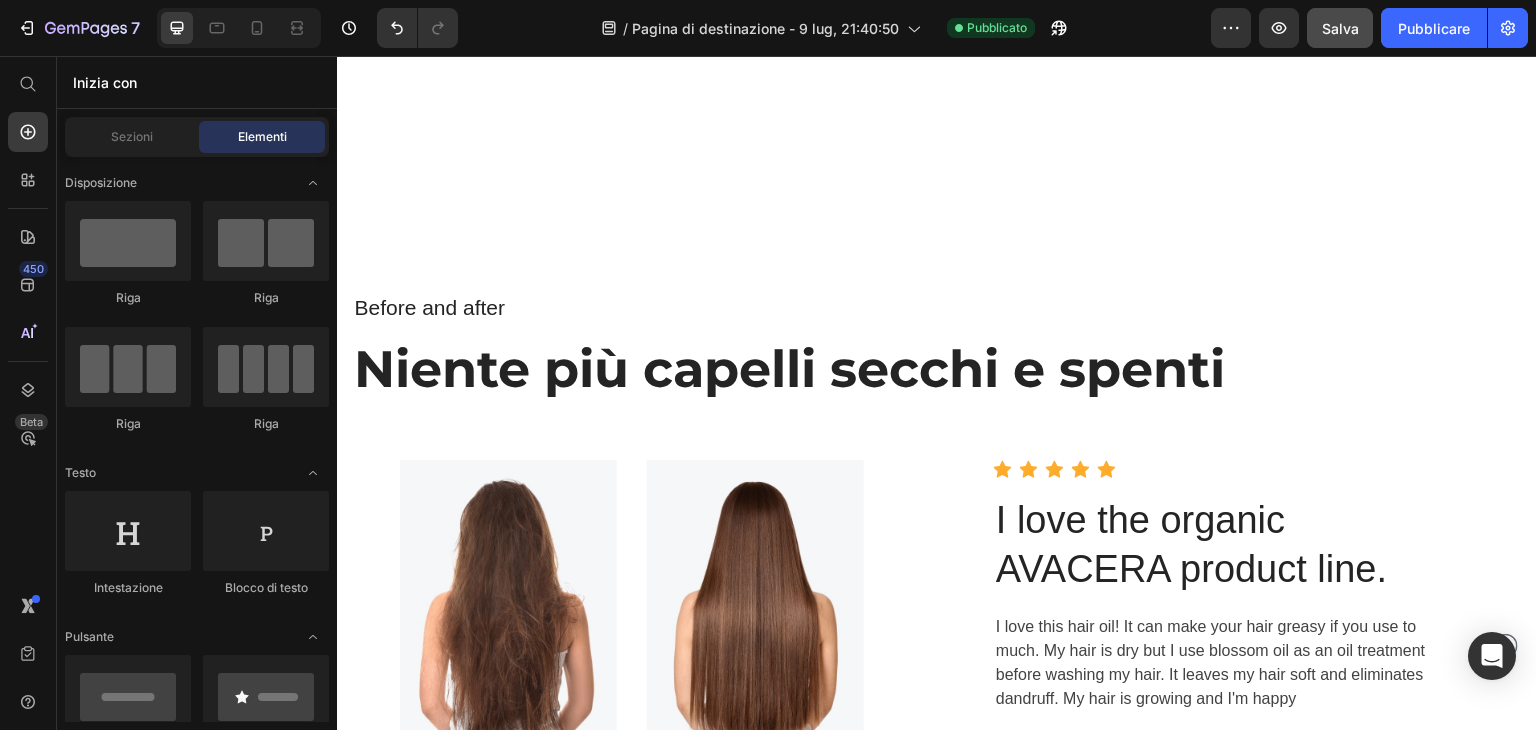 scroll, scrollTop: 4927, scrollLeft: 0, axis: vertical 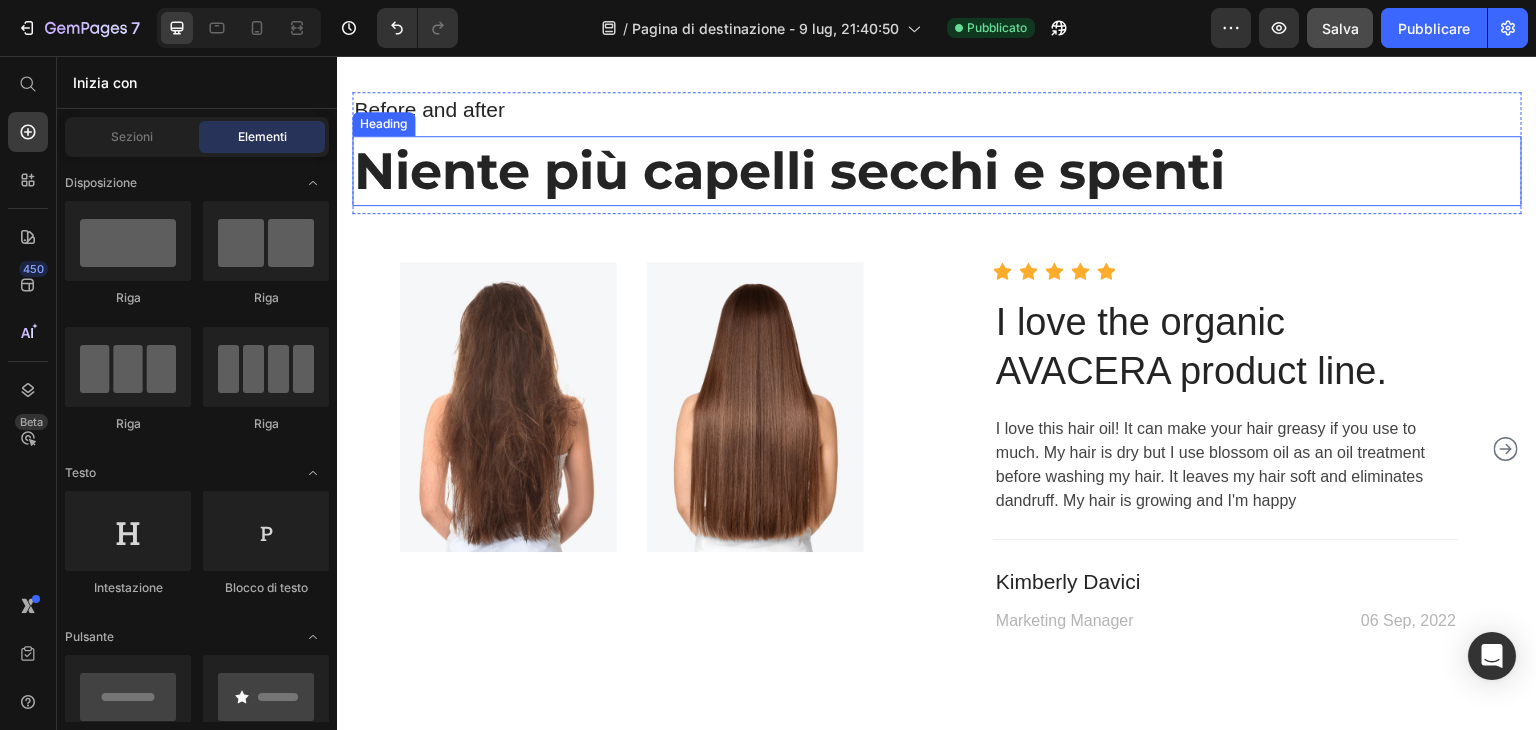 click on "Niente più capelli secchi e spenti" at bounding box center [937, 171] 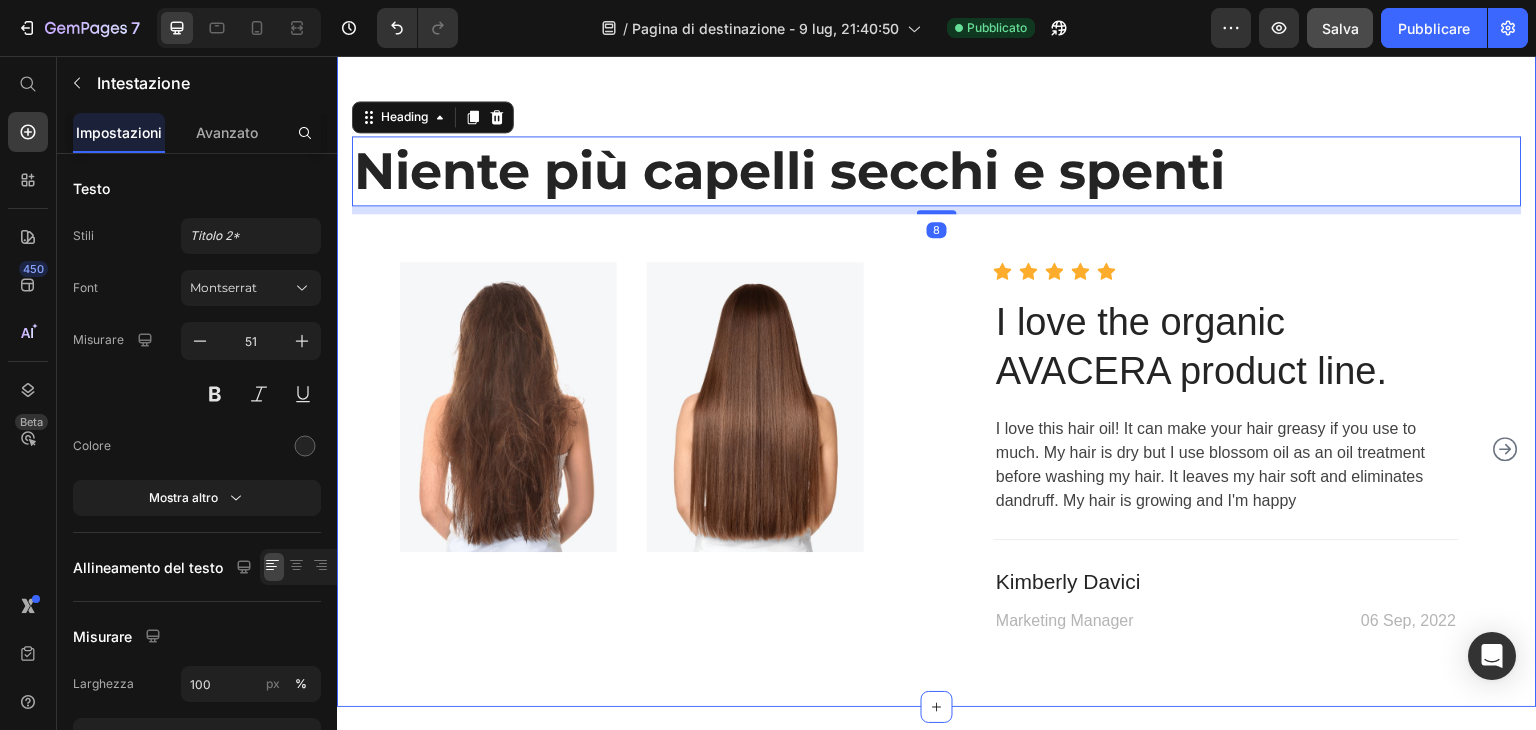 click on "I love the organic AVACERA product line. Heading I love this hair oil! It can make your hair greasy if you use to much. My hair is dry but I use blossom oil as an oil treatment before washing my hair. It leaves my hair soft and eliminates dandruff. My hair is growing and I'm happy Text block Title Line [FIRST] [LAST] Text block Marketing Manager Text block 06 Sep, 2022 Text block Row Row Image Image Row Icon Icon Icon Icon Icon Icon Icon List Hoz I love the organic AVACERA product line. Heading Text block Title Line [FIRST] [LAST] Text block Marketing Manager Text block 06 Sep, 2022 Text block Row Row Carousel Section 10" at bounding box center (937, 363) 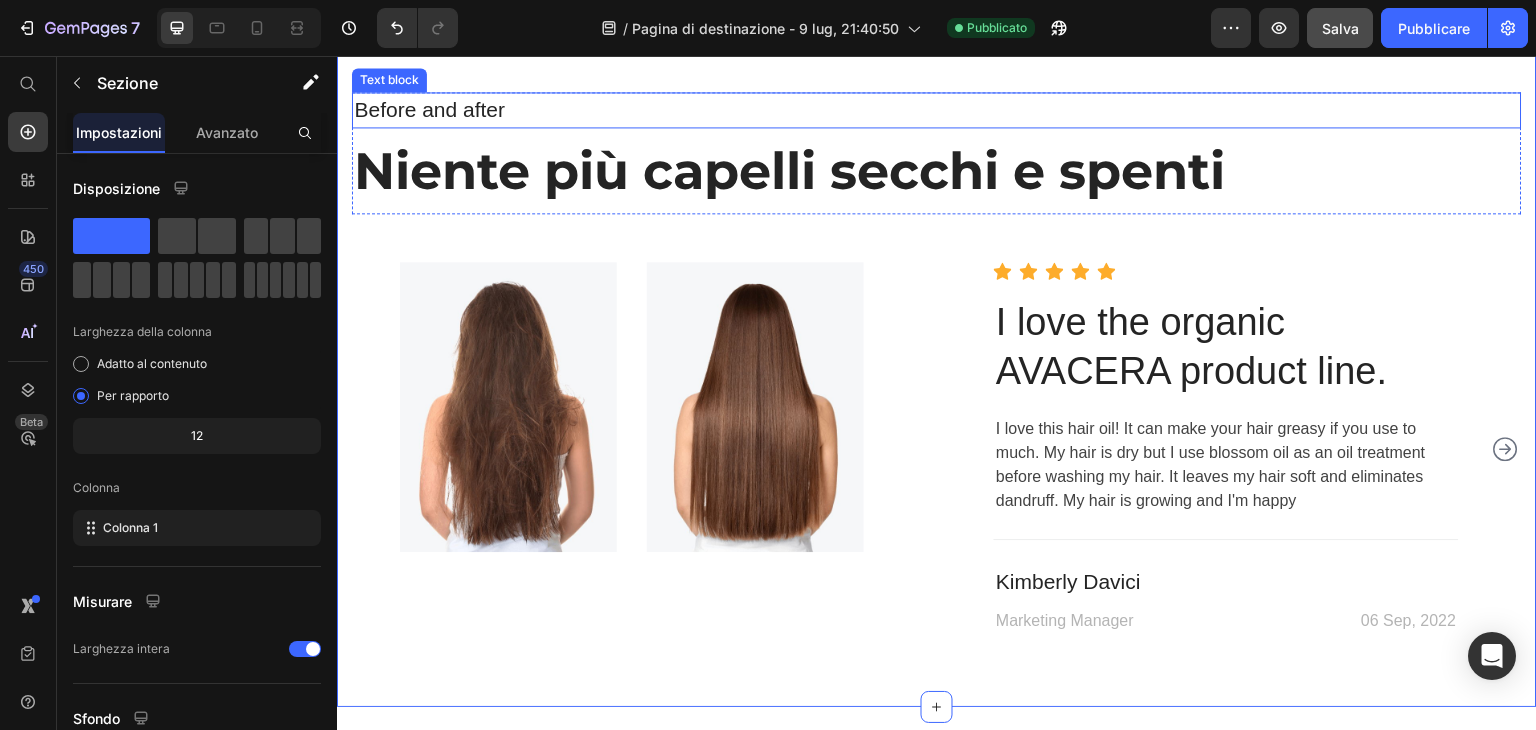 click on "Before and after" at bounding box center [937, 110] 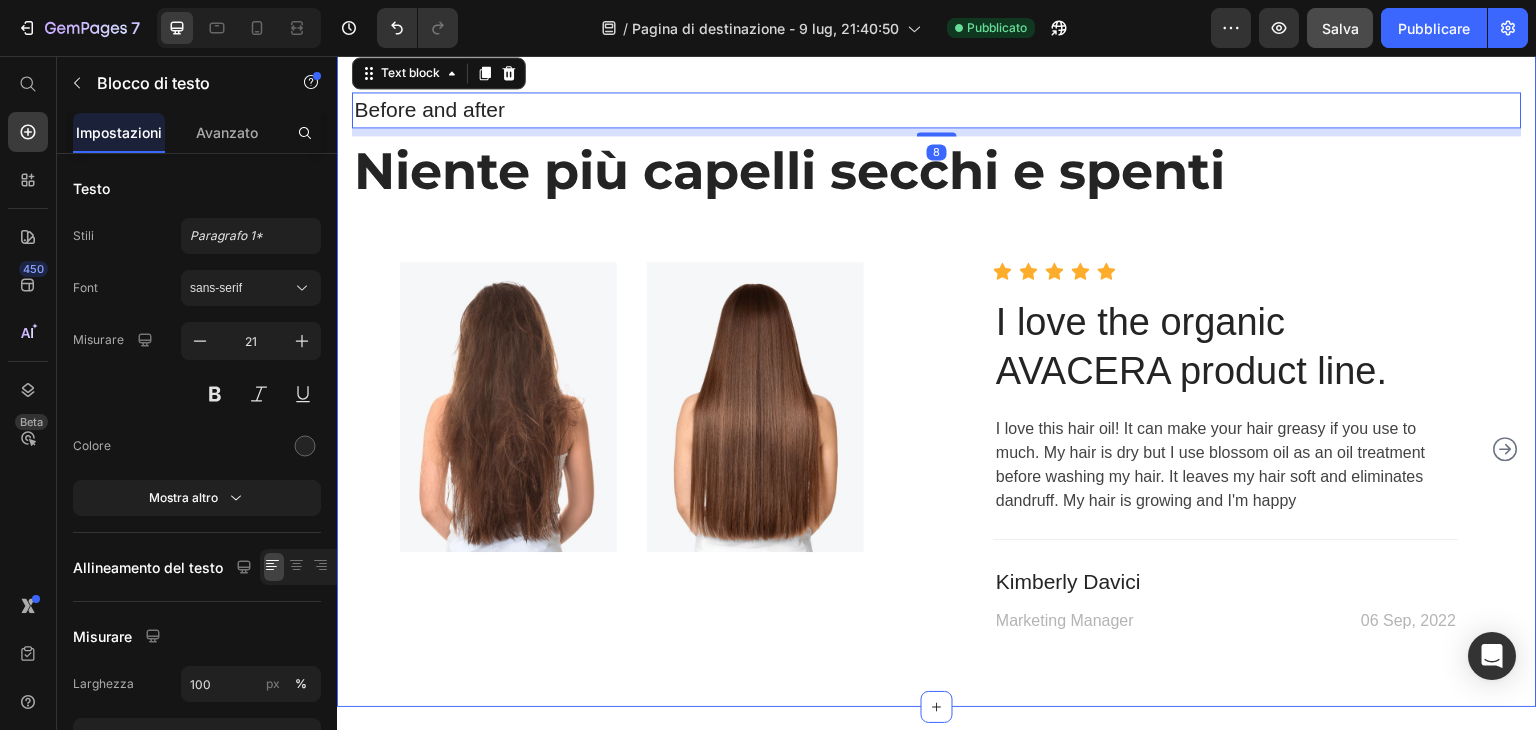 click on "Before and after Text block 8 Niente più capelli secchi e spenti Heading Row Image Image Row Icon Icon Icon Icon Icon Icon Icon List Hoz I love the organic AVACERA product line. Heading I love this hair oil! It can make your hair greasy if you use to much. My hair is dry but I use blossom oil as an oil treatment before washing my hair. It leaves my hair soft and eliminates dandruff. My hair is growing and I'm happy Text block Title Line [FIRST] [LAST] Text block Marketing Manager Text block 06 Sep, 2022 Text block Row Row Image Image Row Icon Icon Icon Icon Icon Icon Icon List Hoz I love the organic AVACERA product line. Heading Text block Title Line [FIRST] [LAST] Text block Marketing Manager Text block 06 Sep, 2022 Text block Row Row Carousel Section 10" at bounding box center (937, 363) 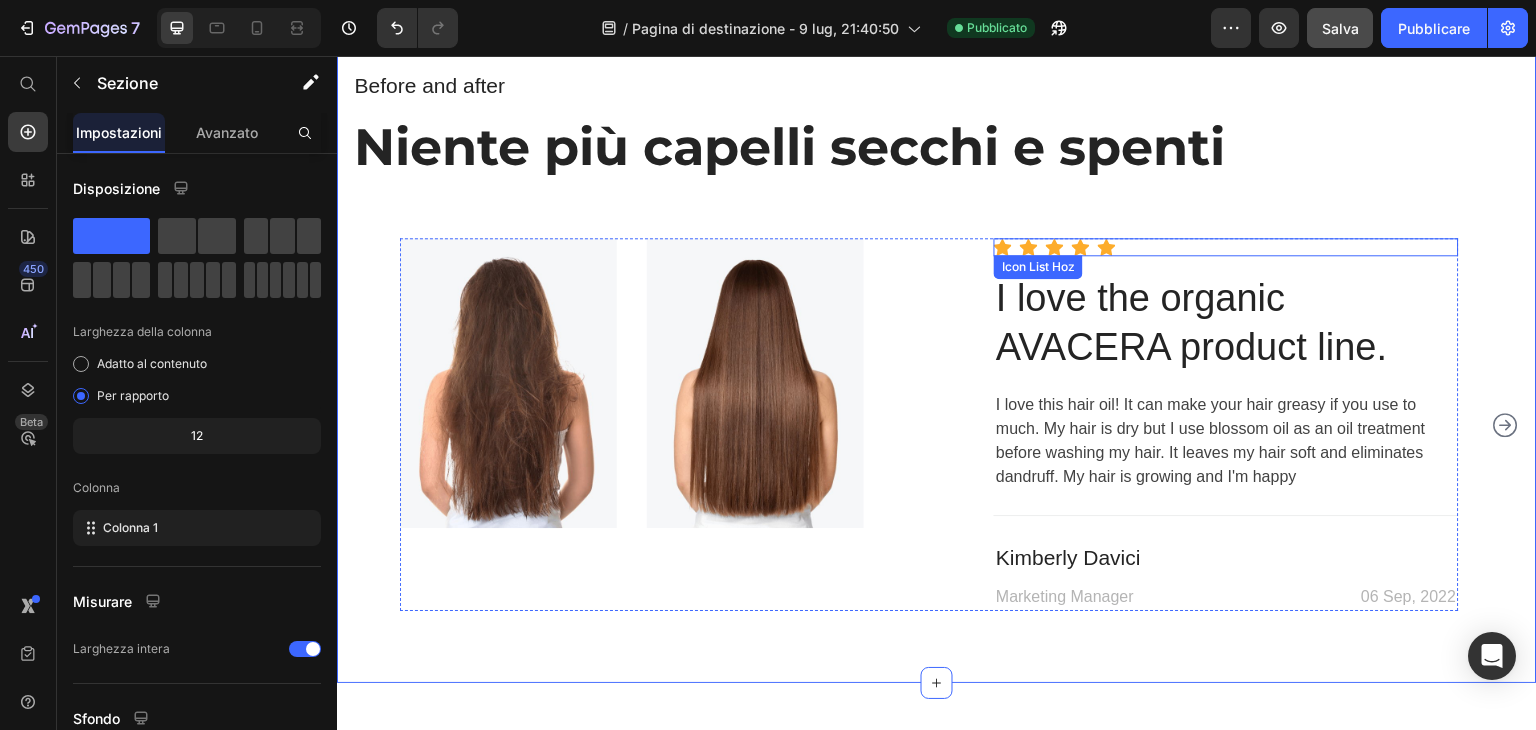 scroll, scrollTop: 4327, scrollLeft: 0, axis: vertical 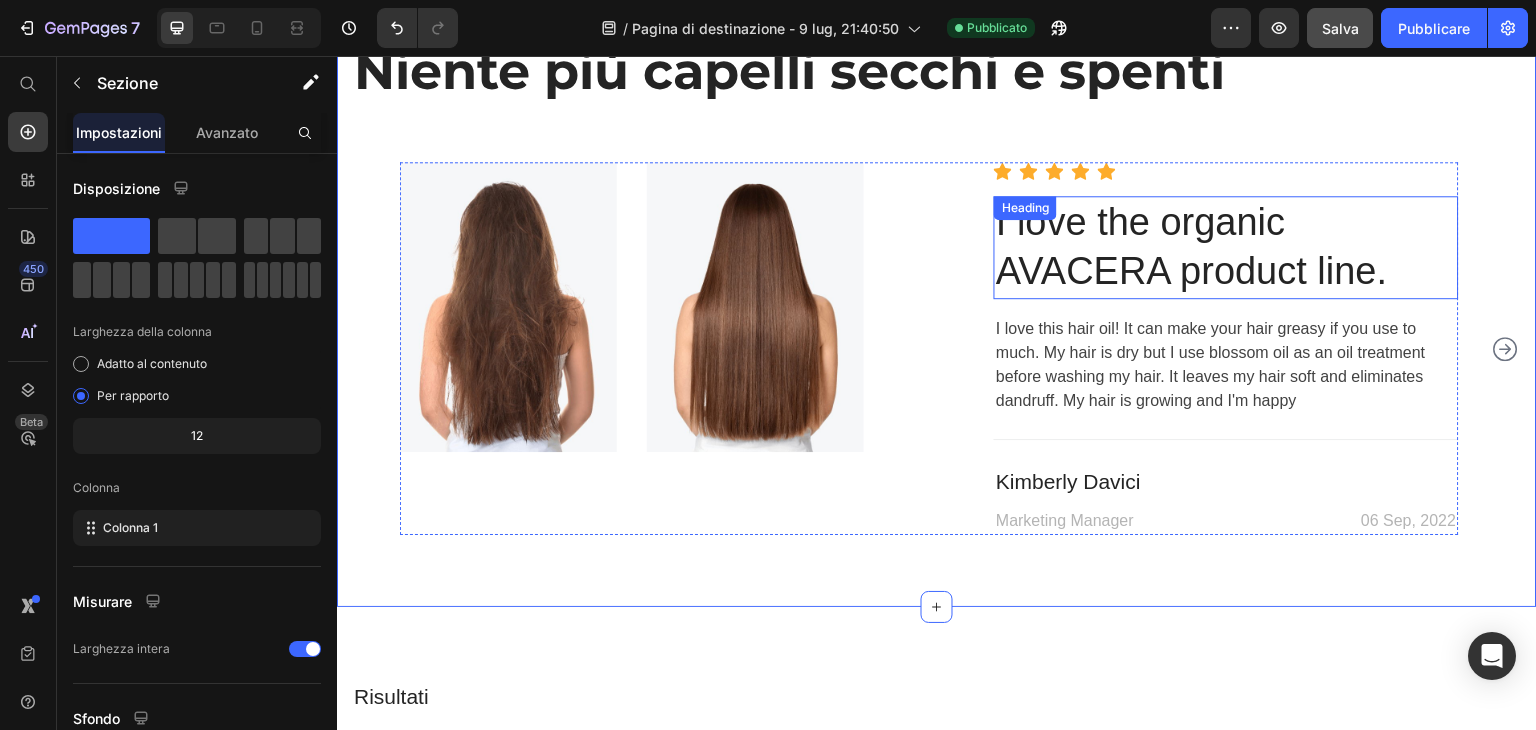 click on "I love the organic AVACERA product line." at bounding box center (1226, 247) 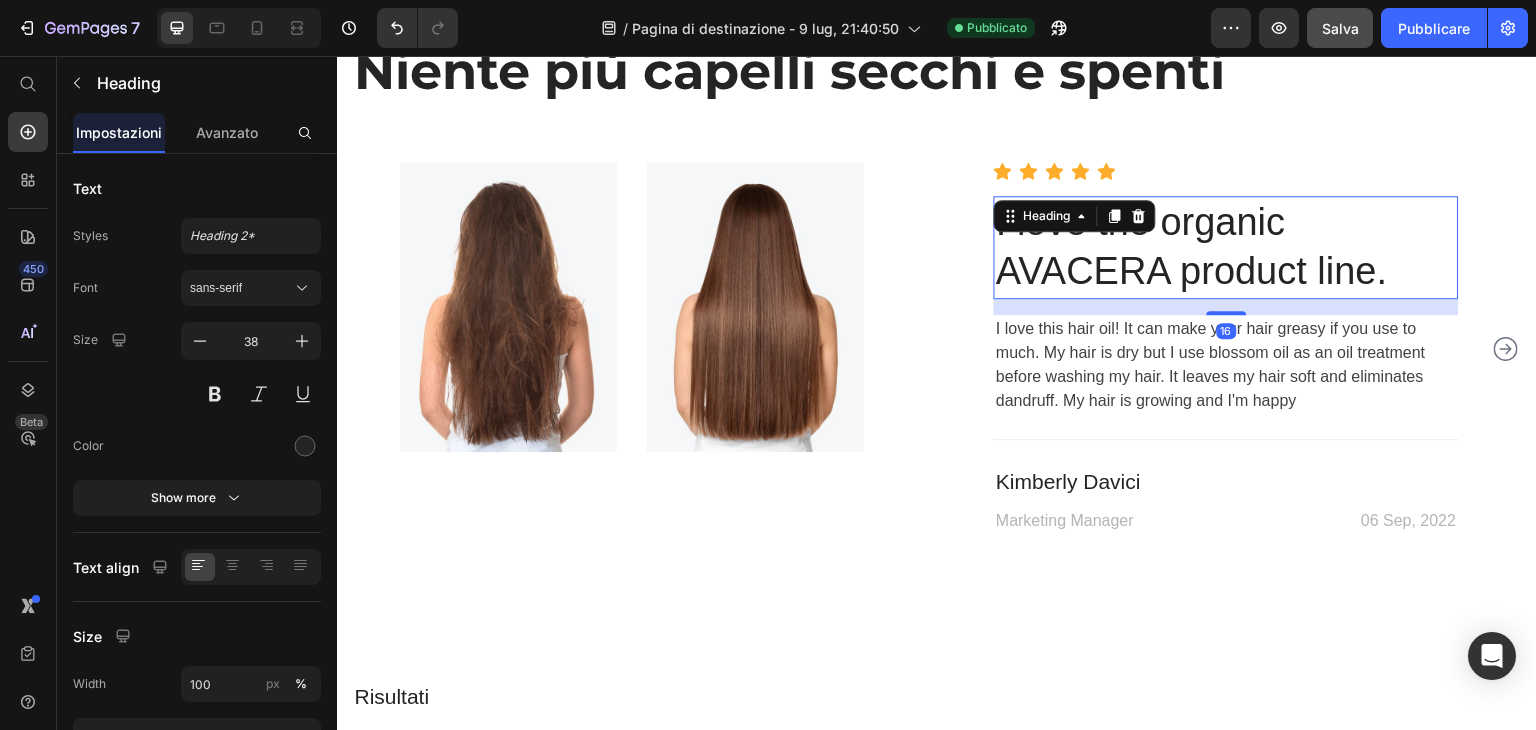 click on "Heading" at bounding box center [1046, 216] 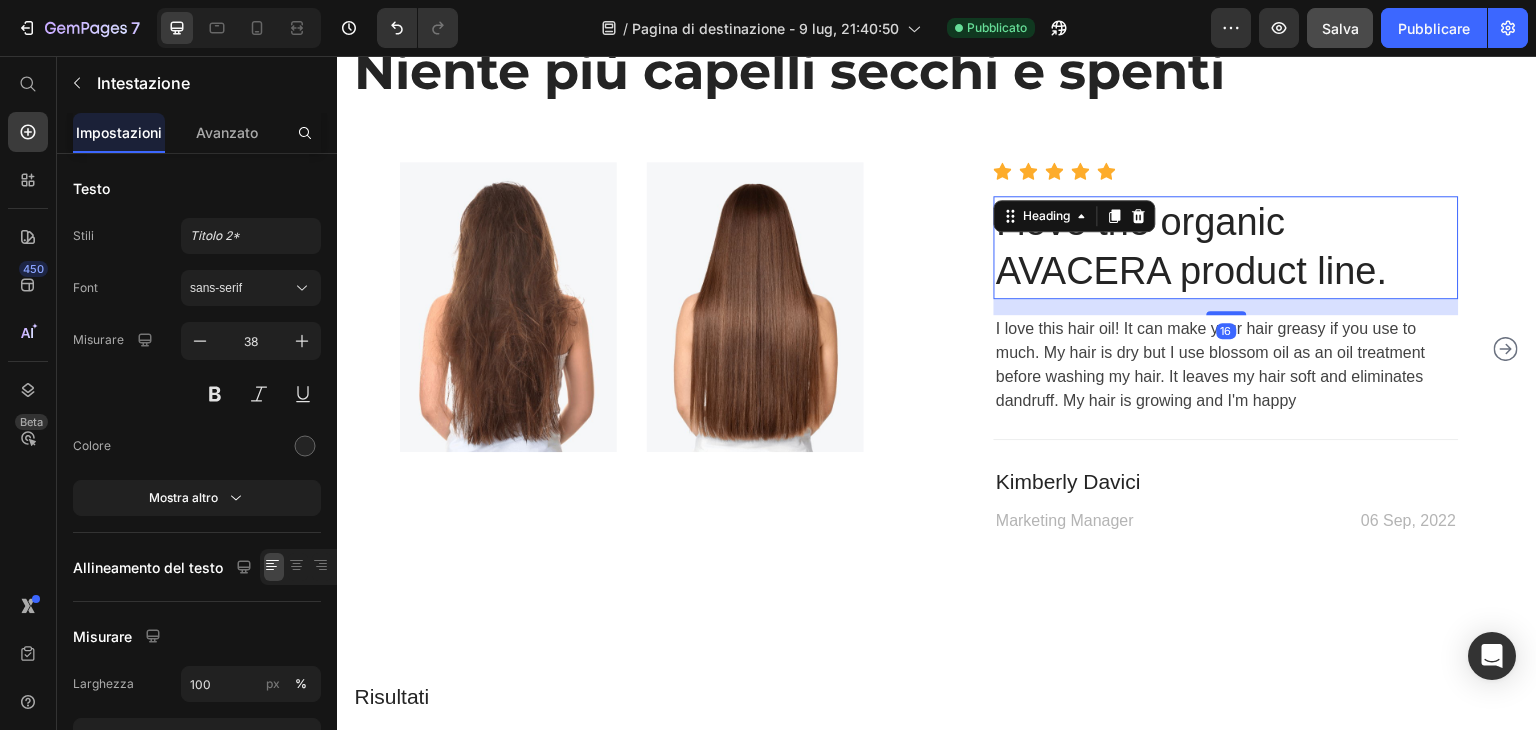 click on "Heading" at bounding box center [1046, 216] 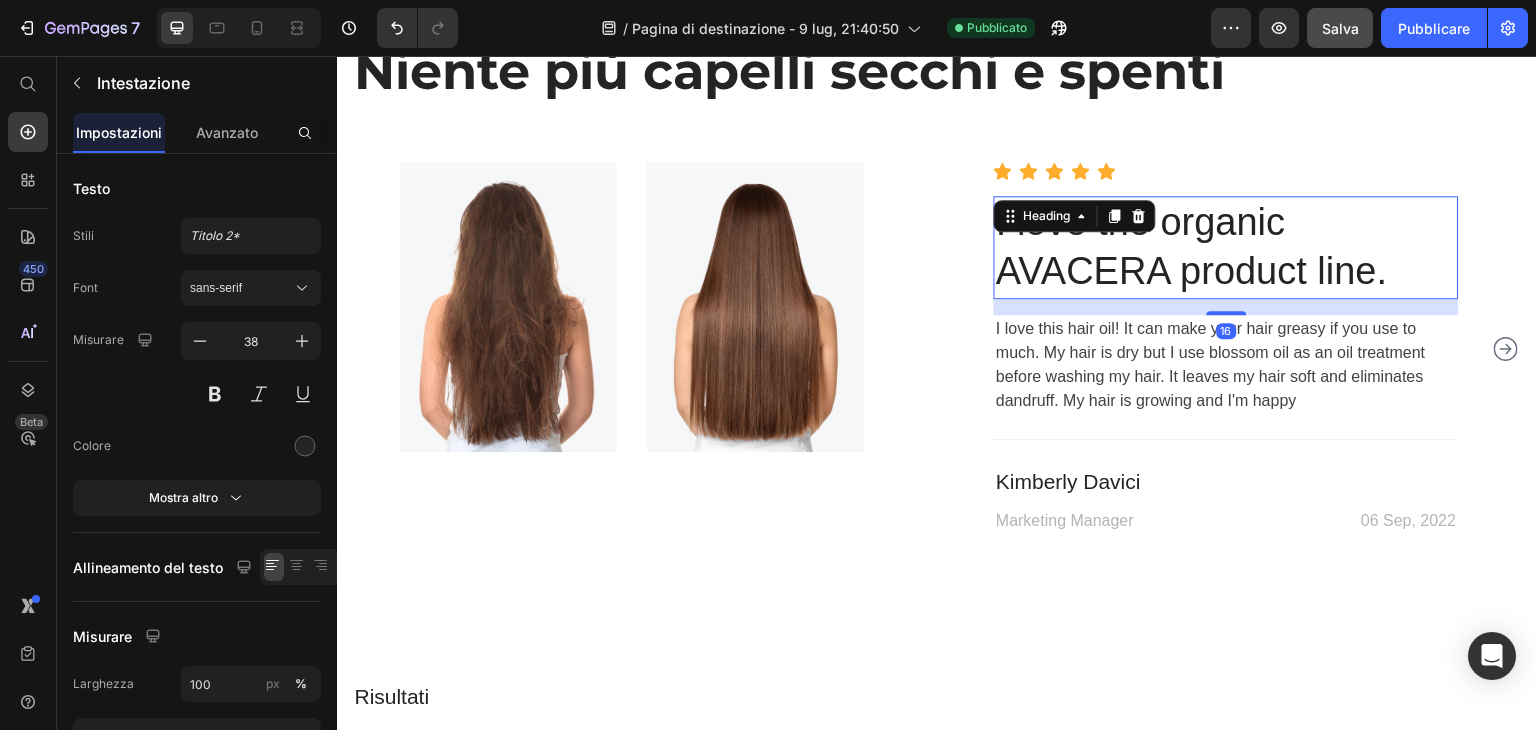 click on "I love the organic AVACERA product line." at bounding box center (1226, 247) 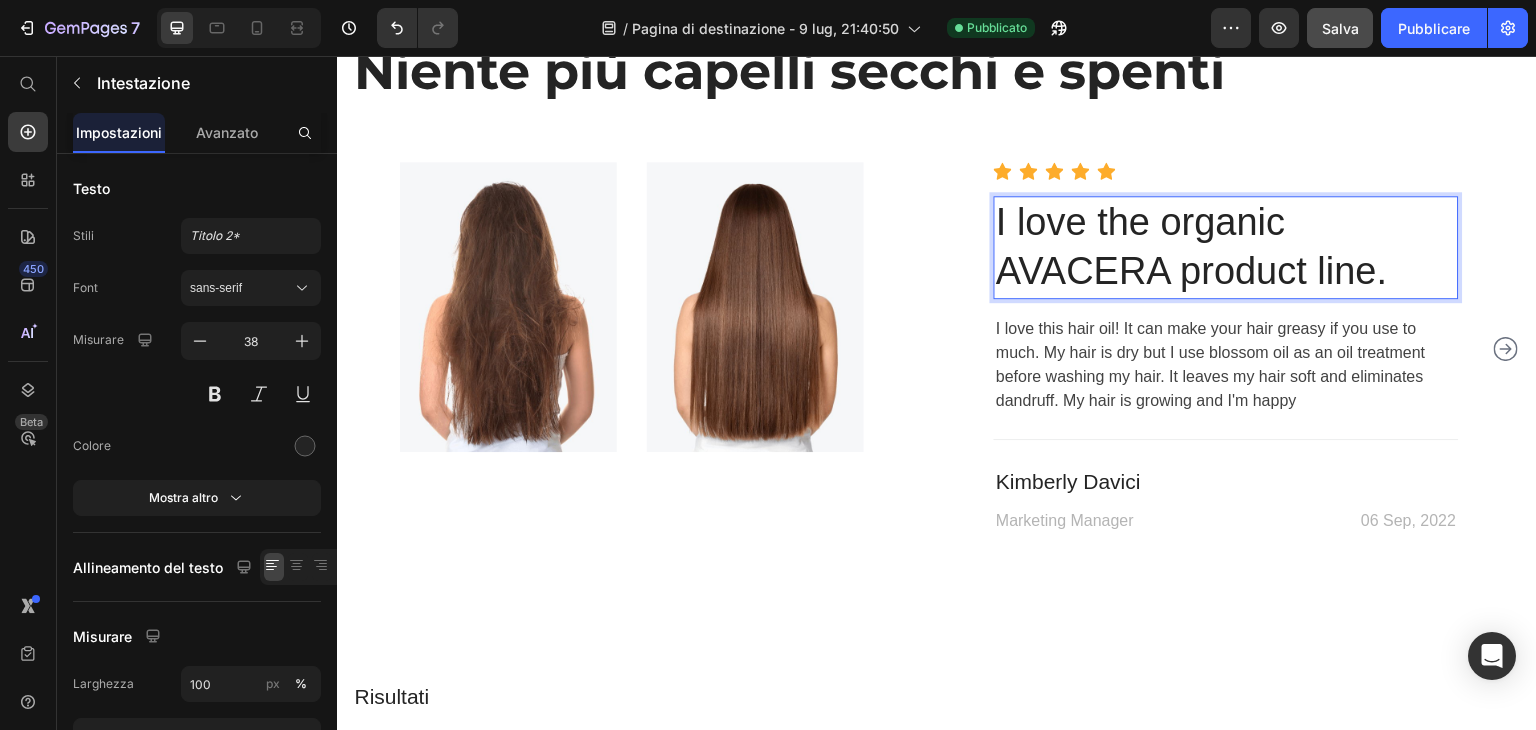 click on "I love the organic AVACERA product line." at bounding box center (1226, 247) 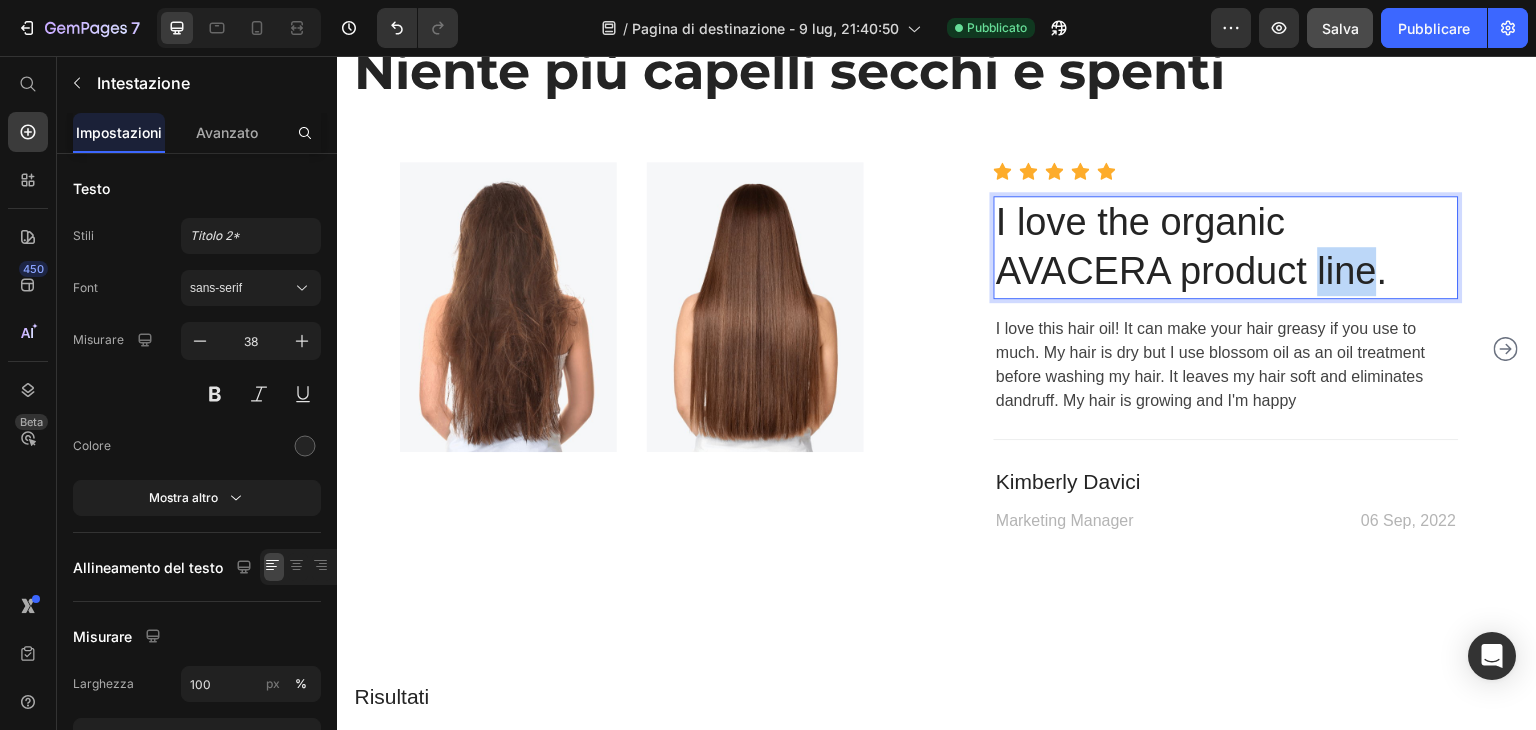 click on "I love the organic AVACERA product line." at bounding box center (1226, 247) 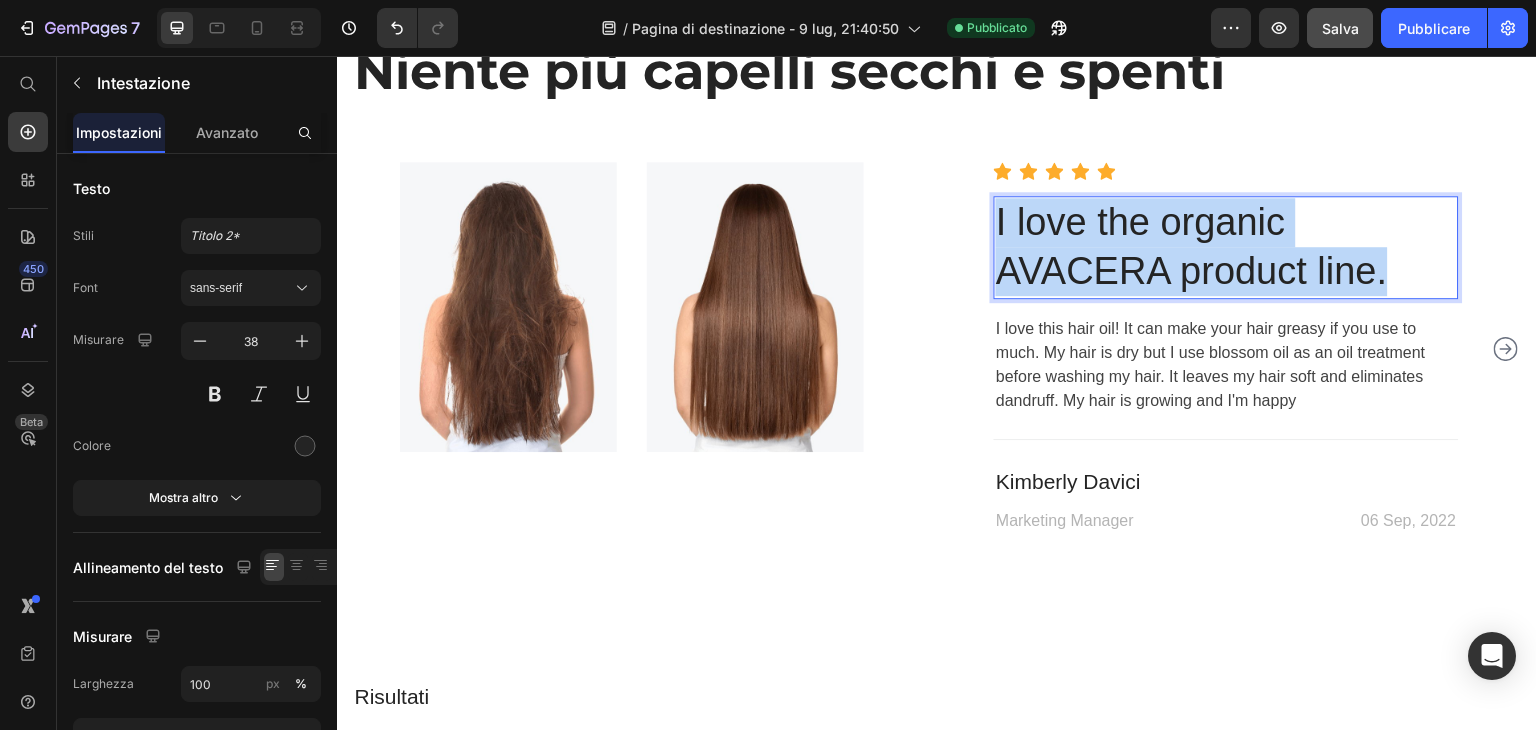 click on "I love the organic AVACERA product line." at bounding box center (1226, 247) 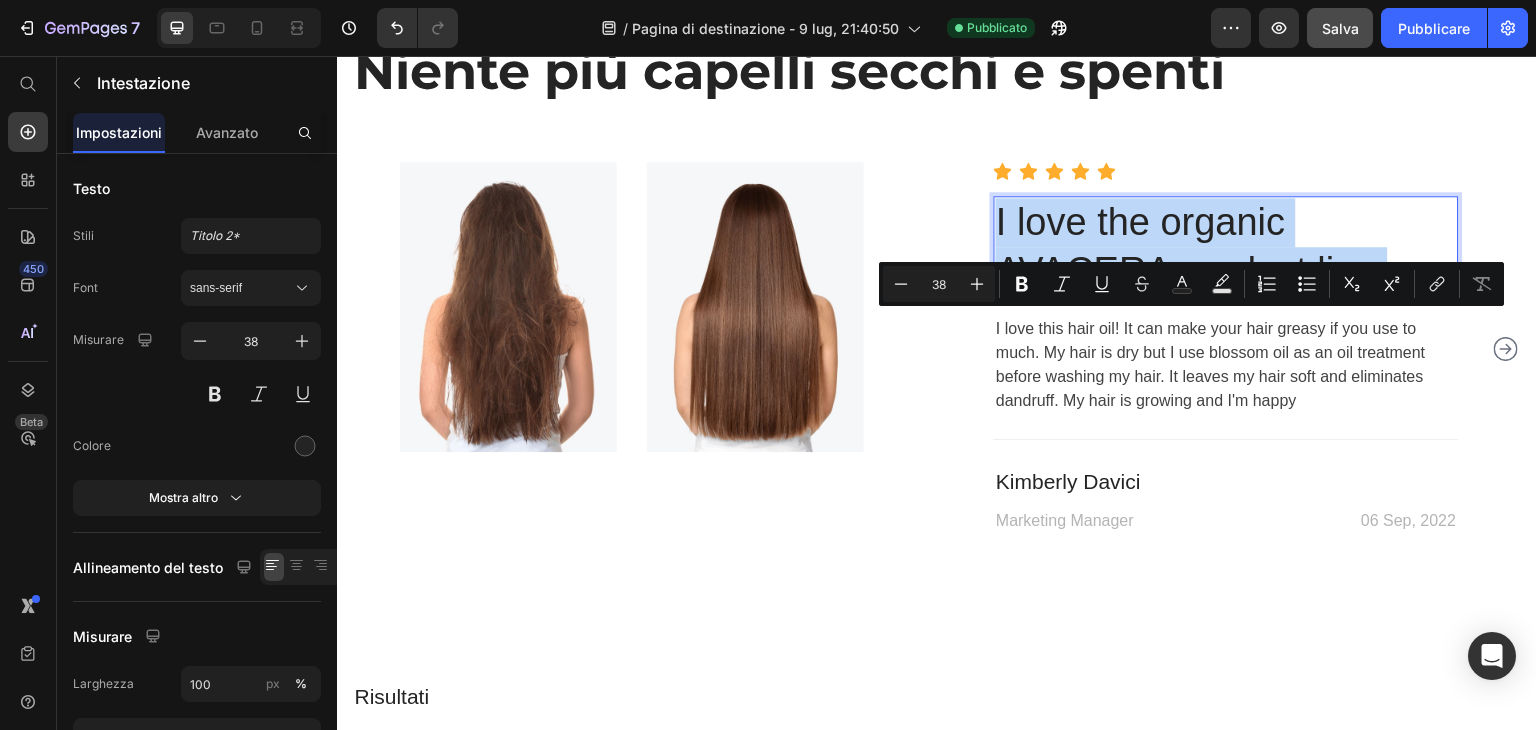 copy on "I love the organic AVACERA product line." 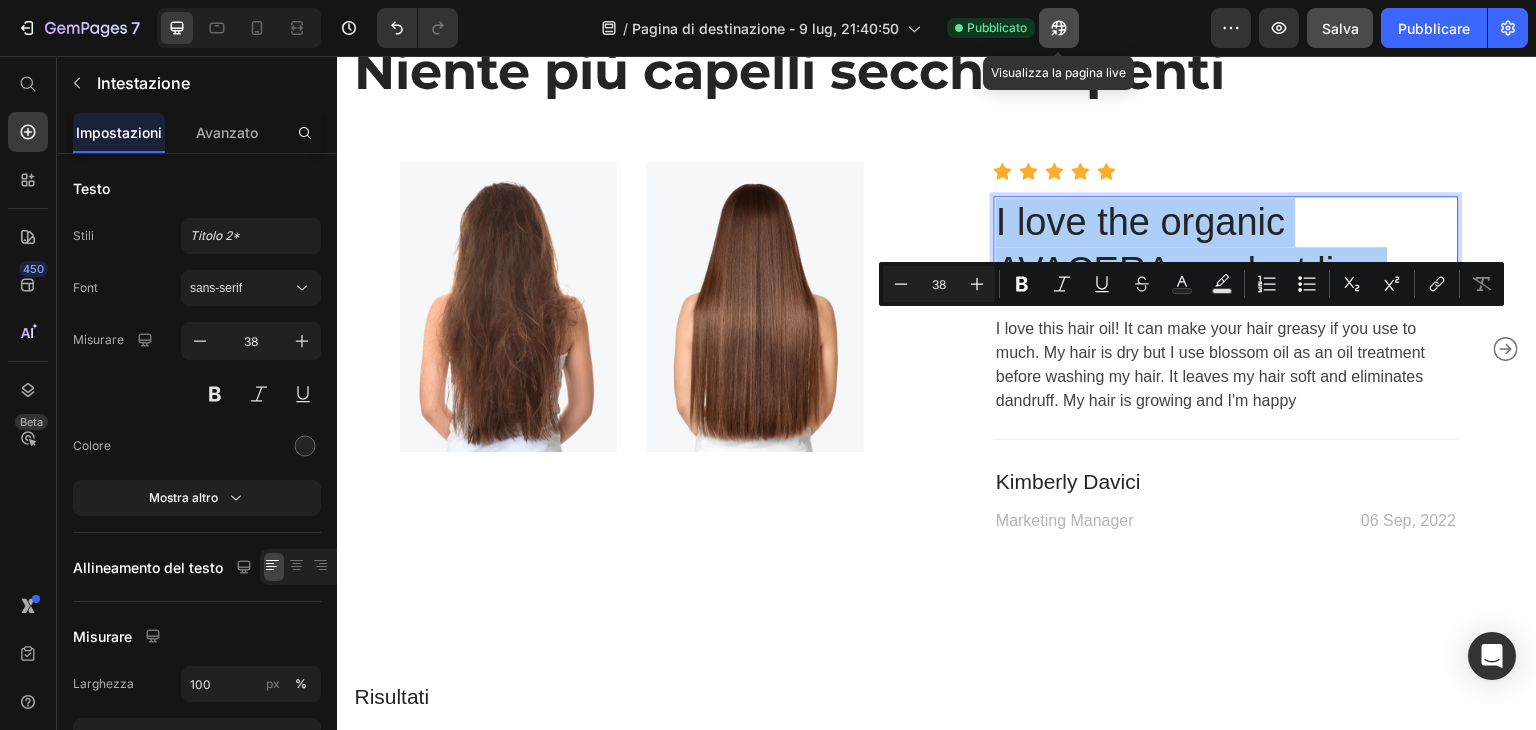 click 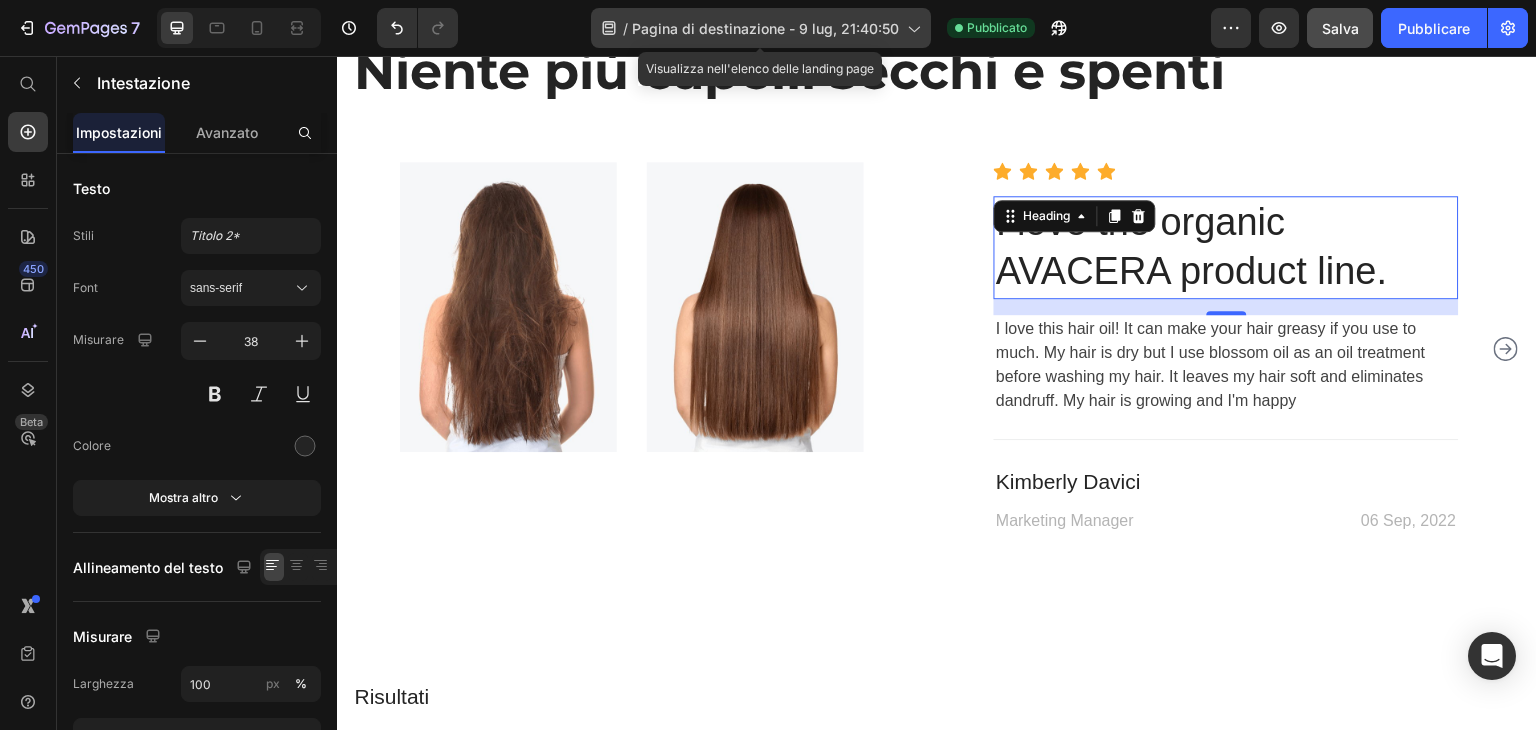 click on "Pagina di destinazione - 9 lug, 21:40:50" at bounding box center (765, 28) 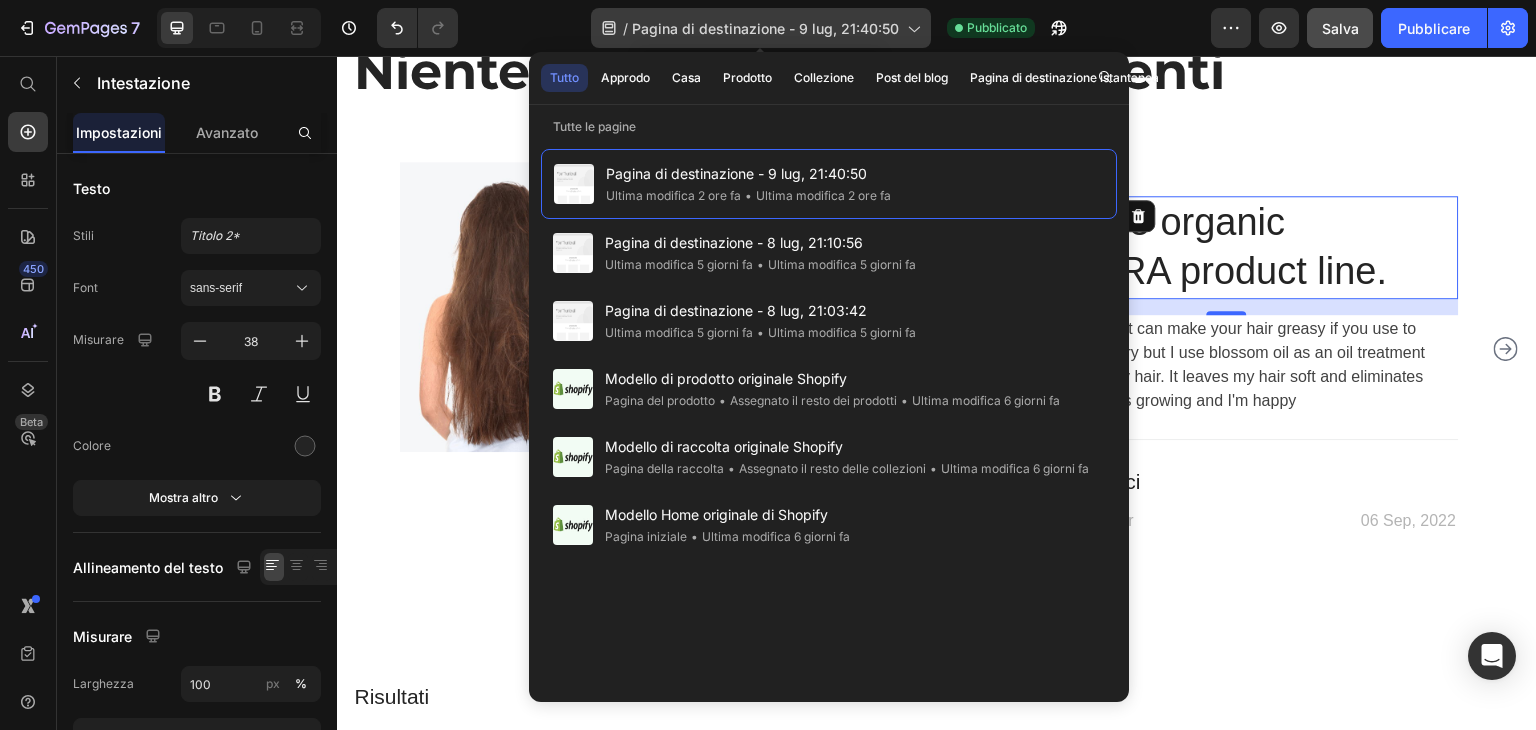 click on "Pagina di destinazione - 9 lug, 21:40:50" at bounding box center (765, 28) 